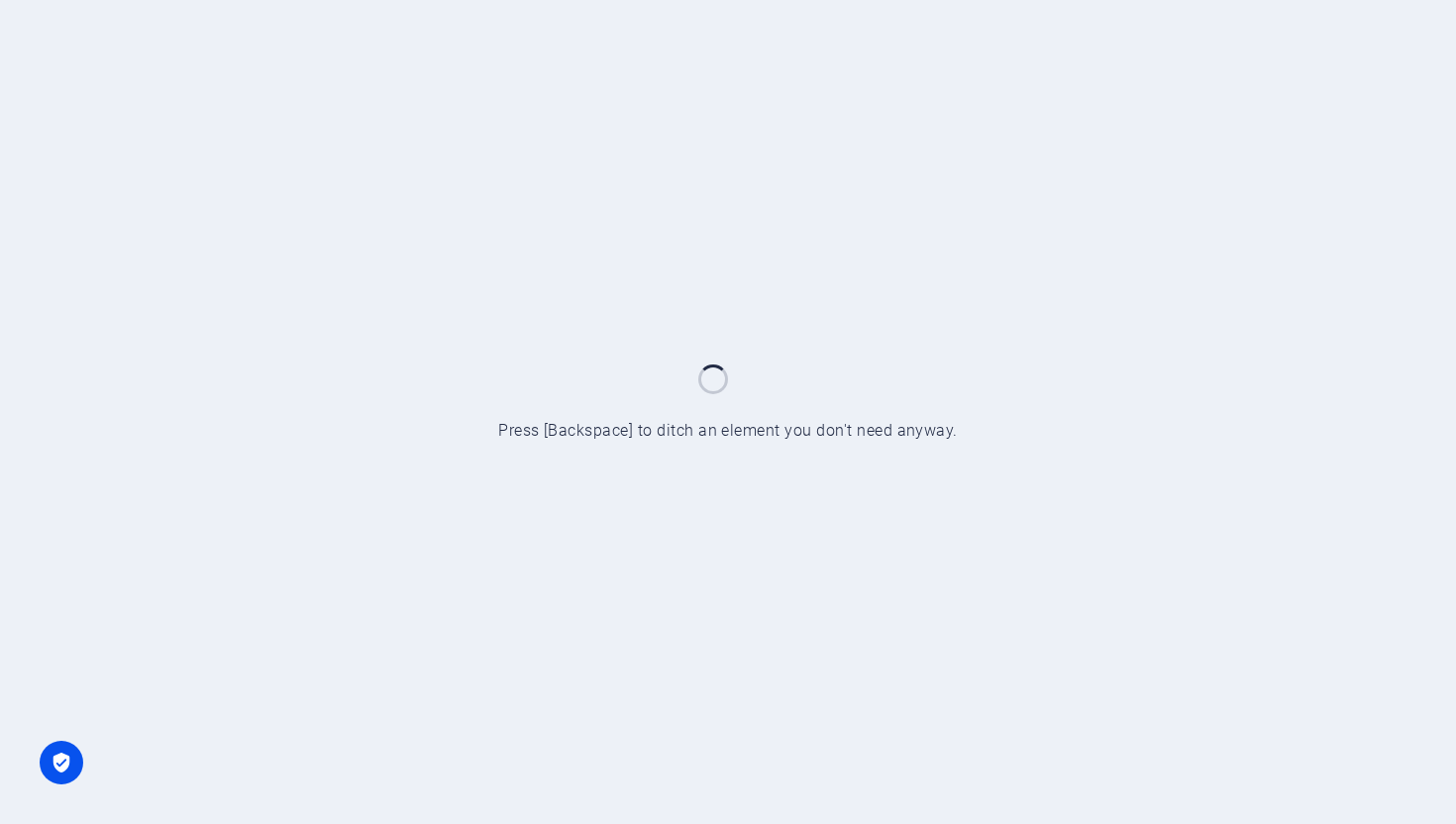 scroll, scrollTop: 0, scrollLeft: 0, axis: both 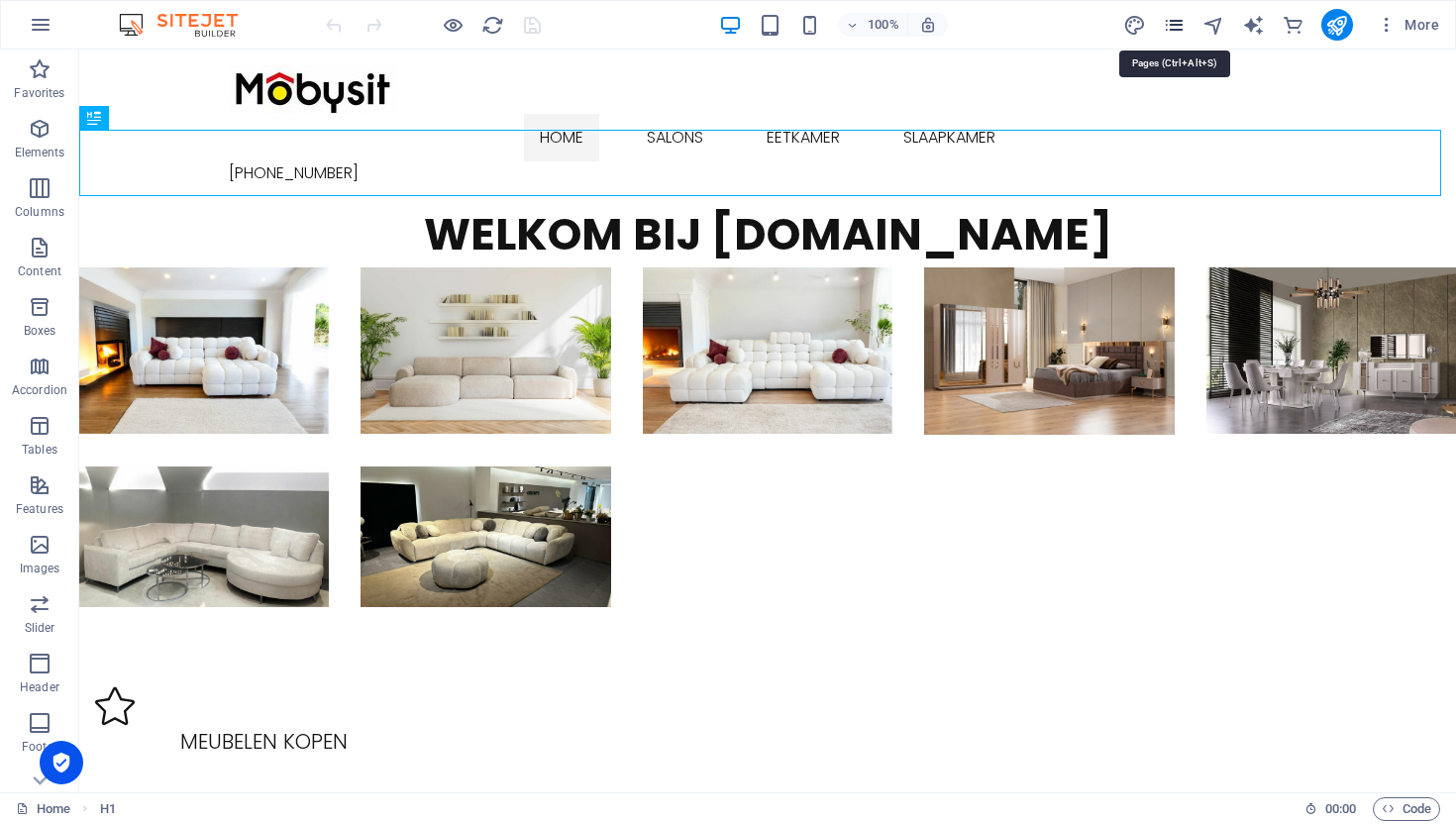 click at bounding box center [1174, 25] 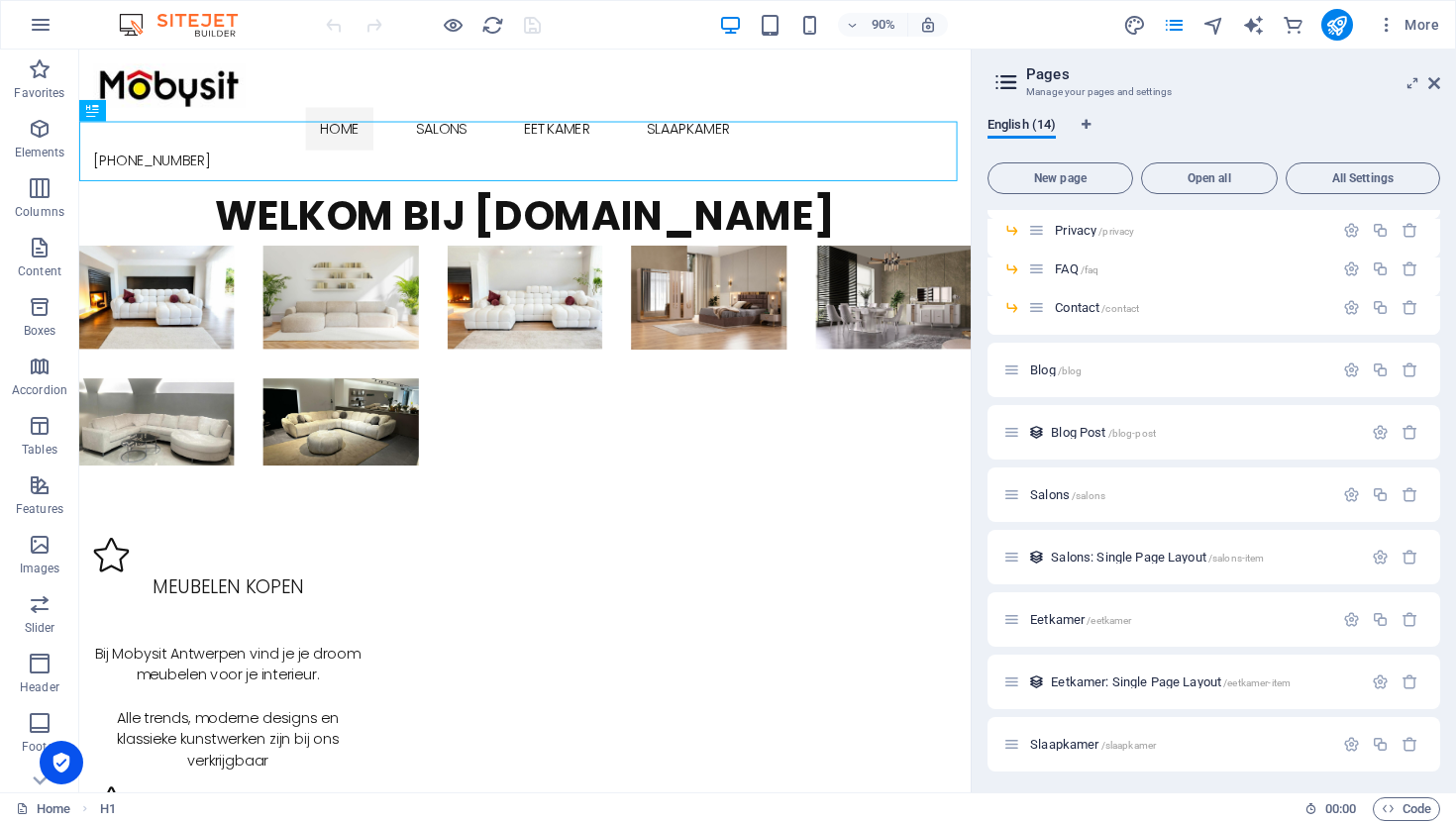 scroll, scrollTop: 188, scrollLeft: 0, axis: vertical 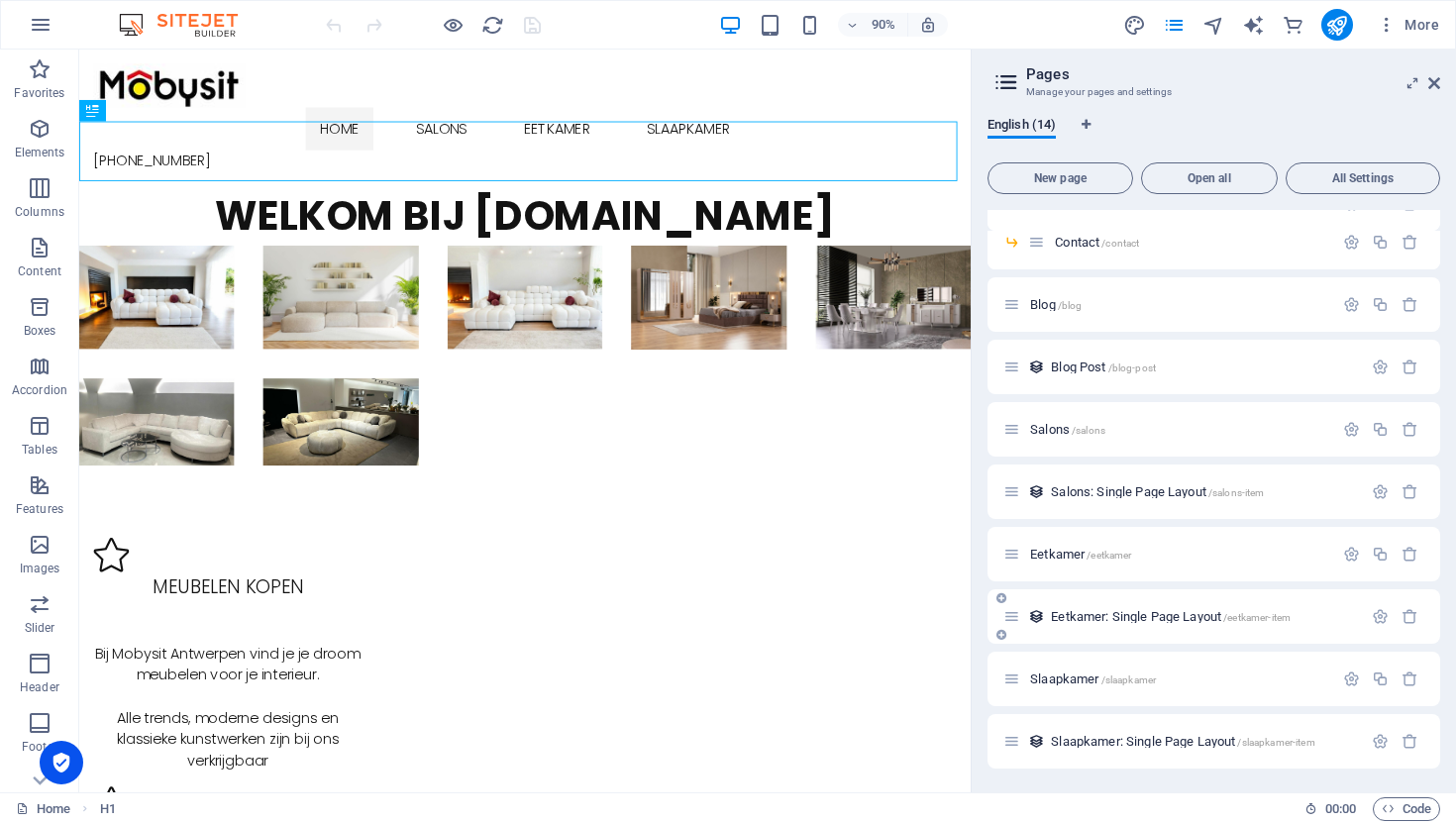 click on "Eetkamer: Single Page Layout /eetkamer-item" at bounding box center [1171, 616] 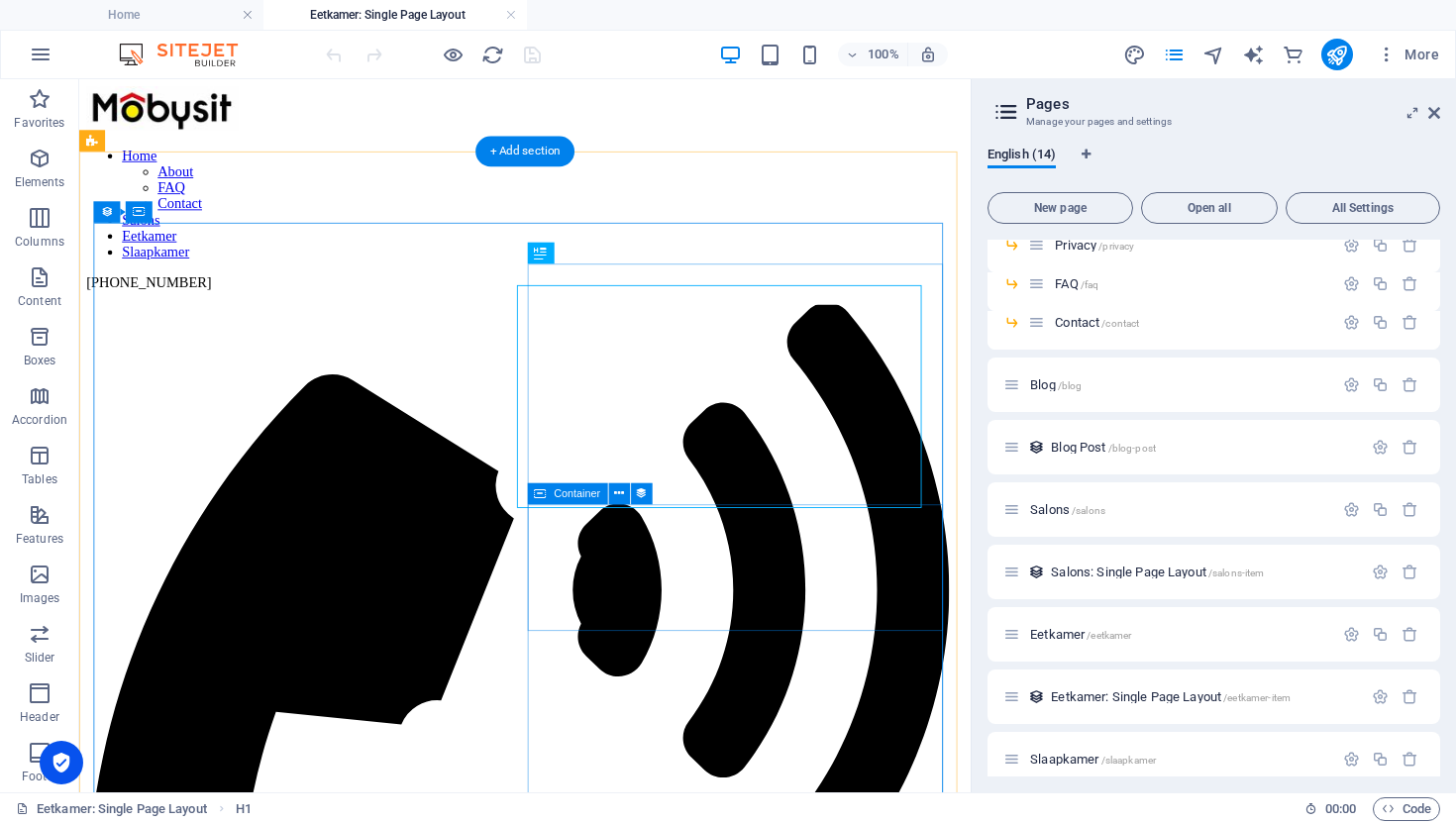scroll, scrollTop: 0, scrollLeft: 0, axis: both 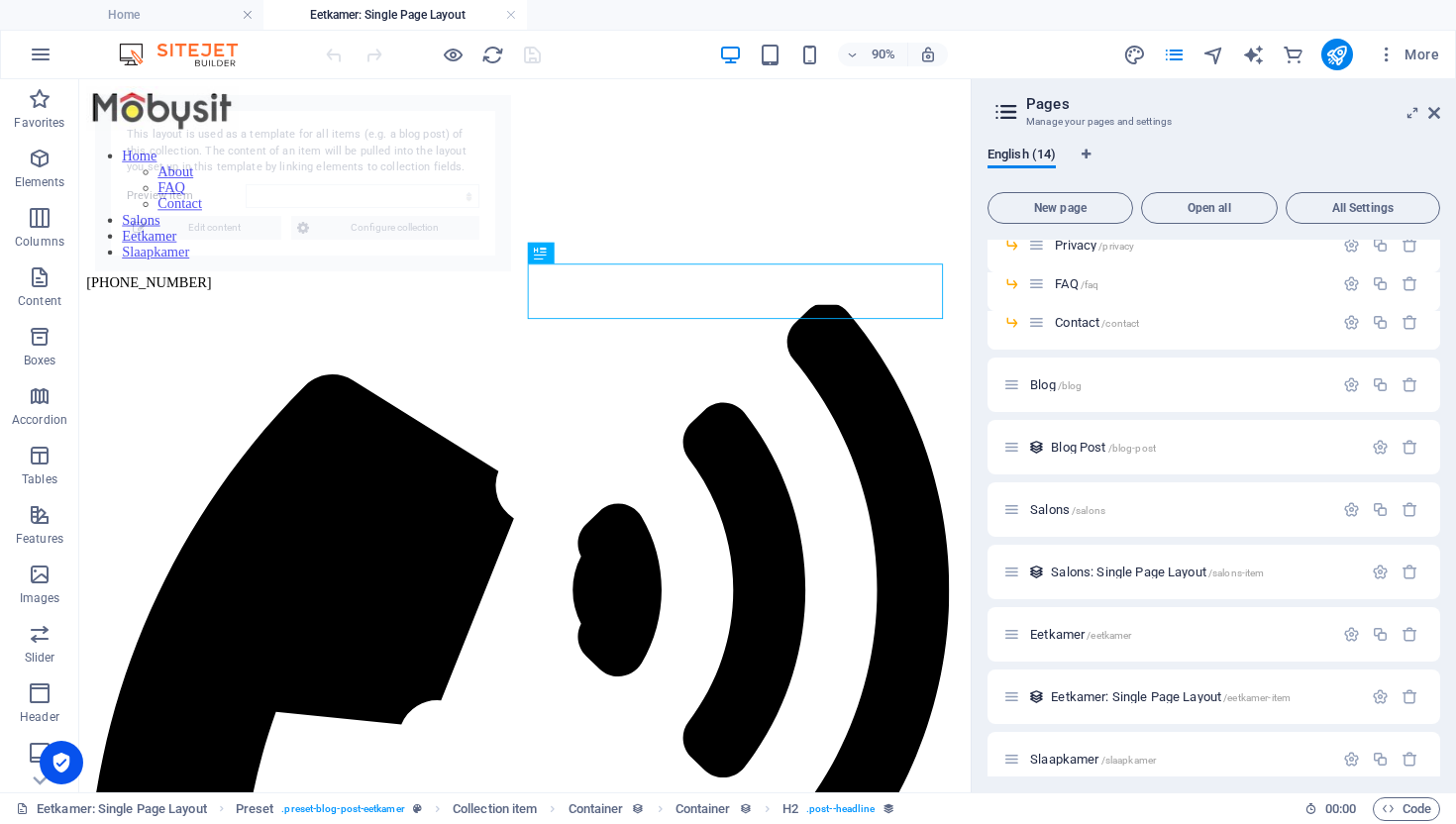 select on "686f9d2baf725c926705da34" 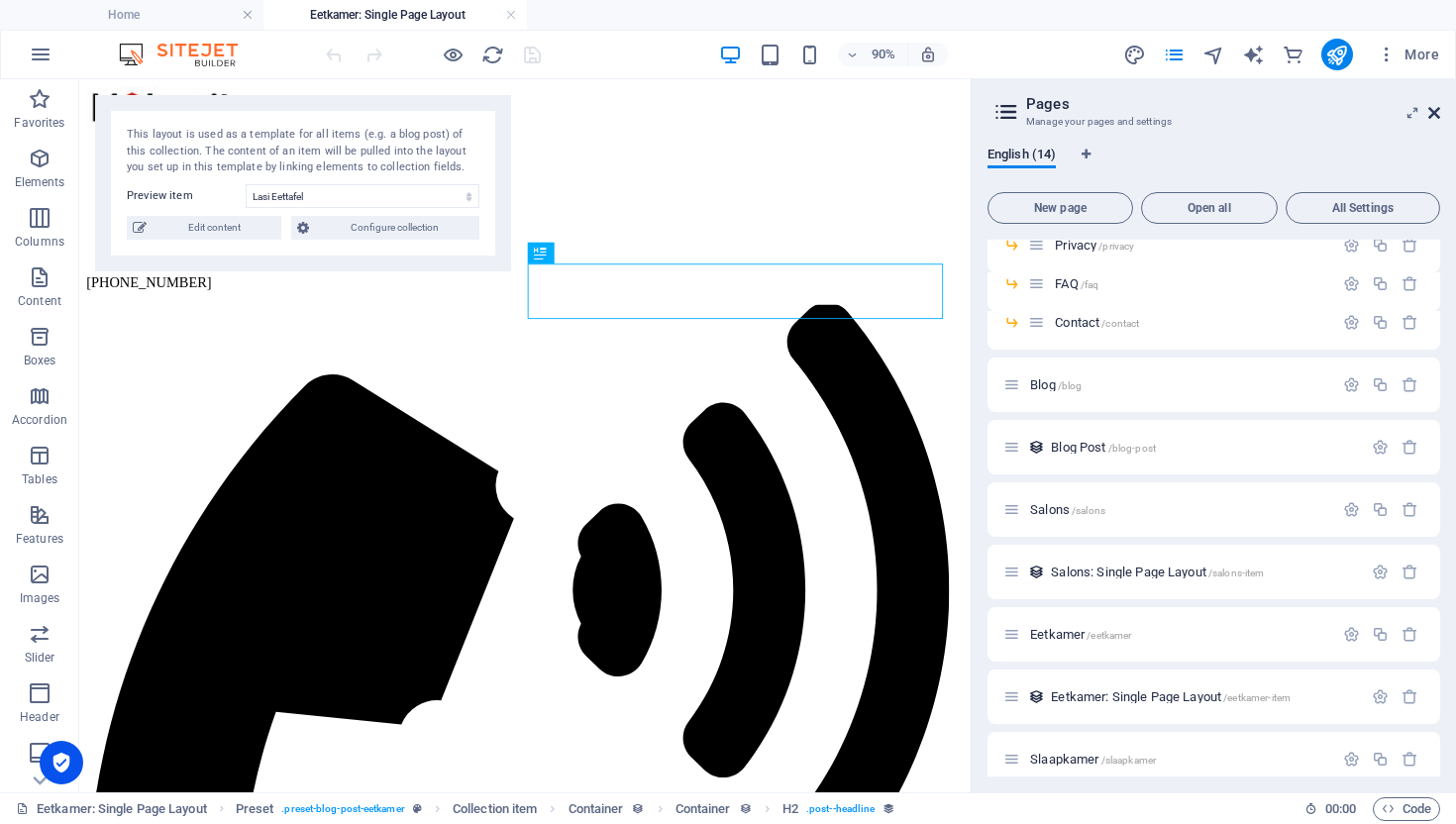 drag, startPoint x: 1433, startPoint y: 108, endPoint x: 1203, endPoint y: 137, distance: 231.82105 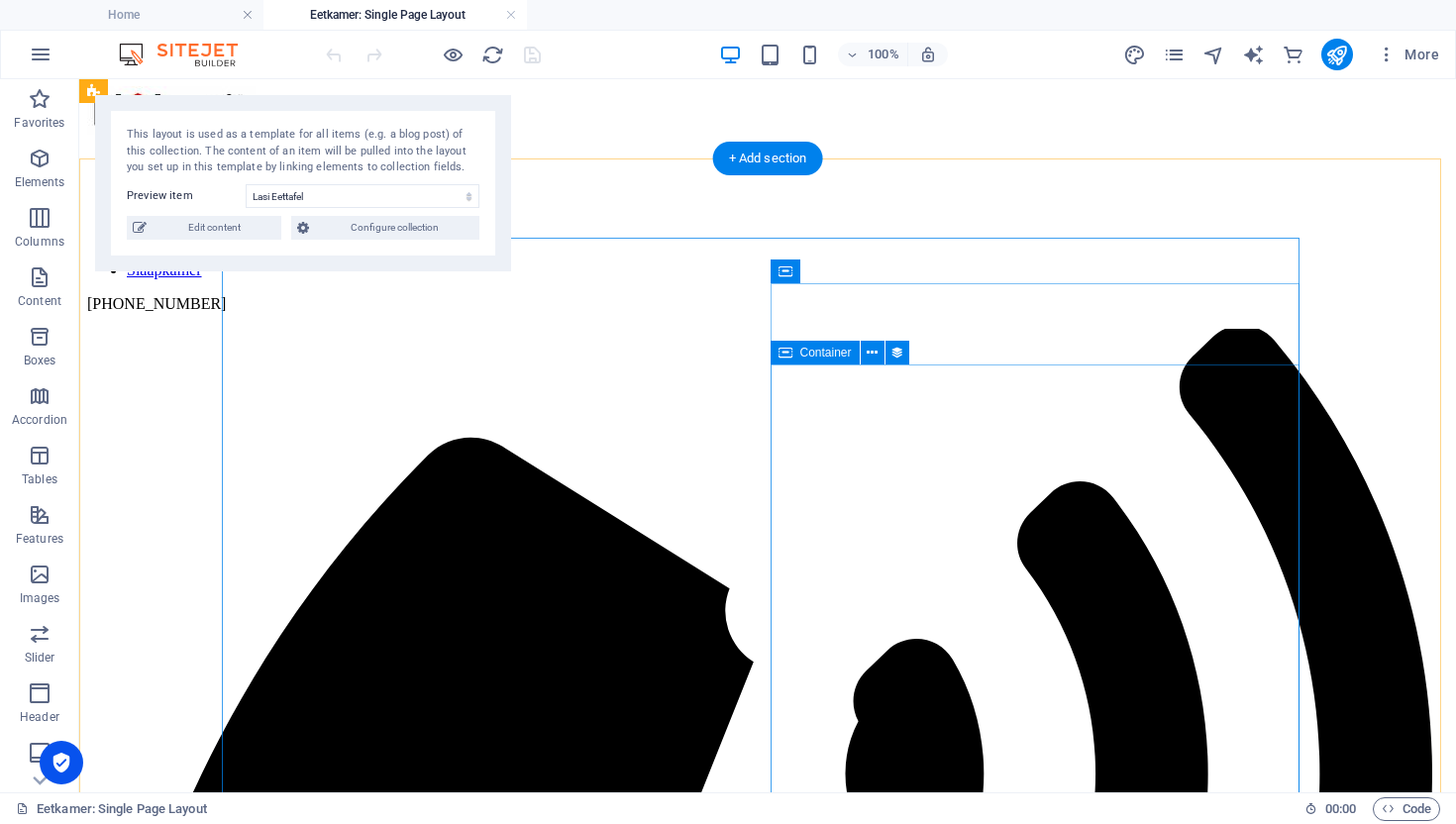 scroll, scrollTop: 0, scrollLeft: 0, axis: both 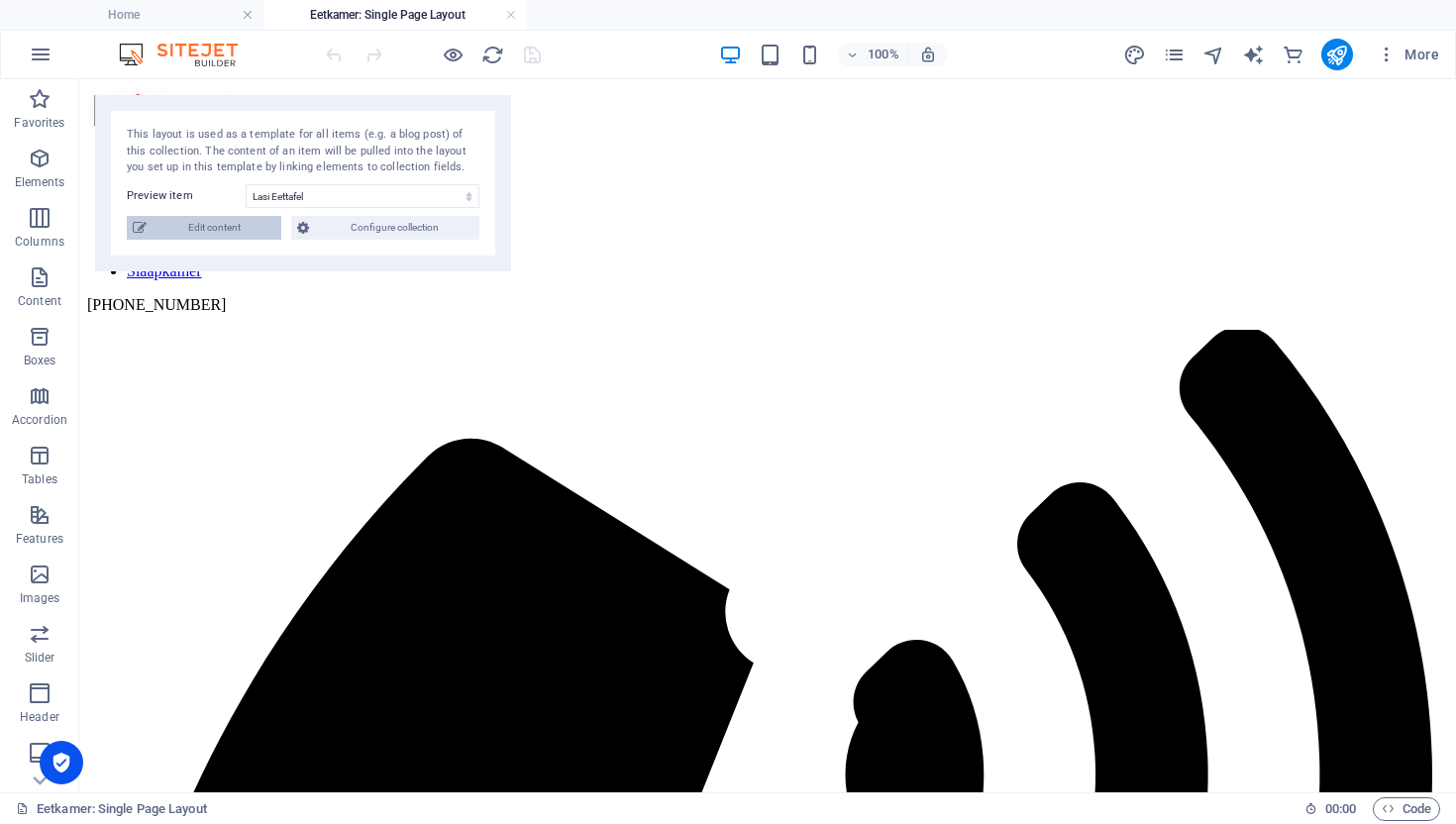 click on "Edit content" at bounding box center (214, 228) 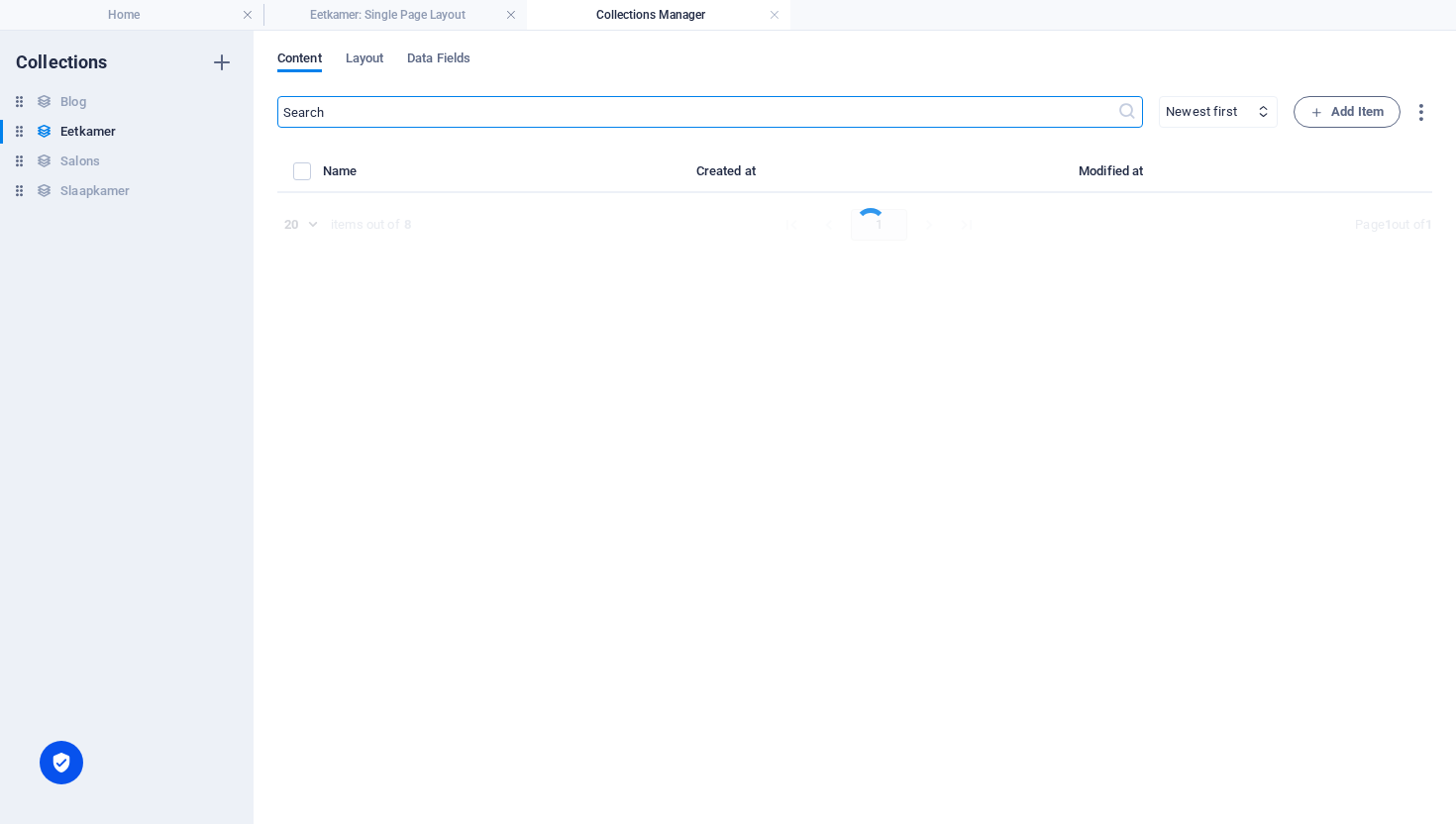 select on "In stock" 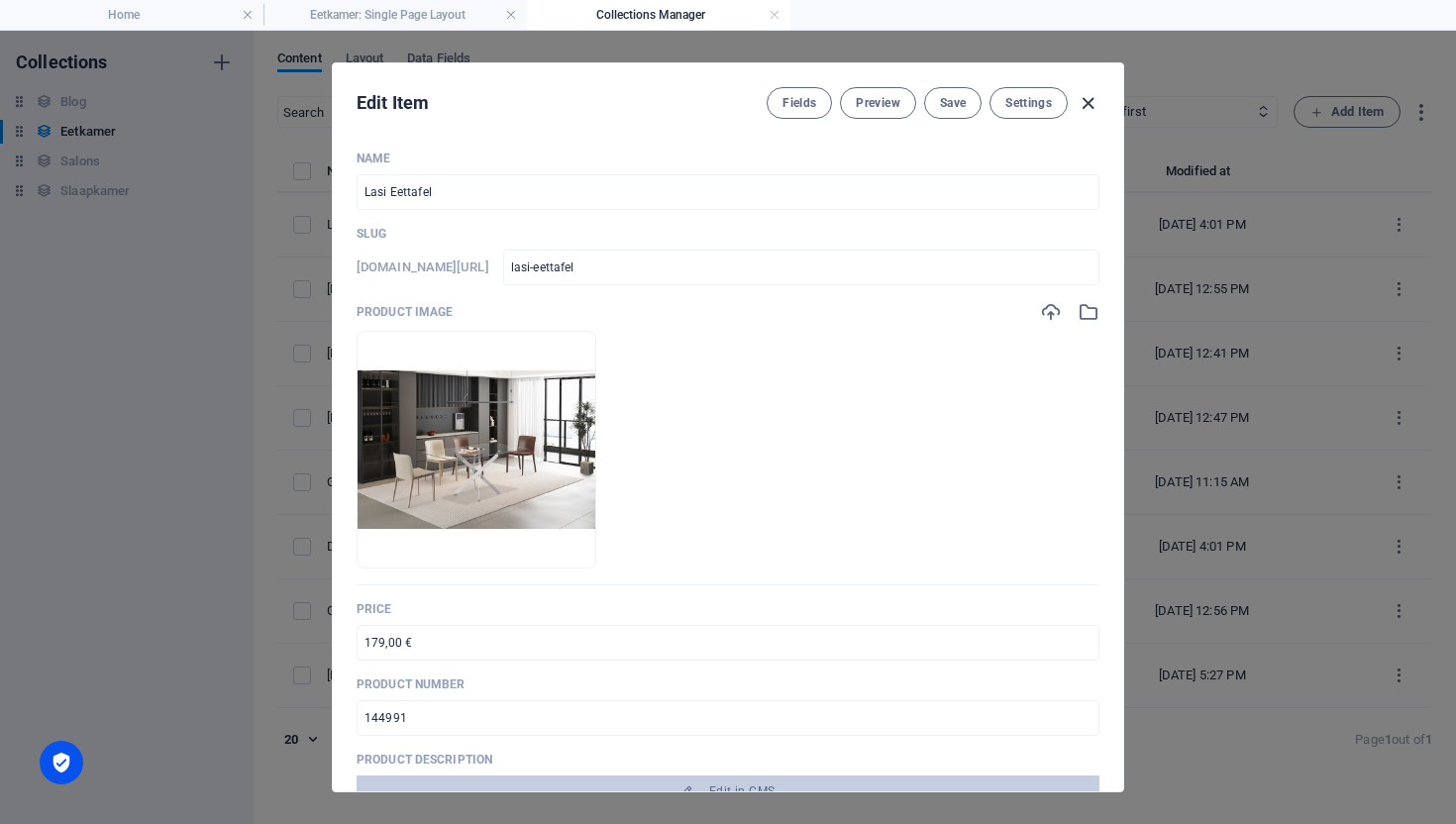 click at bounding box center (1088, 103) 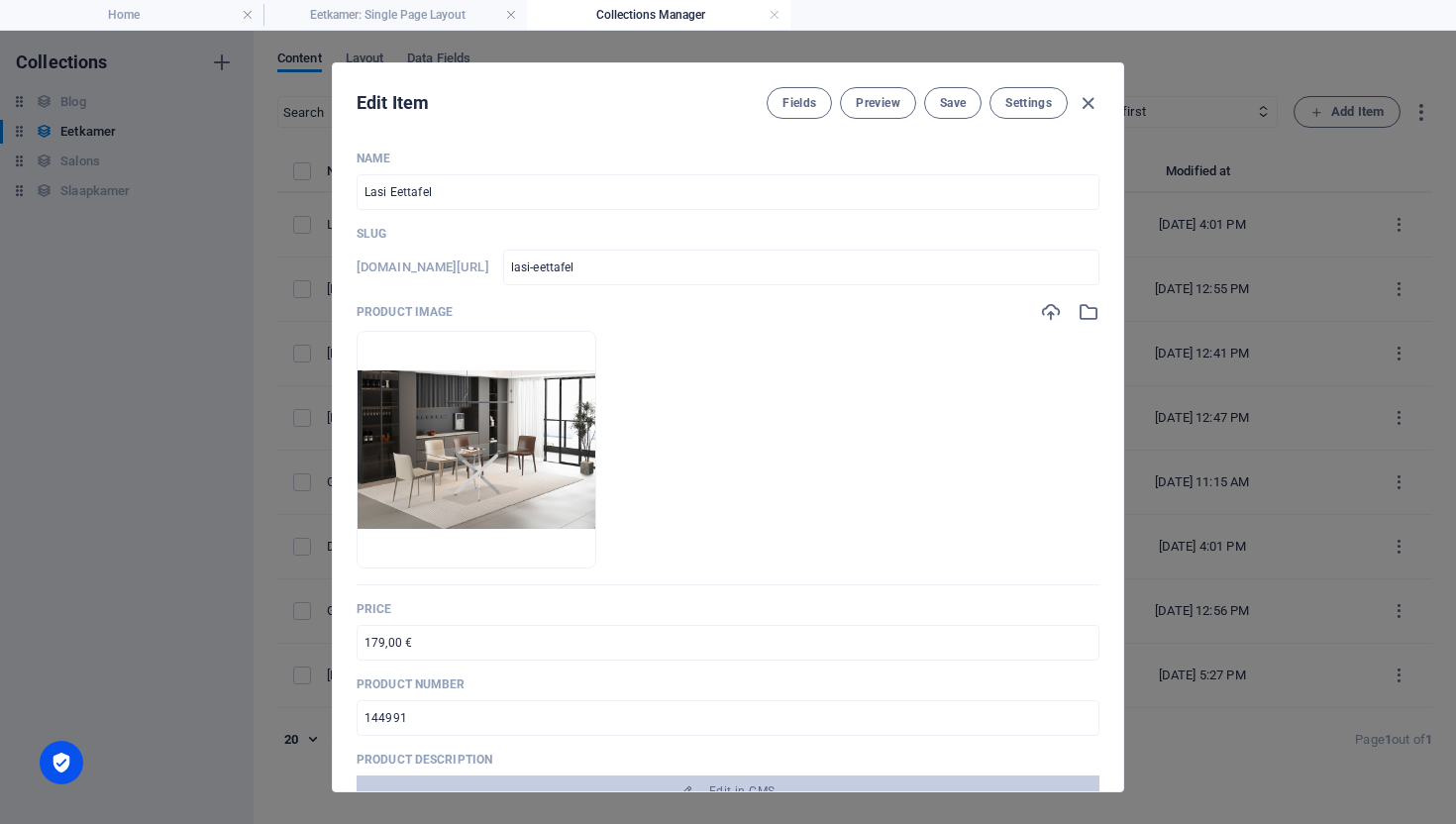 type on "lasi-eettafel" 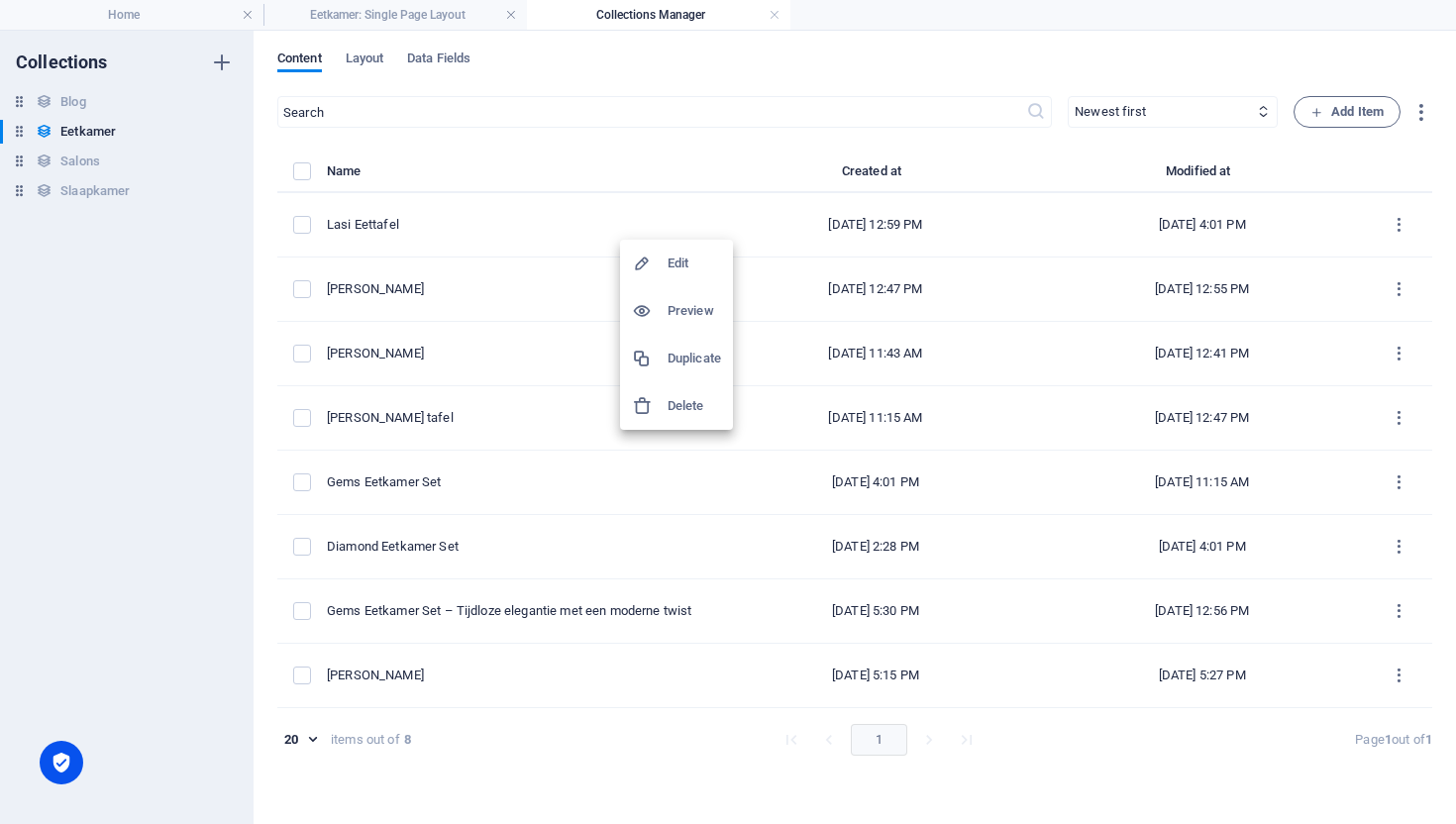 click on "Duplicate" at bounding box center (676, 359) 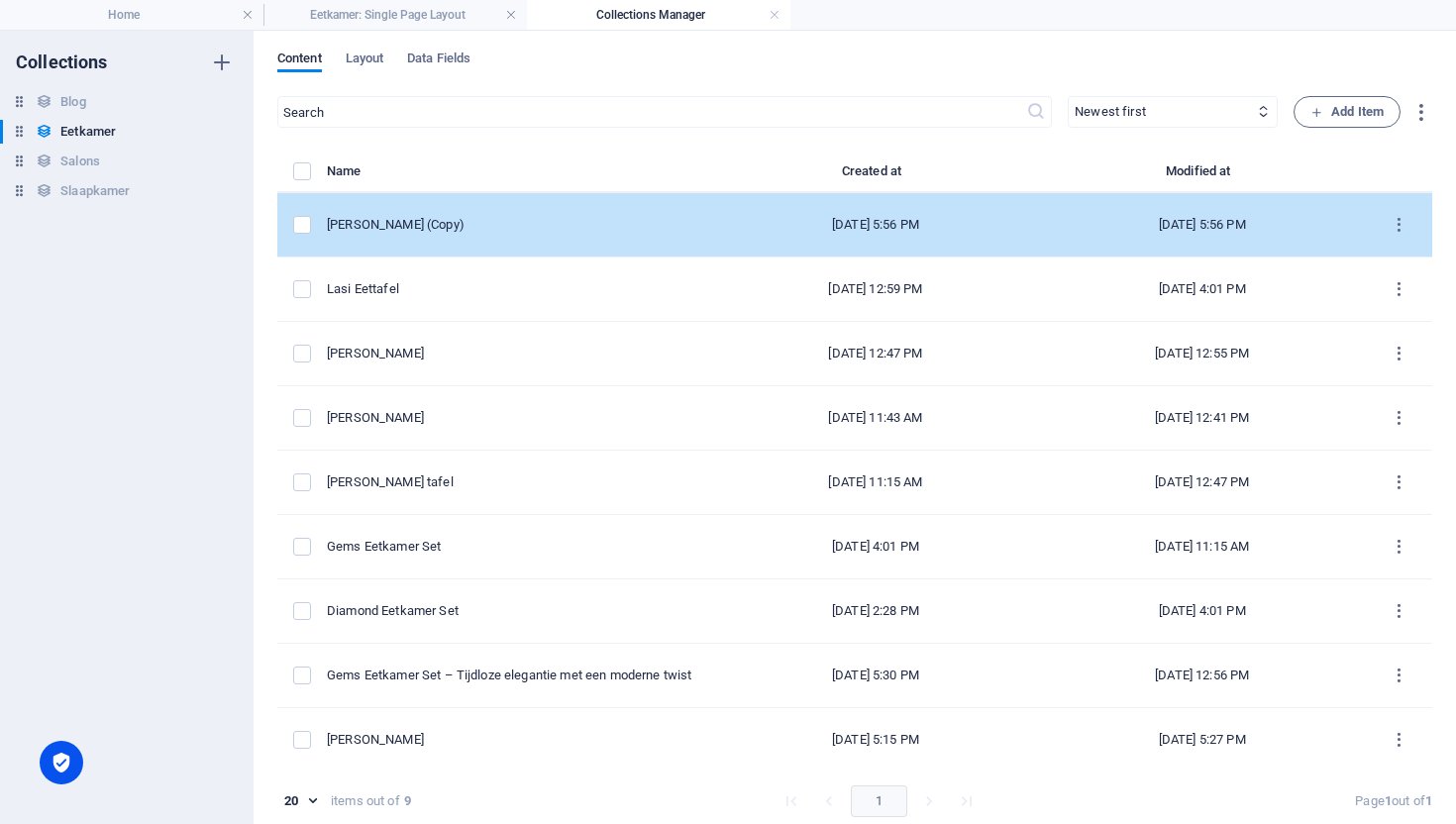 click on "[PERSON_NAME] (Copy)" at bounding box center [511, 225] 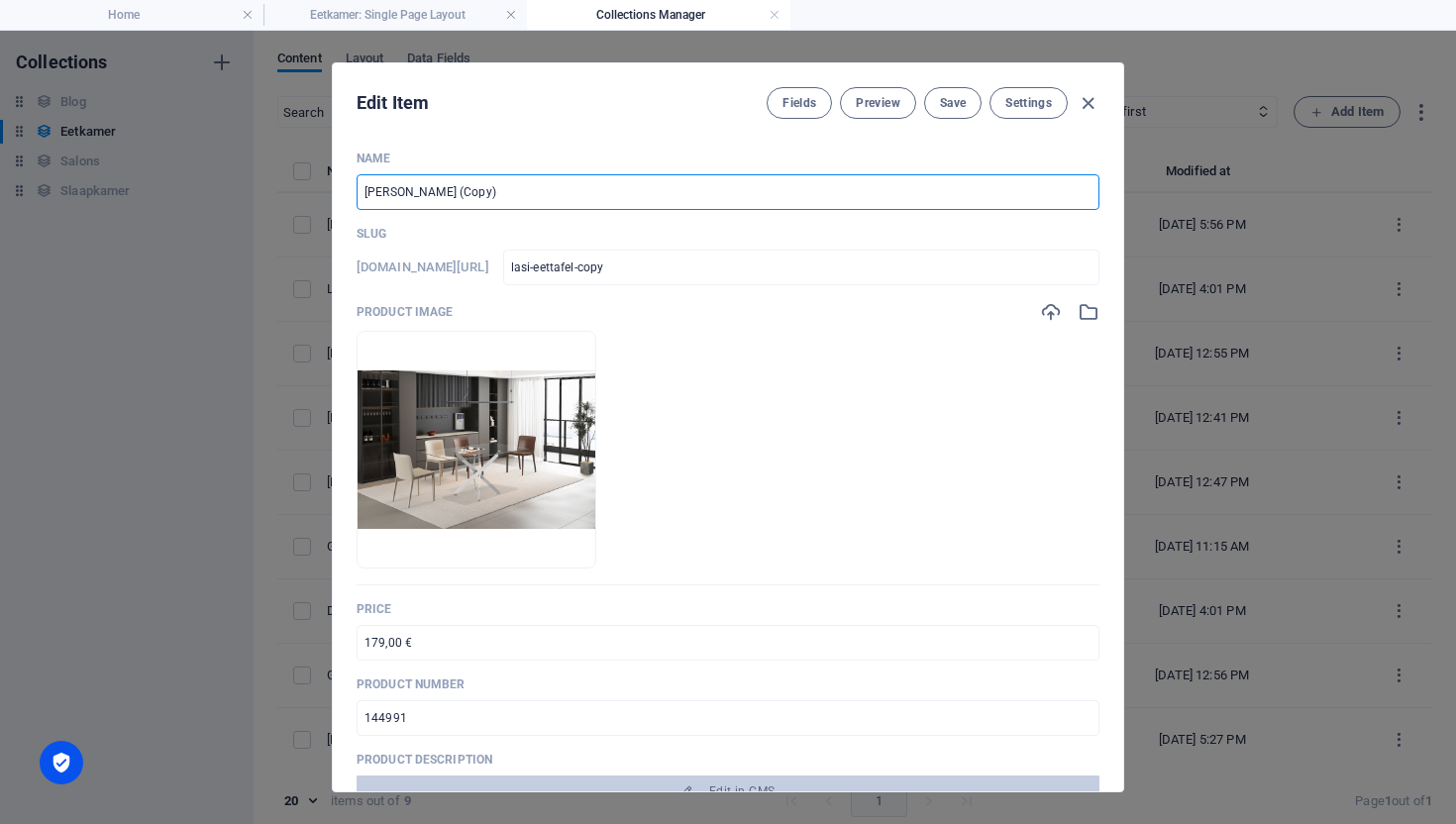 click on "[PERSON_NAME] (Copy)" at bounding box center [728, 192] 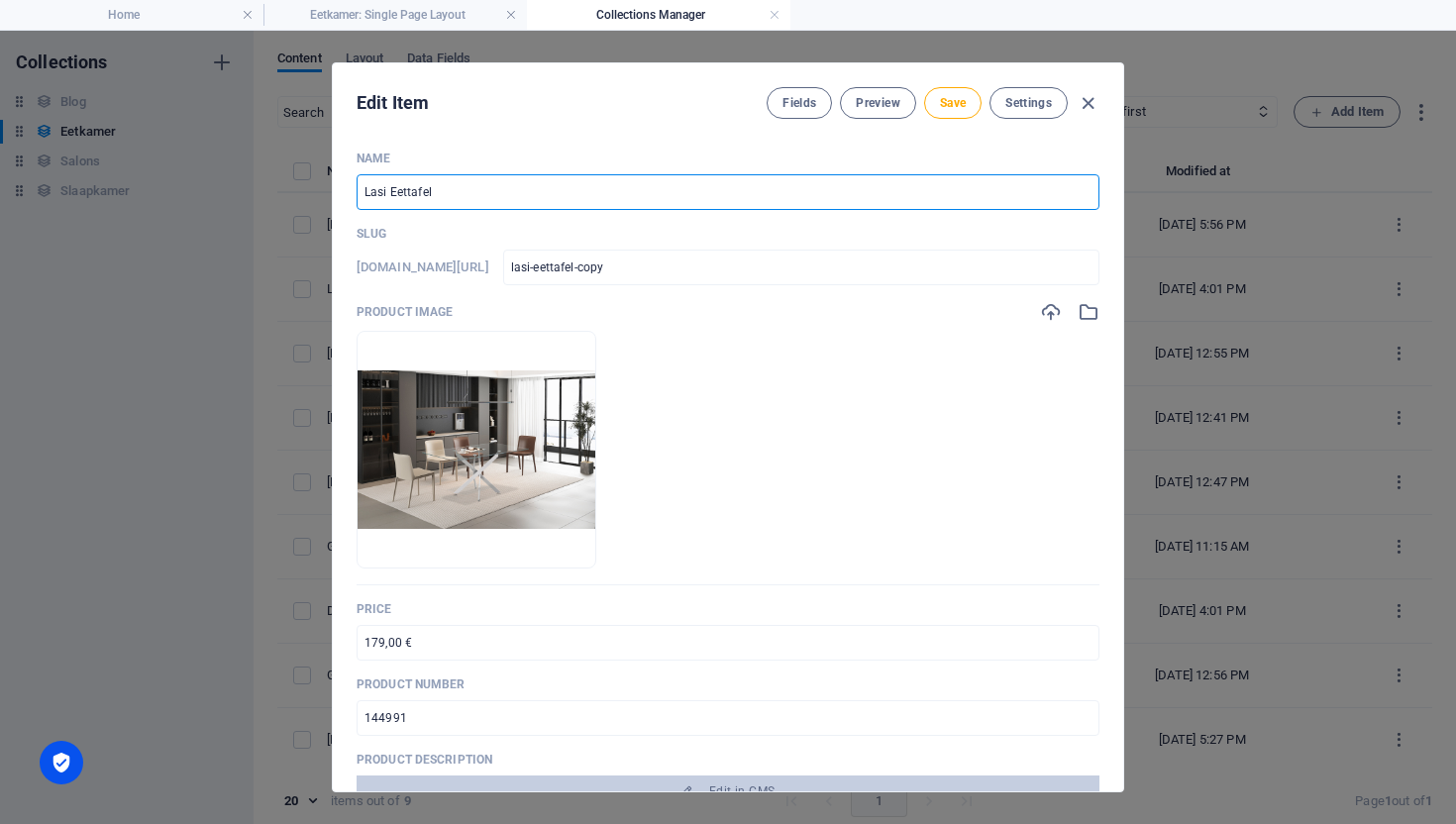 click on "Lasi Eettafel" at bounding box center (728, 192) 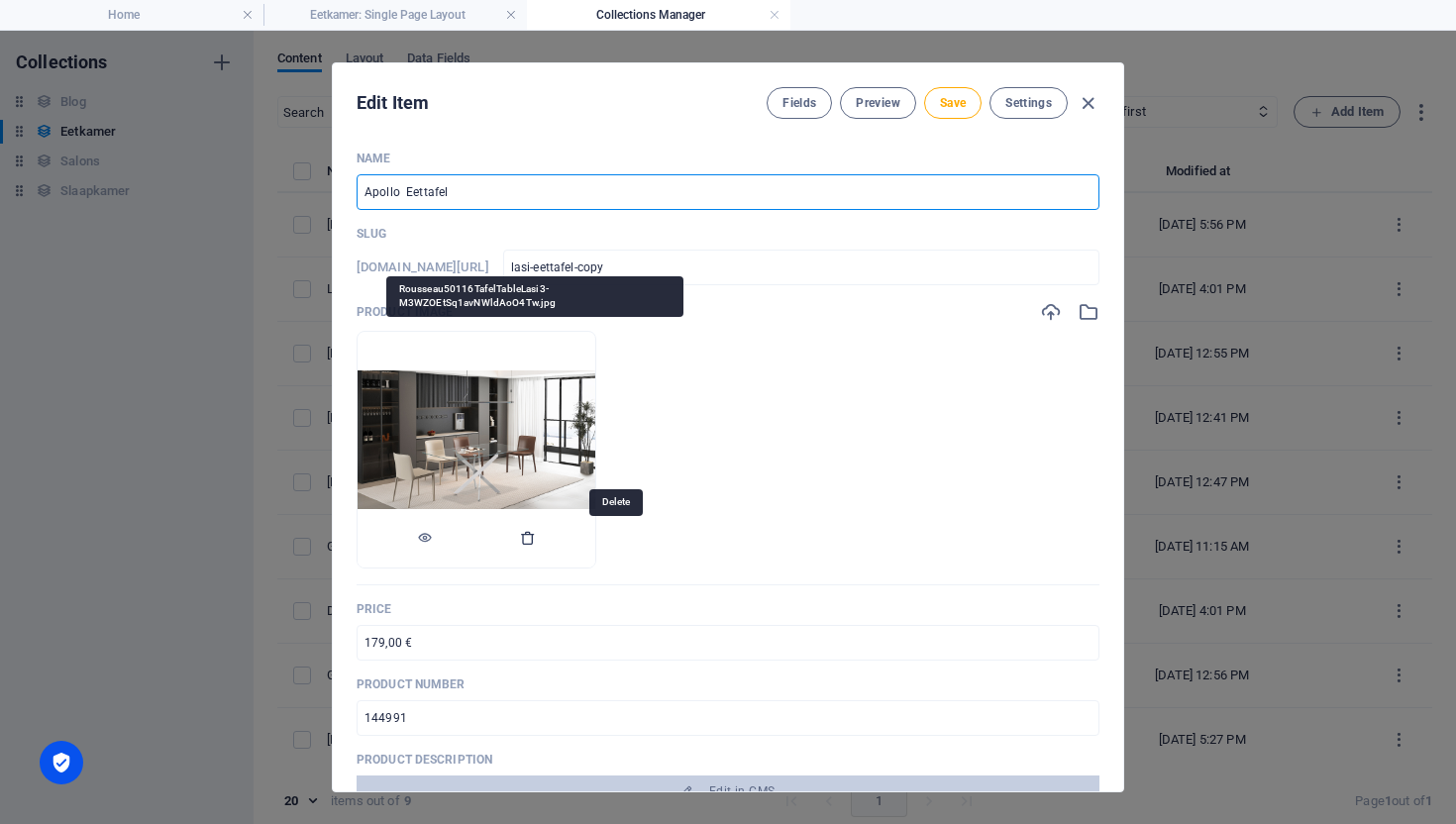 type on "Apollo  Eettafel" 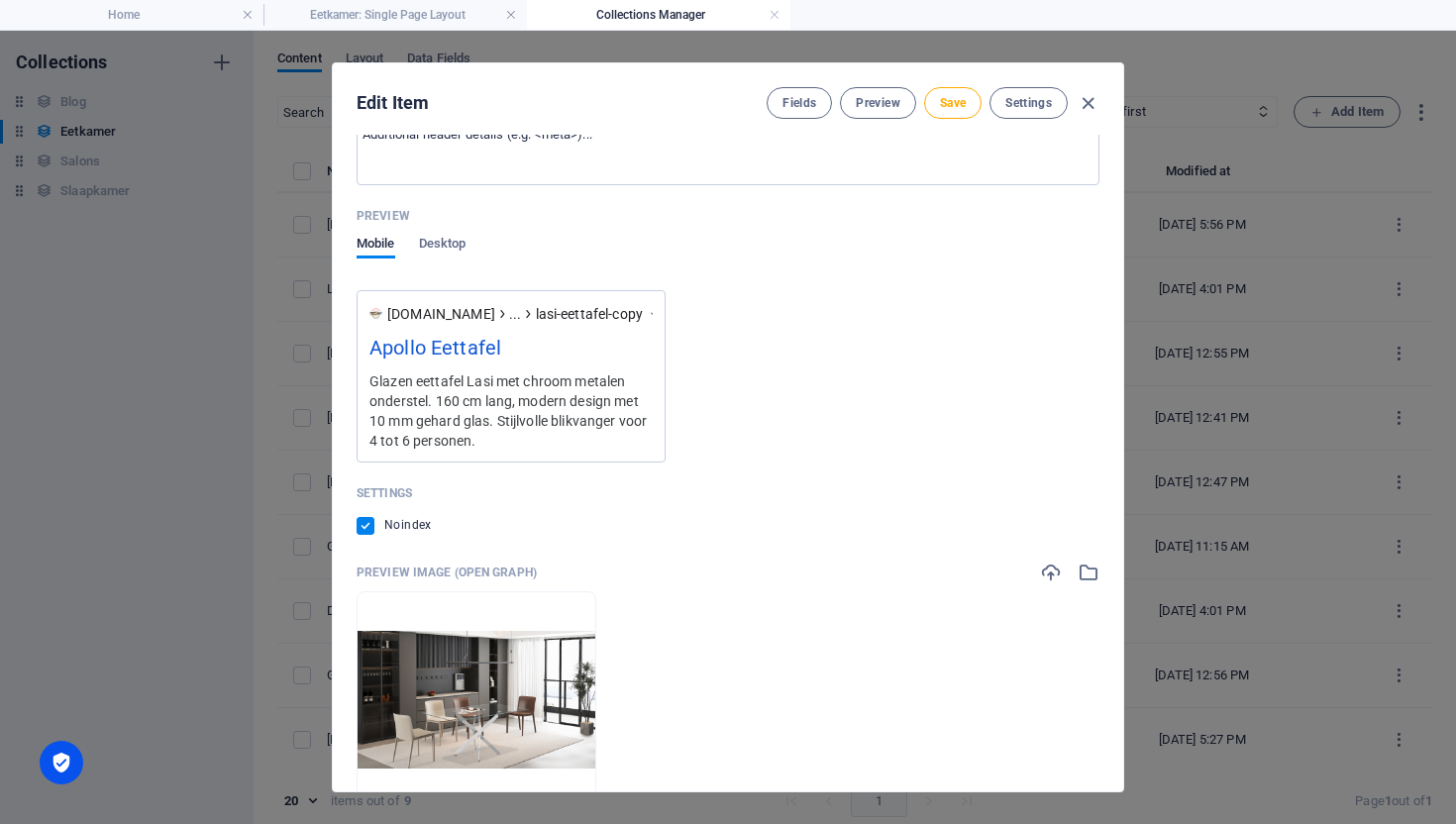 scroll, scrollTop: 1937, scrollLeft: 0, axis: vertical 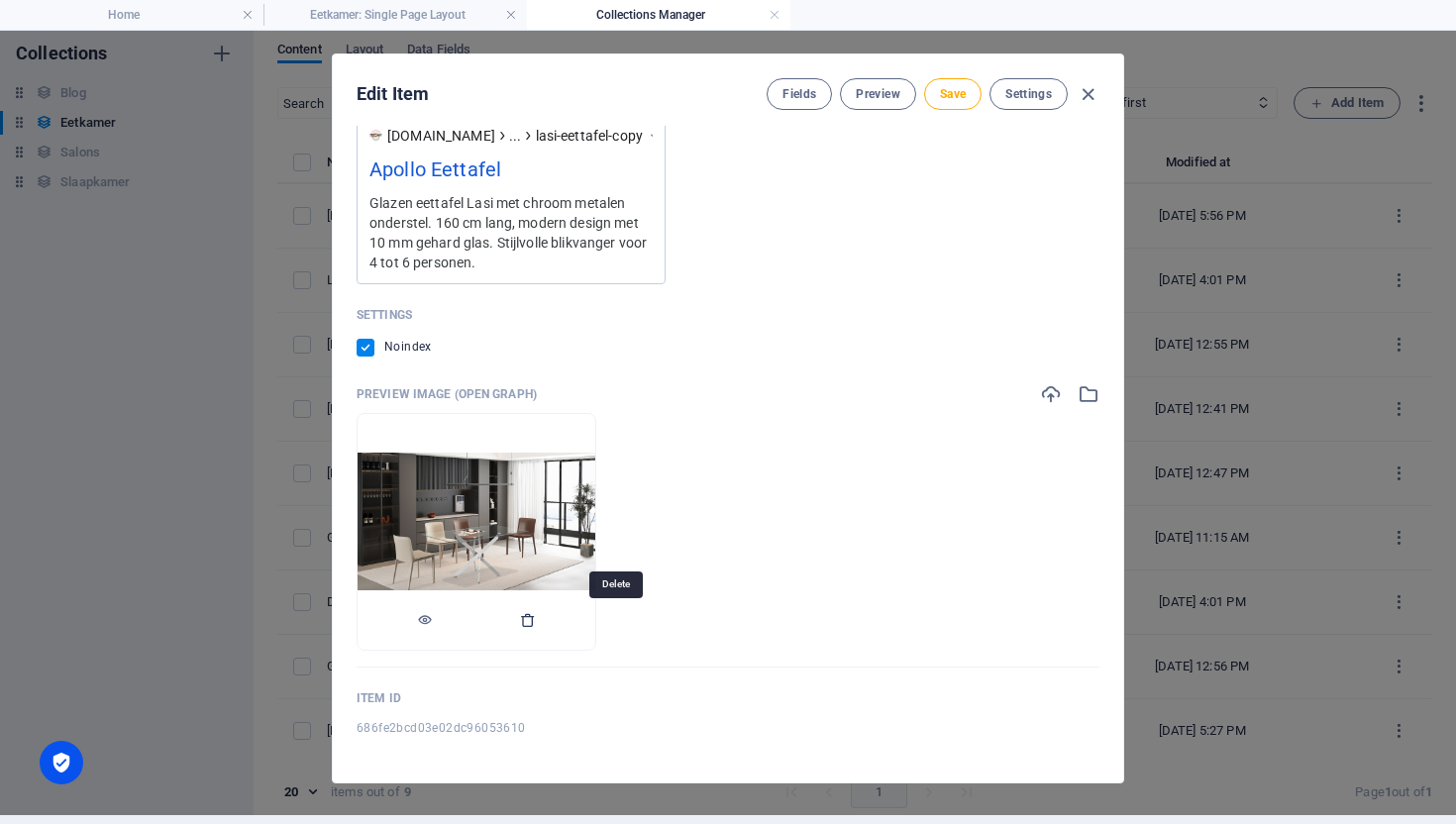 click at bounding box center (528, 620) 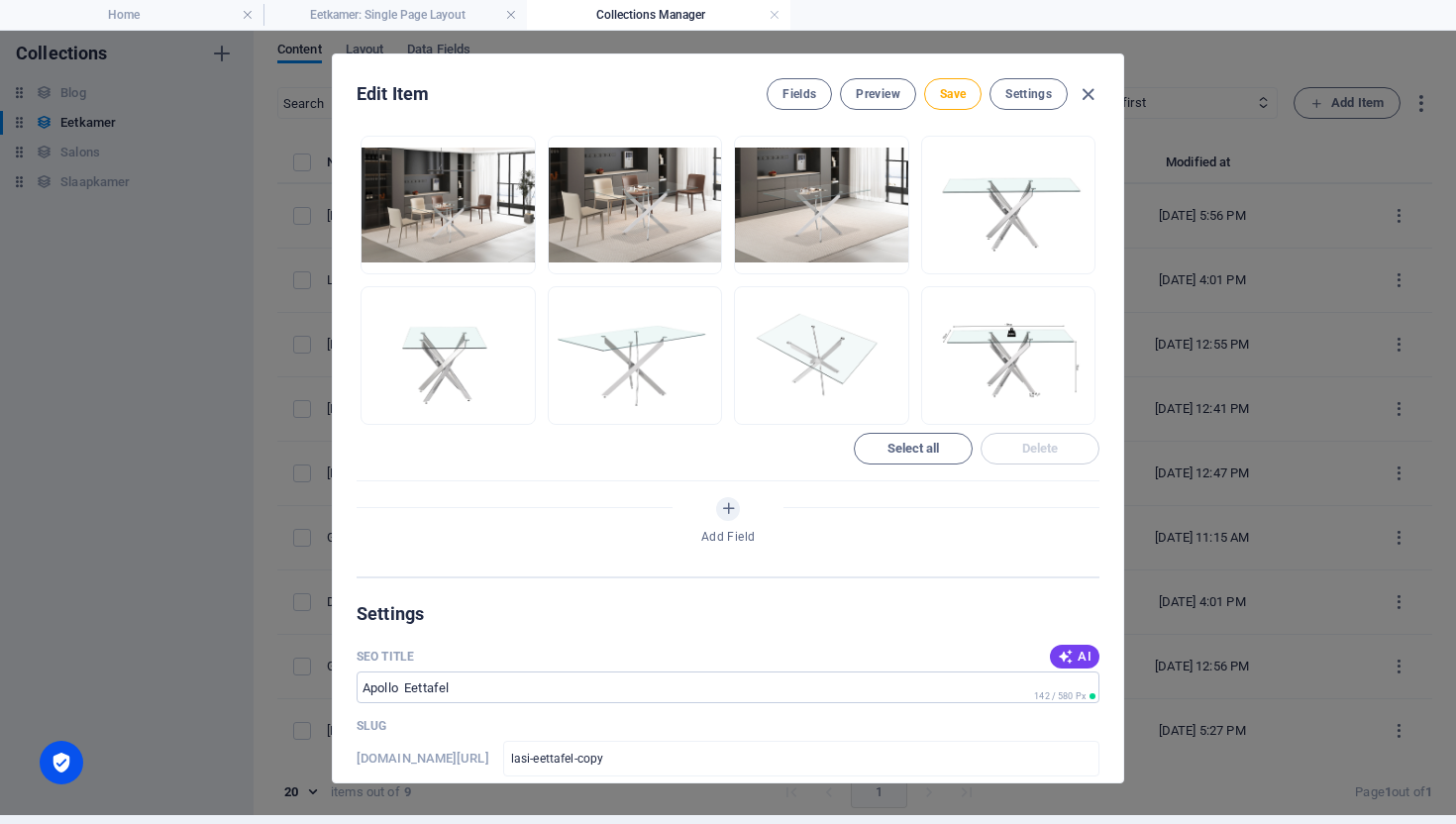 scroll, scrollTop: 834, scrollLeft: 0, axis: vertical 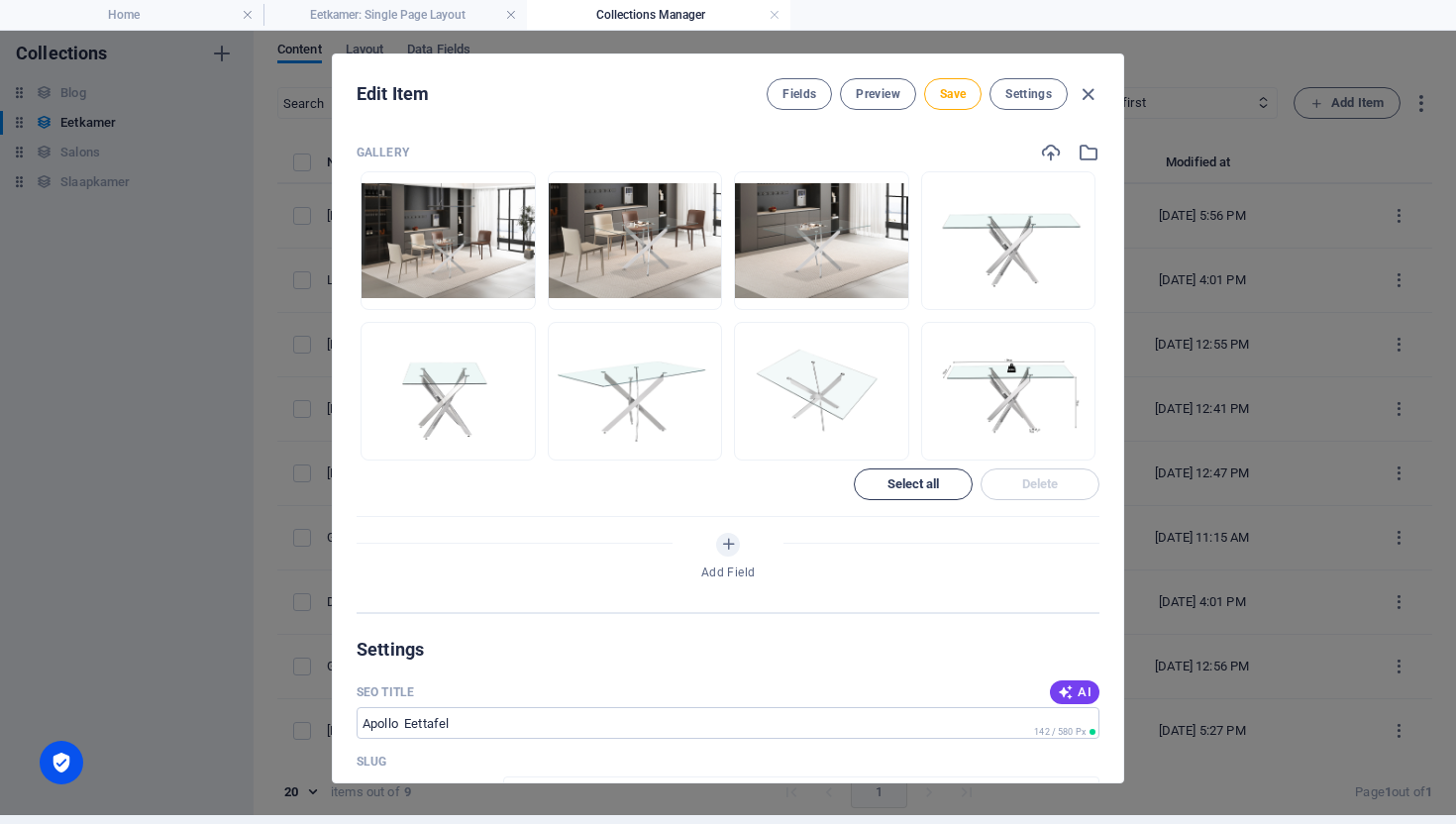 click on "Select all" at bounding box center (913, 484) 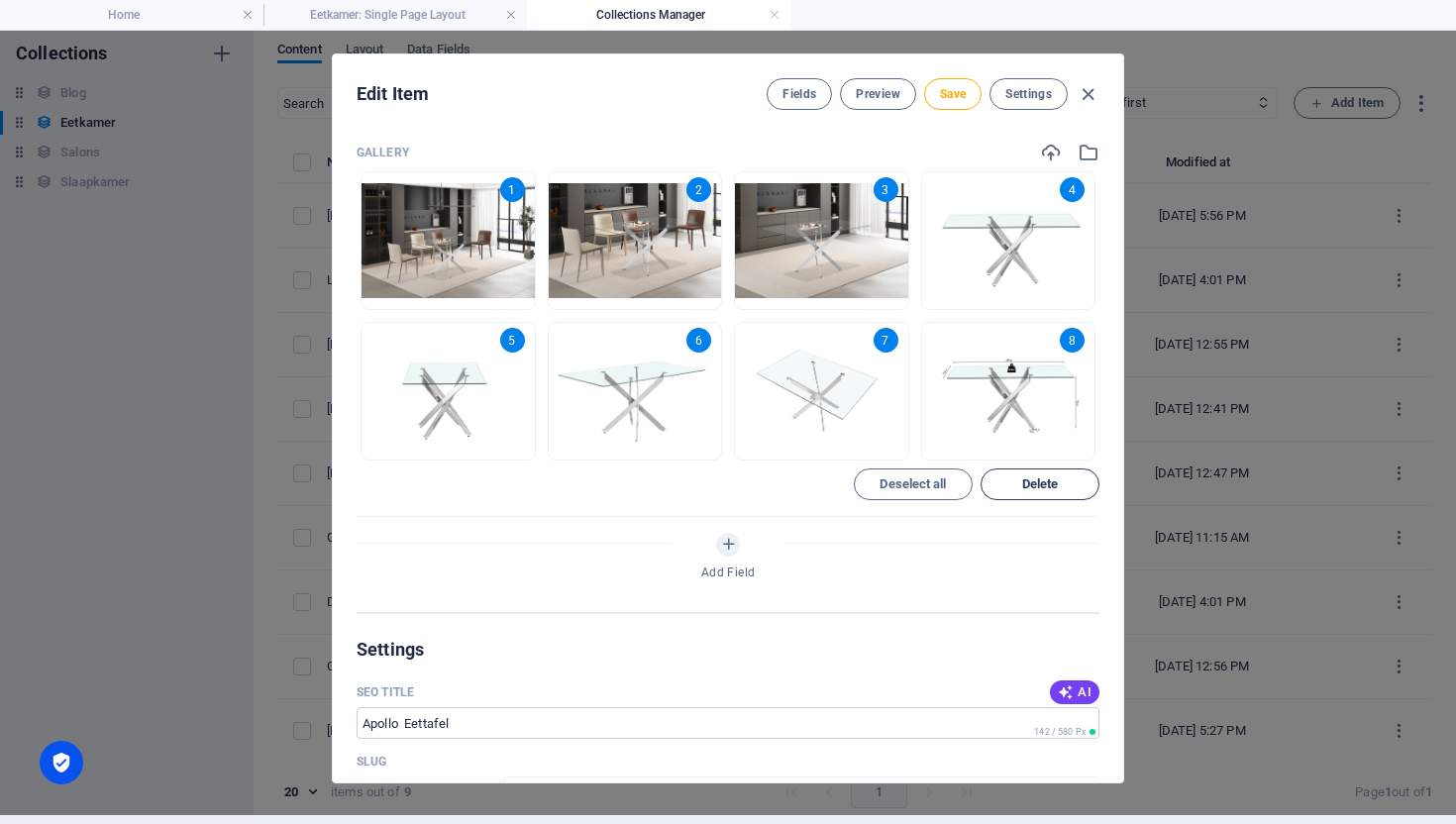 click on "Delete" at bounding box center [1040, 484] 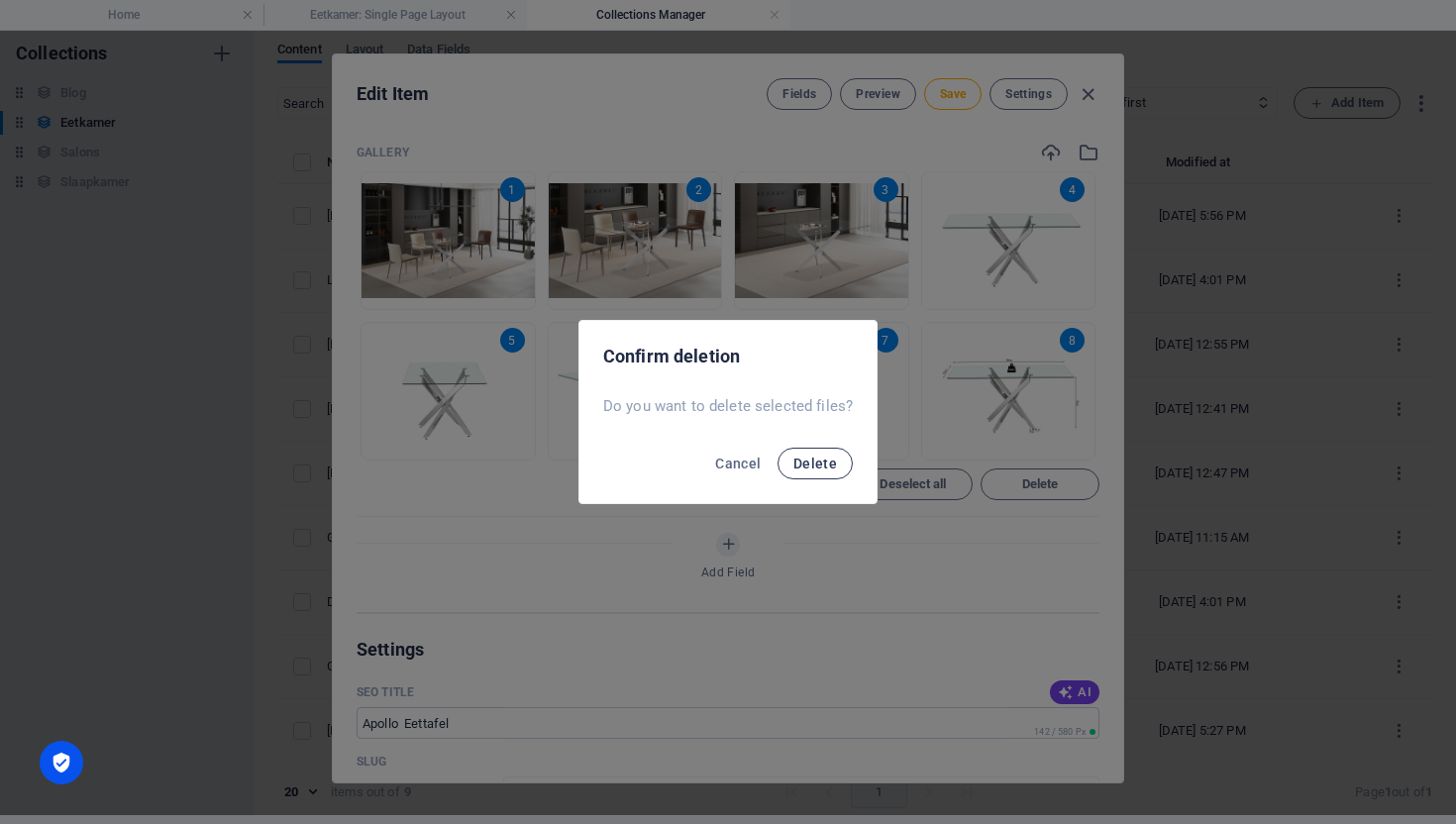 click on "Delete" at bounding box center [815, 464] 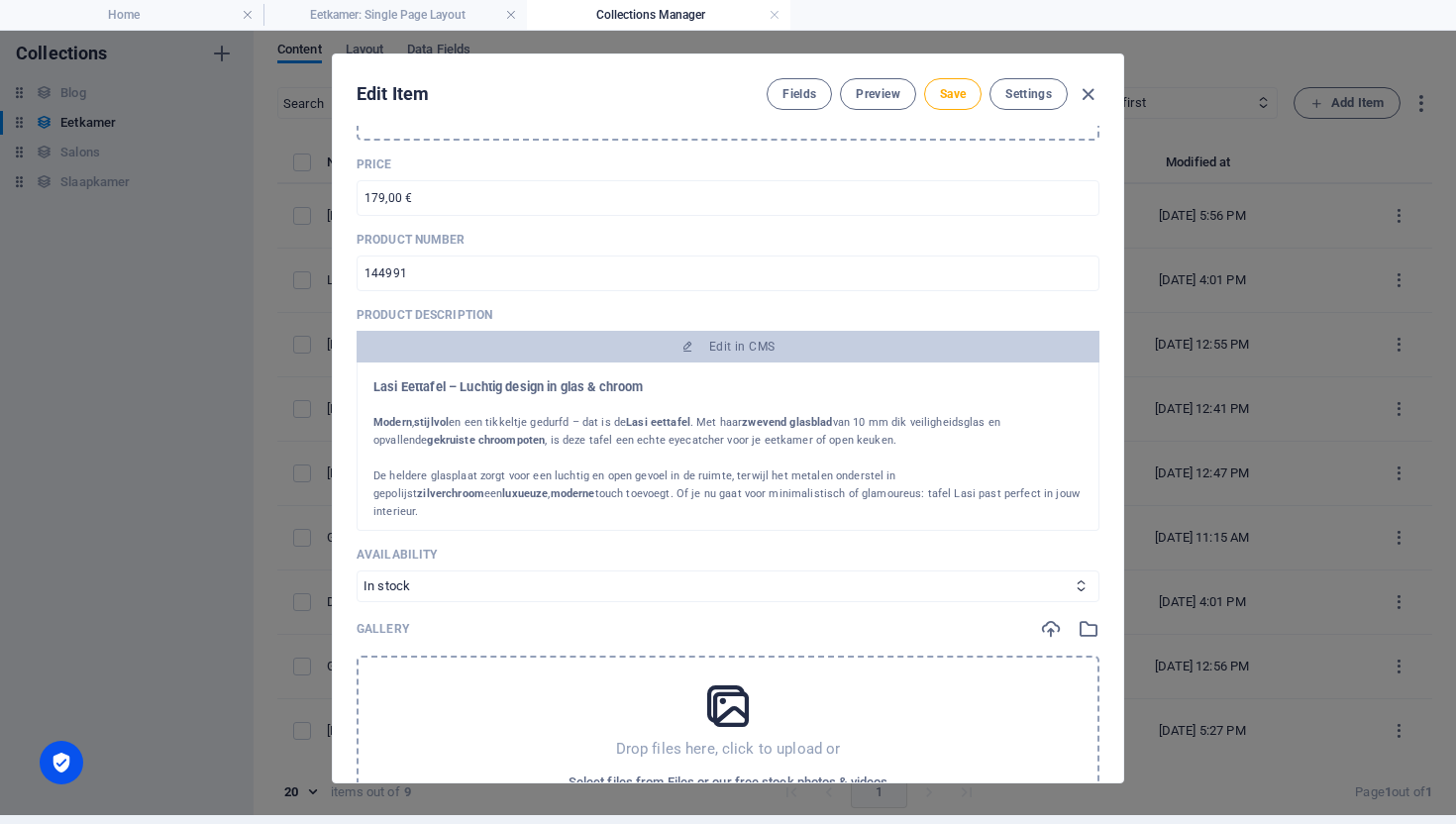 scroll, scrollTop: 0, scrollLeft: 0, axis: both 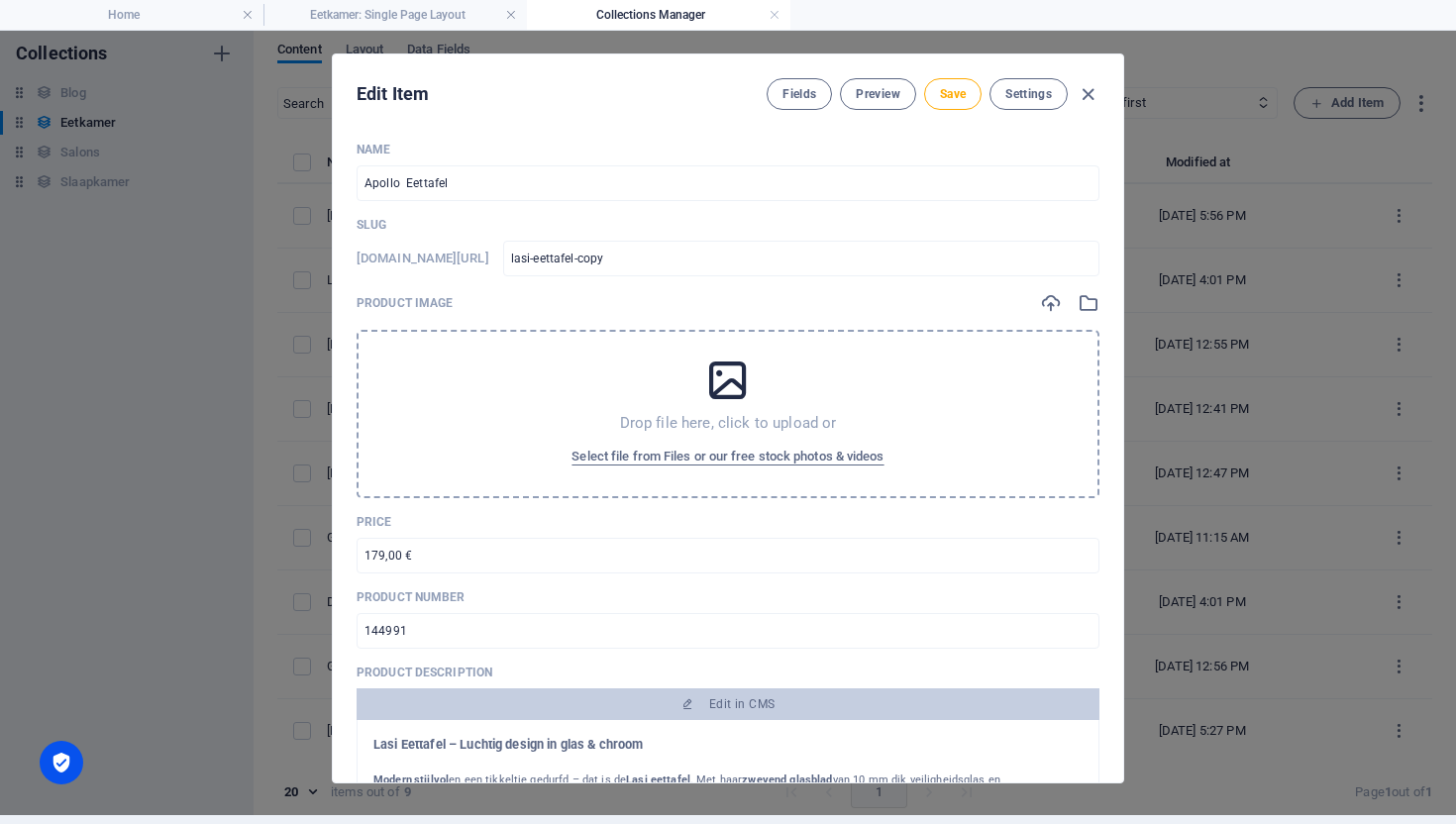 click at bounding box center [728, 380] 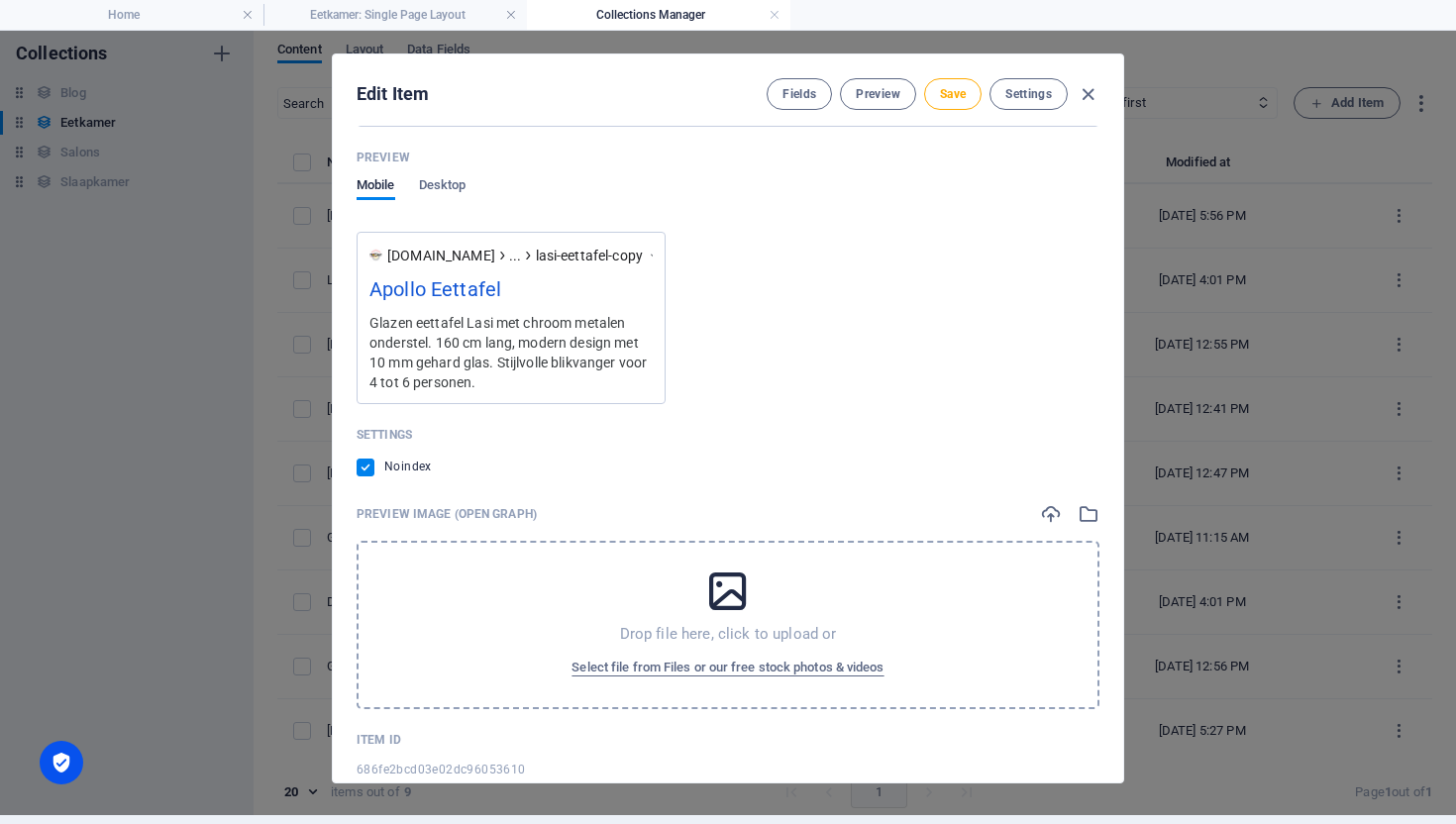 scroll, scrollTop: 1768, scrollLeft: 0, axis: vertical 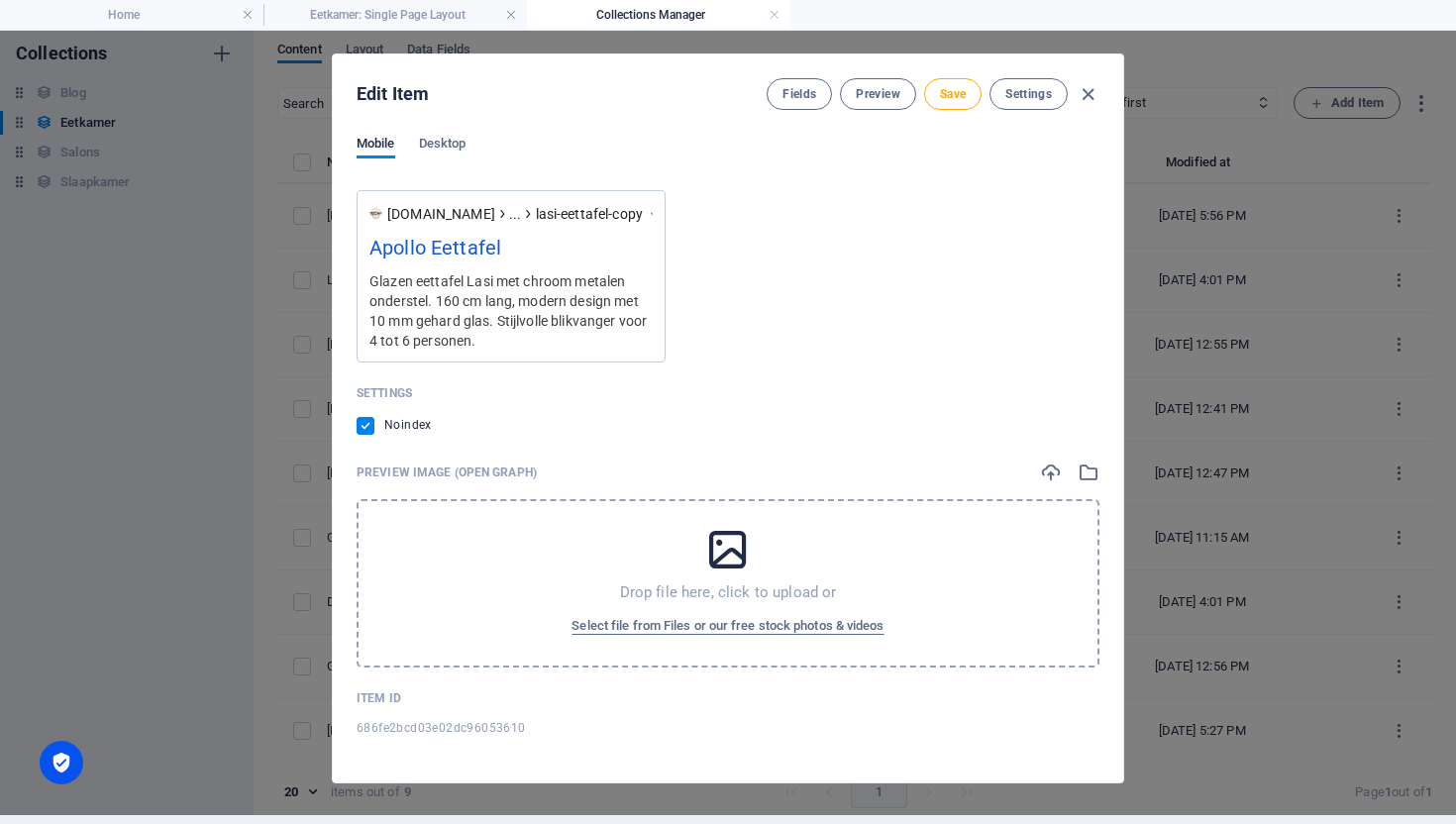 click at bounding box center [728, 550] 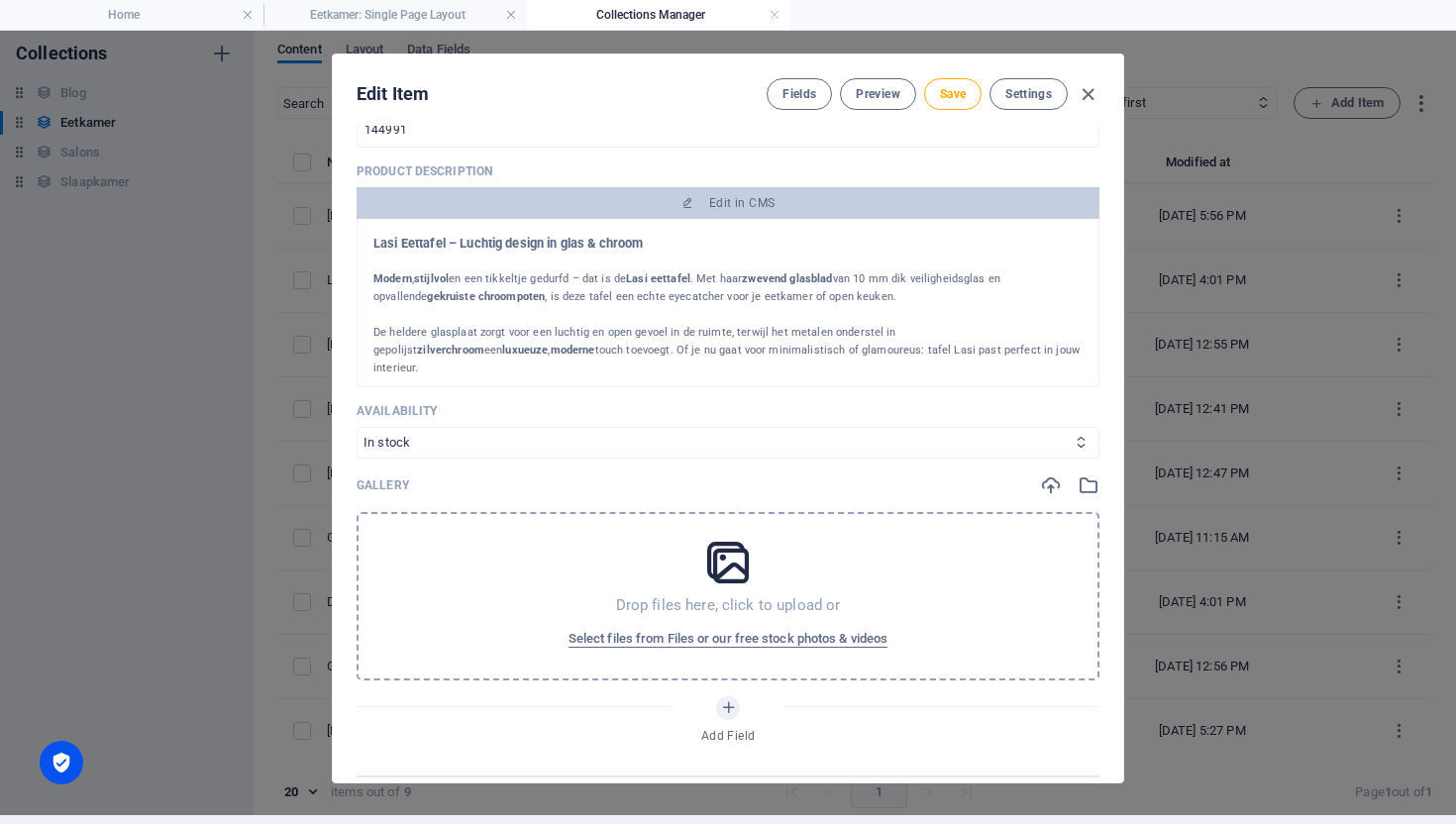 scroll, scrollTop: 412, scrollLeft: 0, axis: vertical 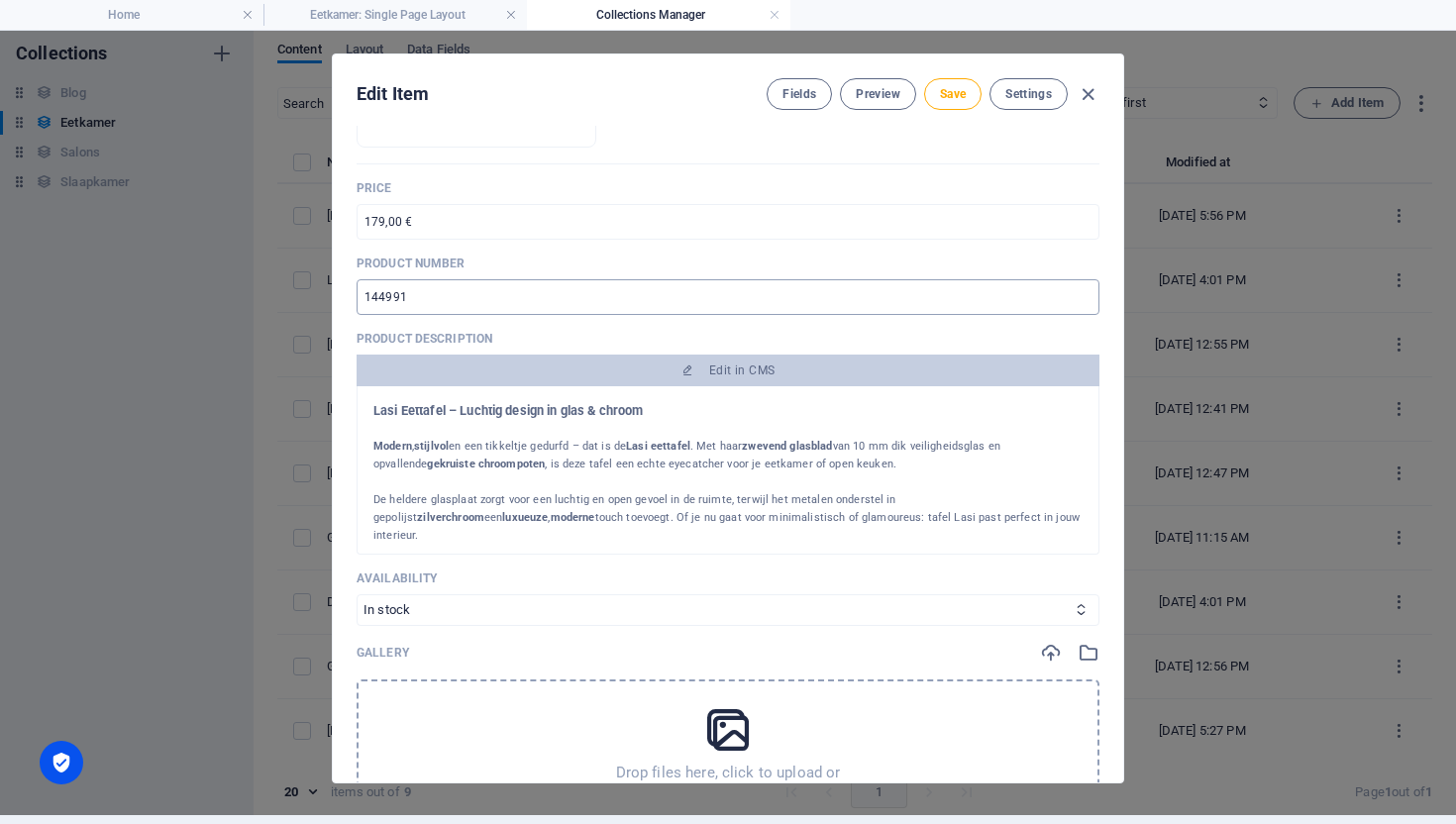 click on "144991" at bounding box center (728, 297) 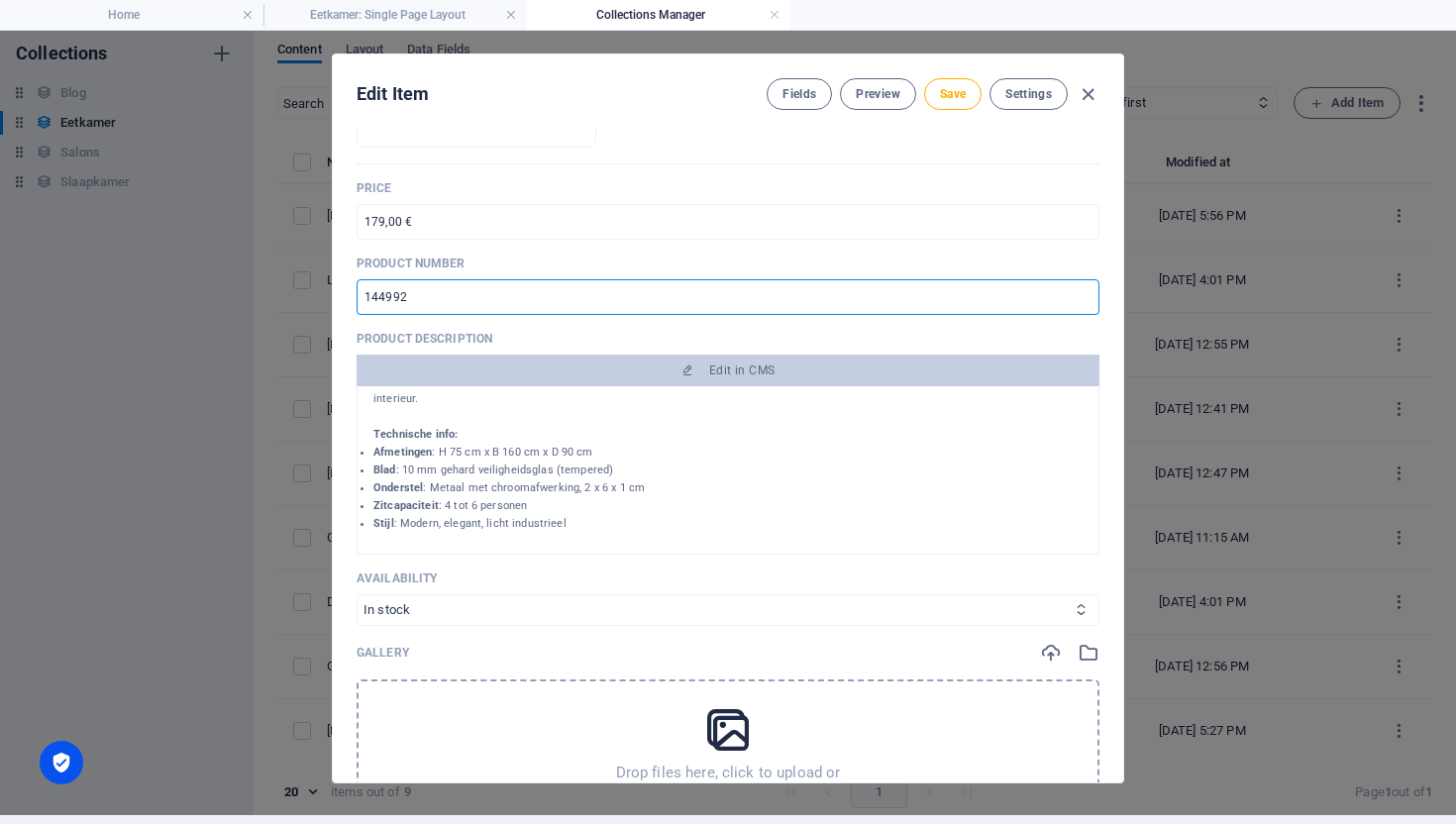 scroll, scrollTop: 138, scrollLeft: 0, axis: vertical 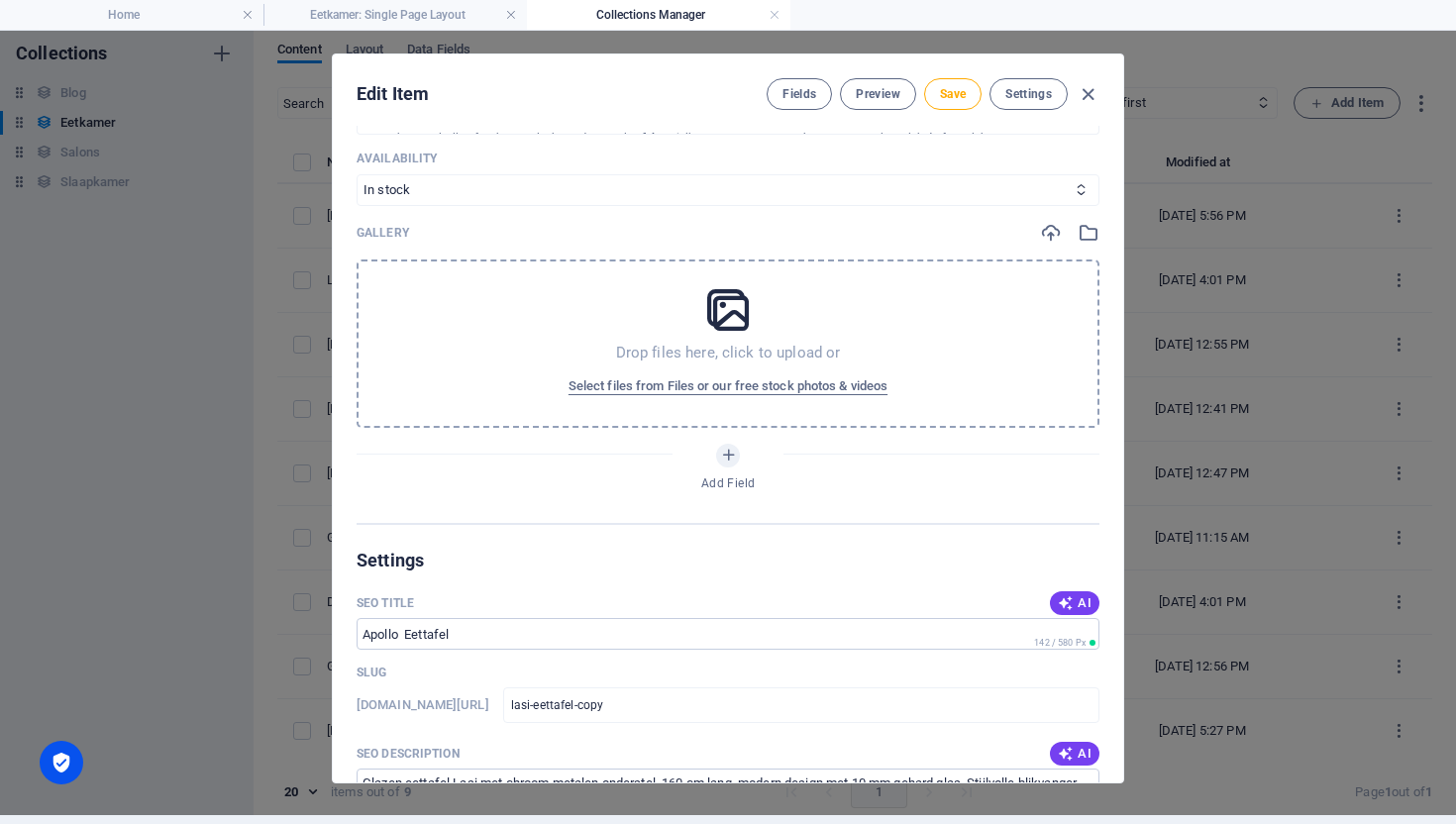 type on "144992" 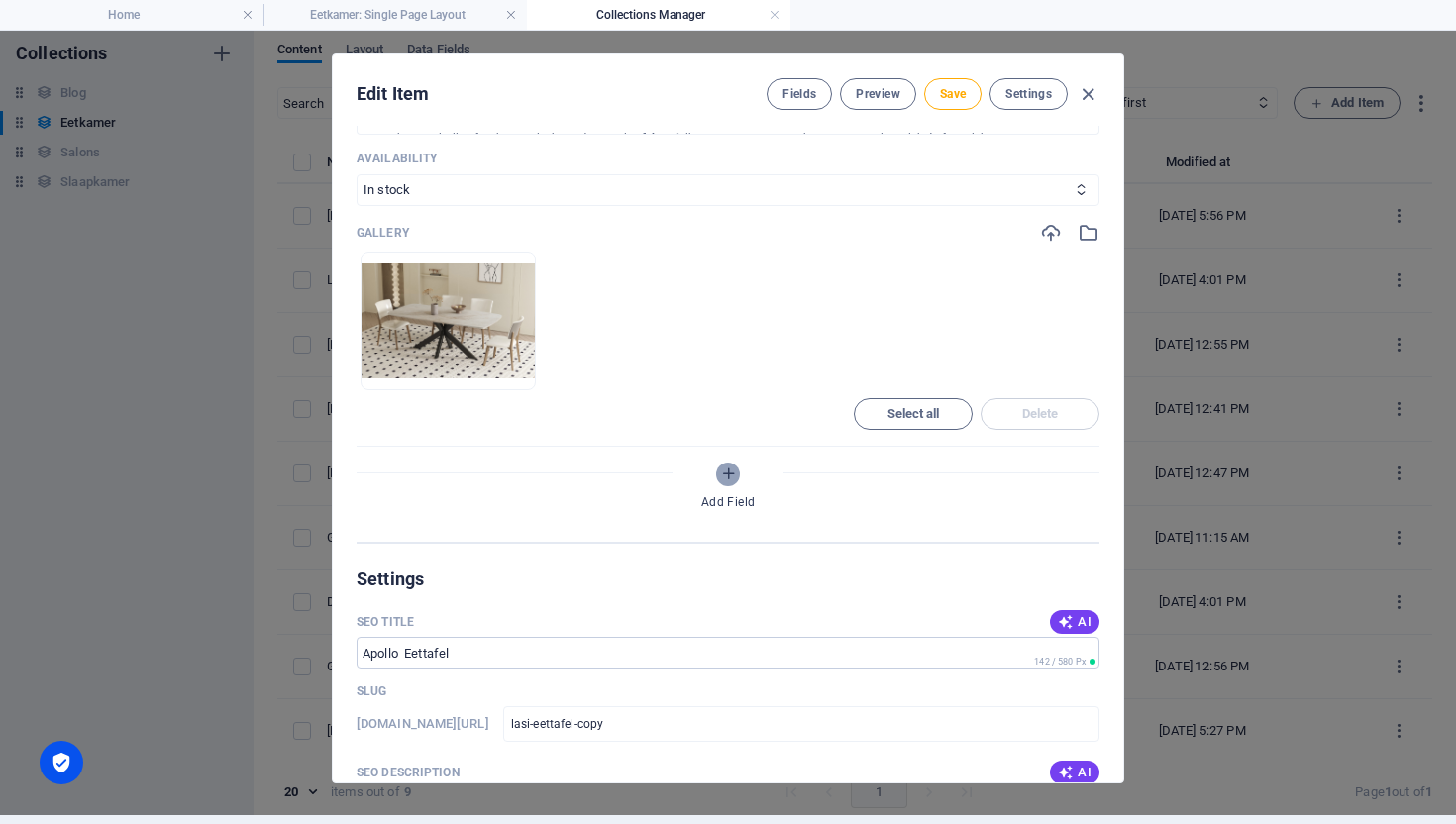 click at bounding box center (728, 473) 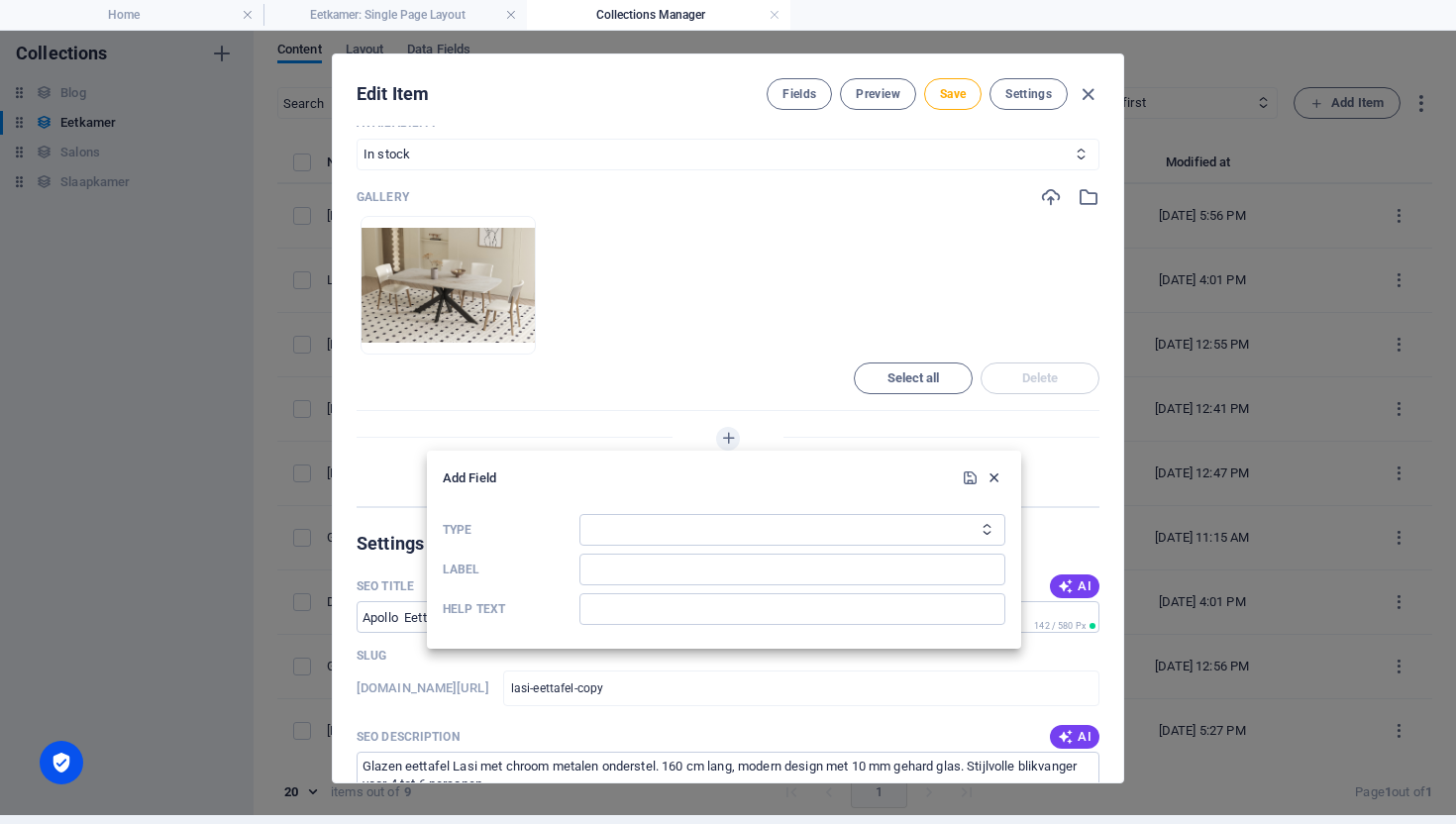 click at bounding box center [993, 477] 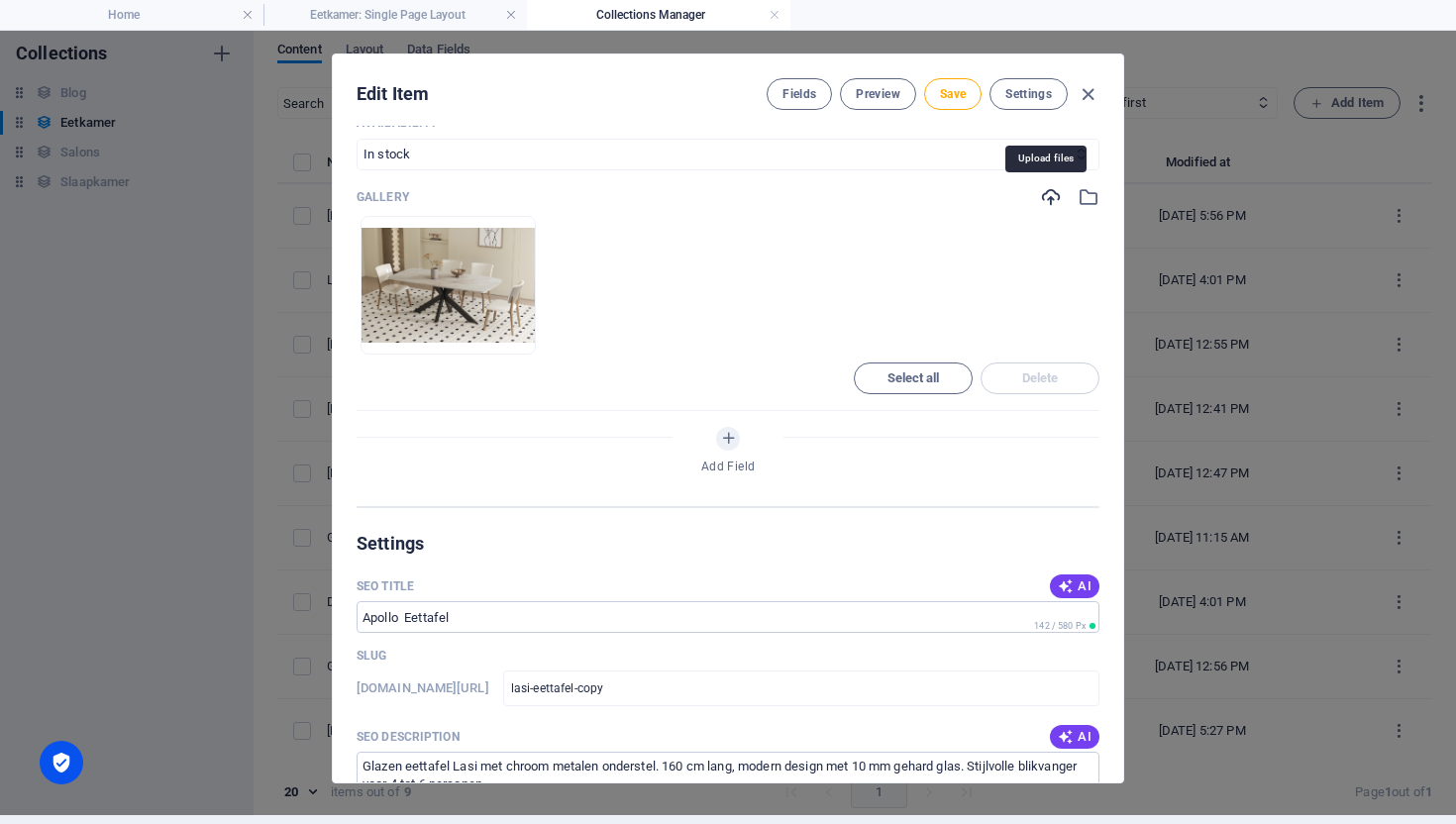click at bounding box center [1051, 197] 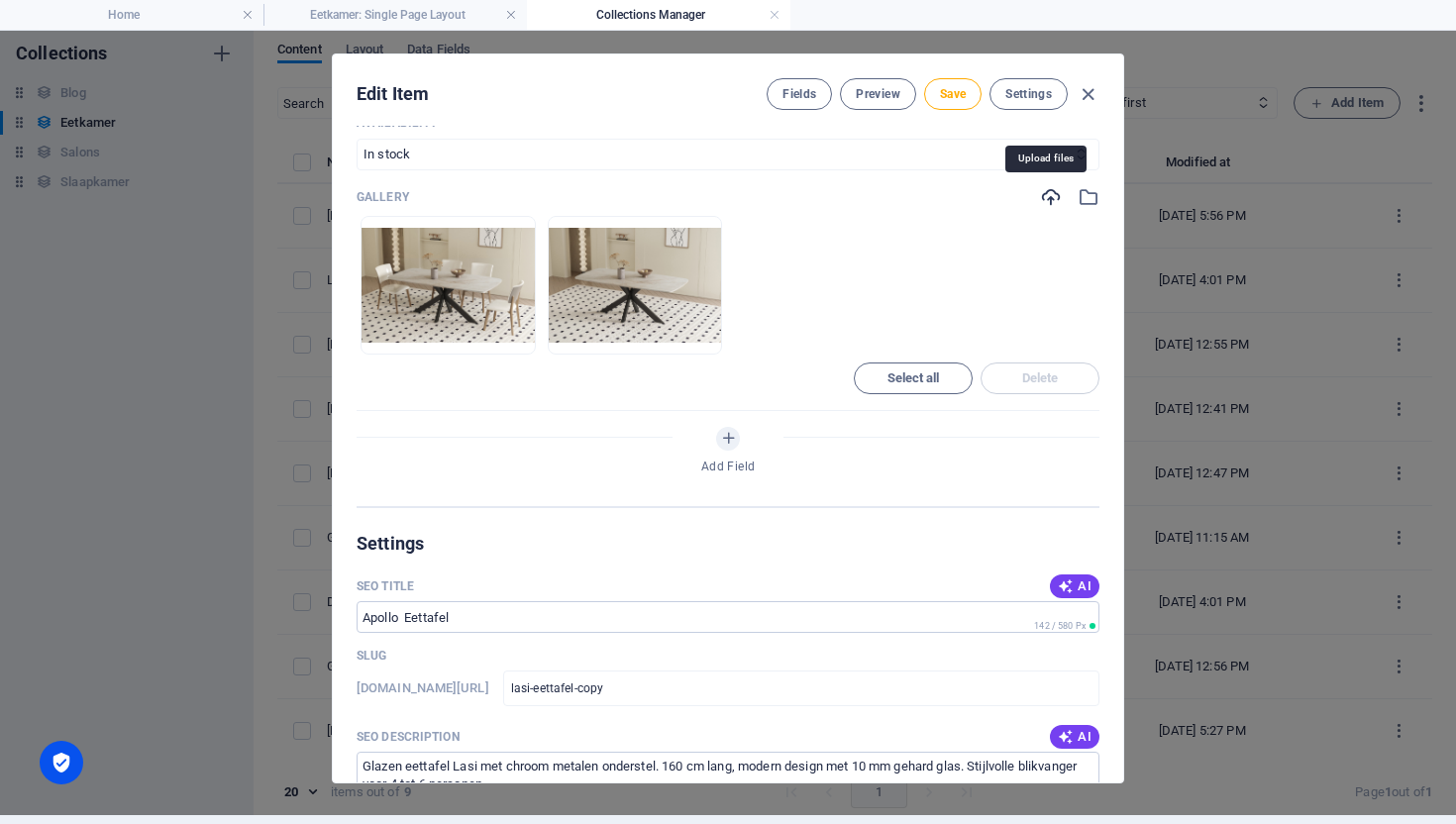 click at bounding box center (1051, 197) 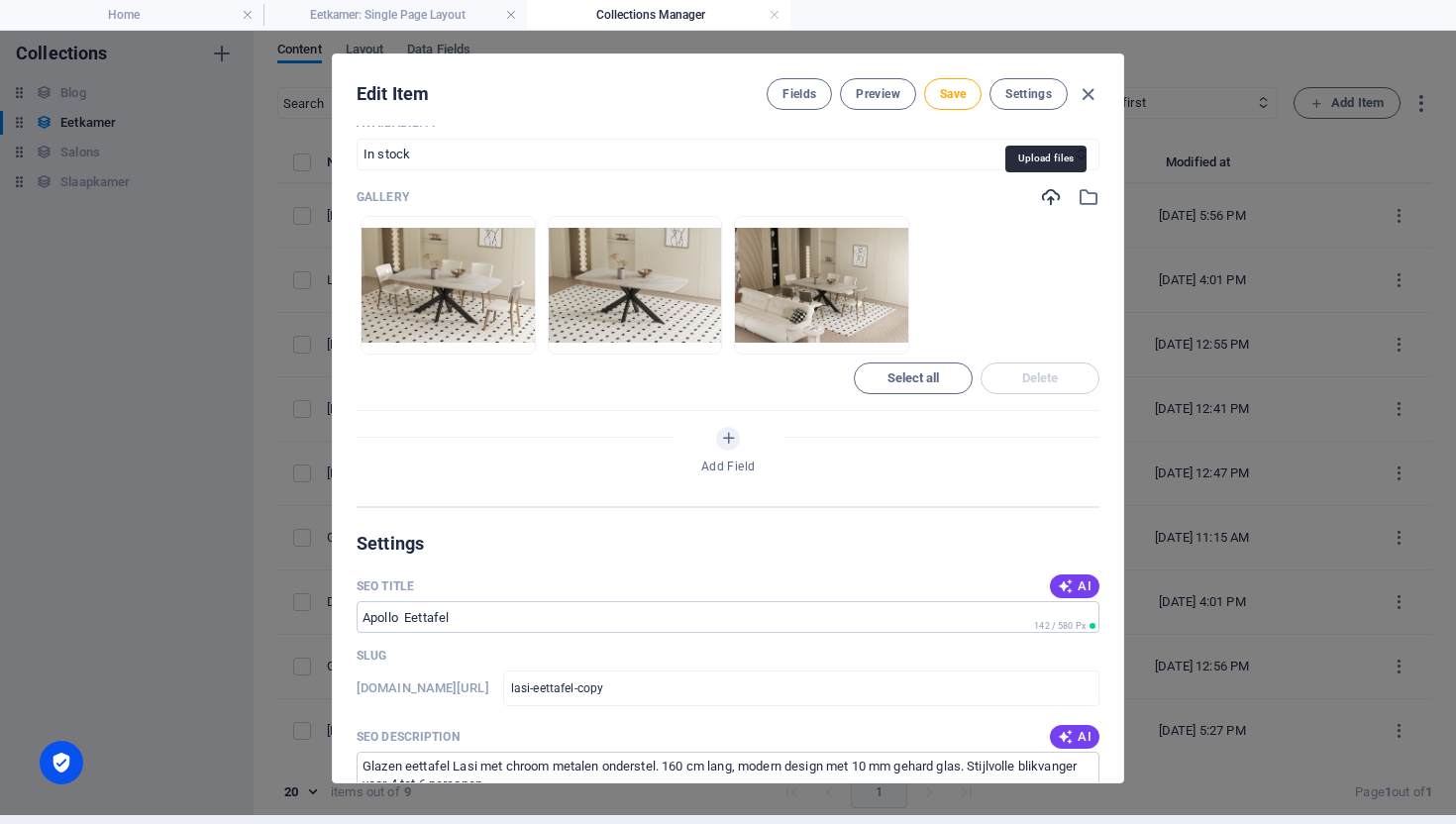 click at bounding box center [1051, 197] 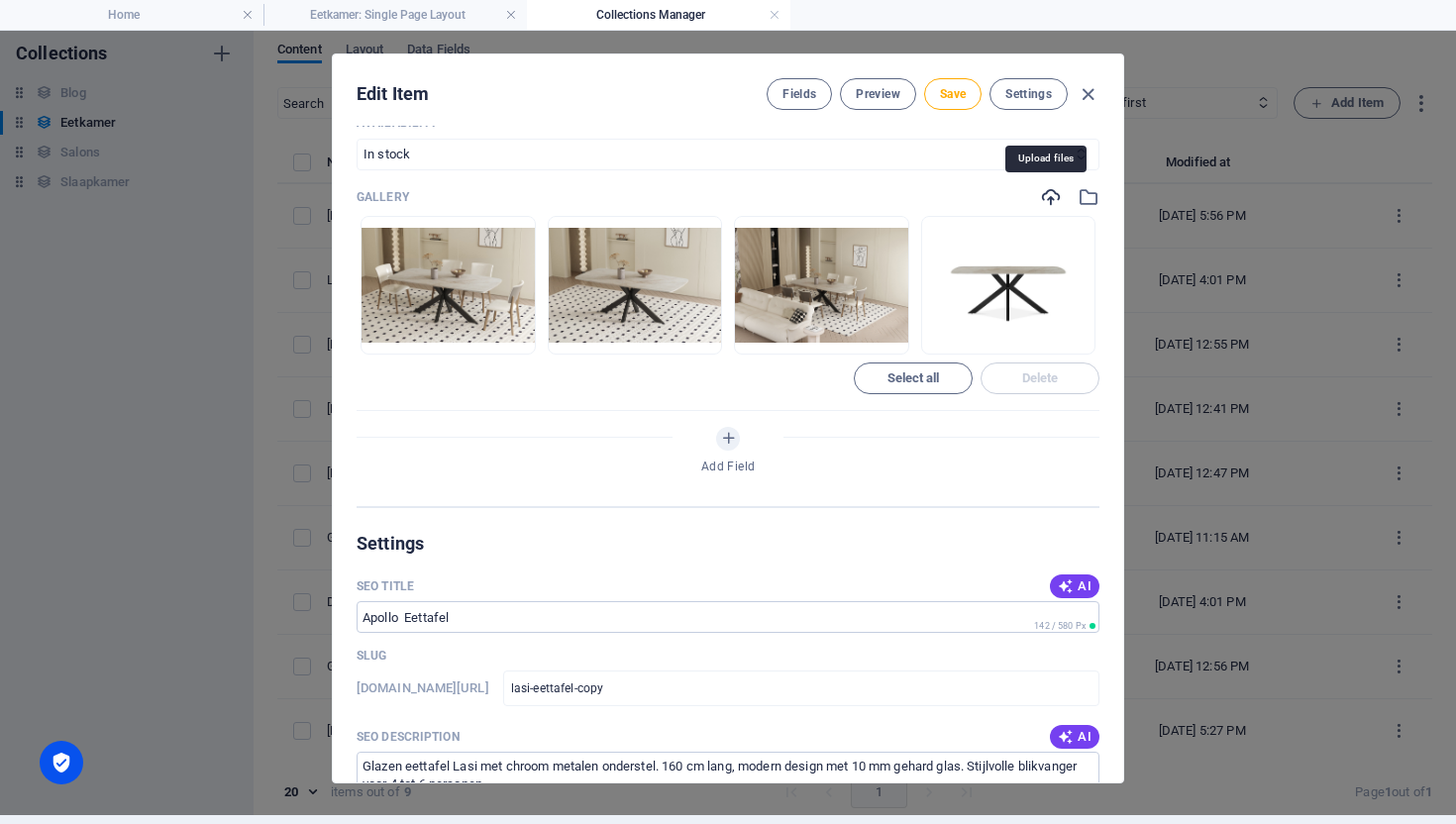 click at bounding box center (1051, 197) 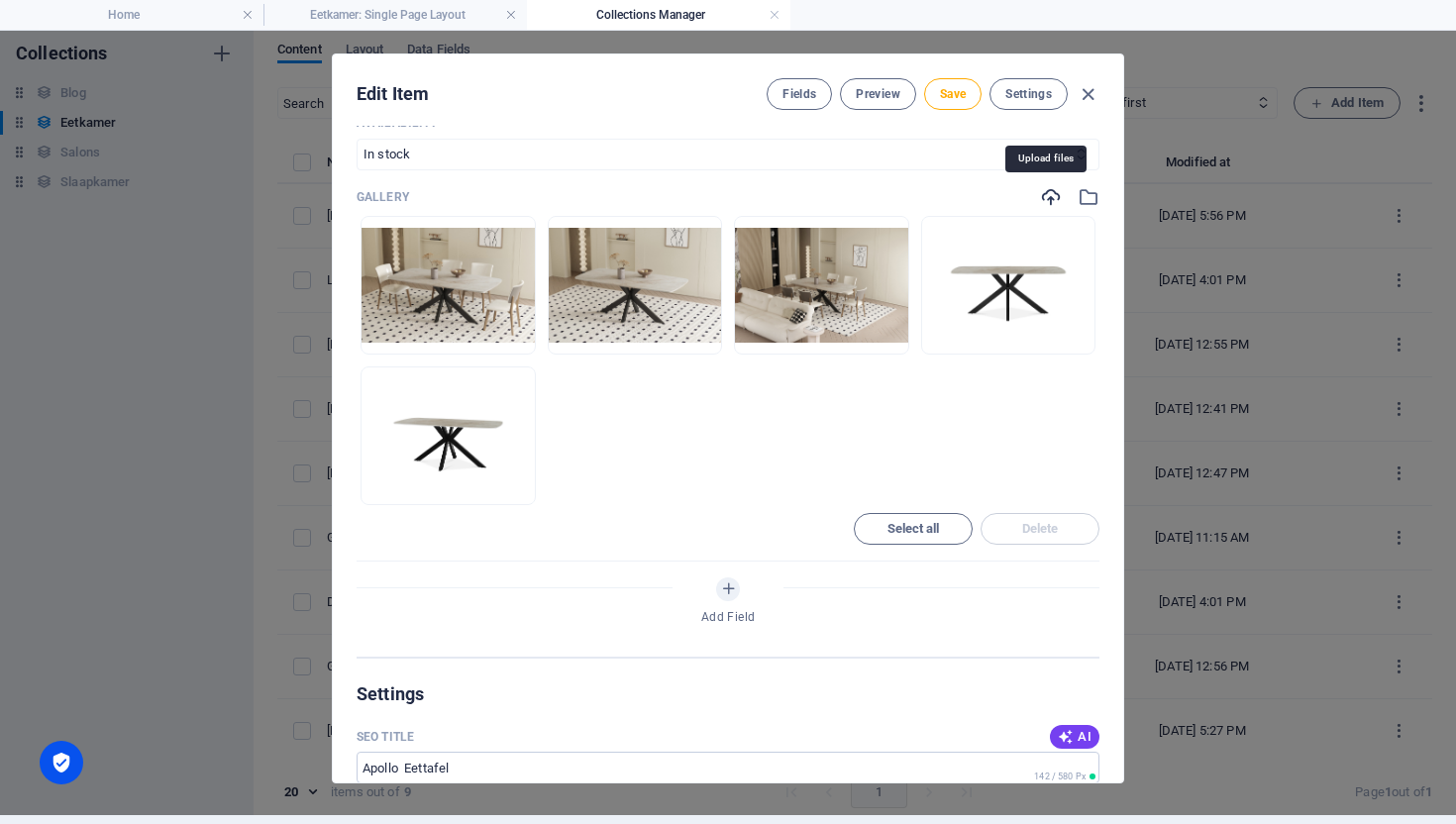 click at bounding box center [1051, 197] 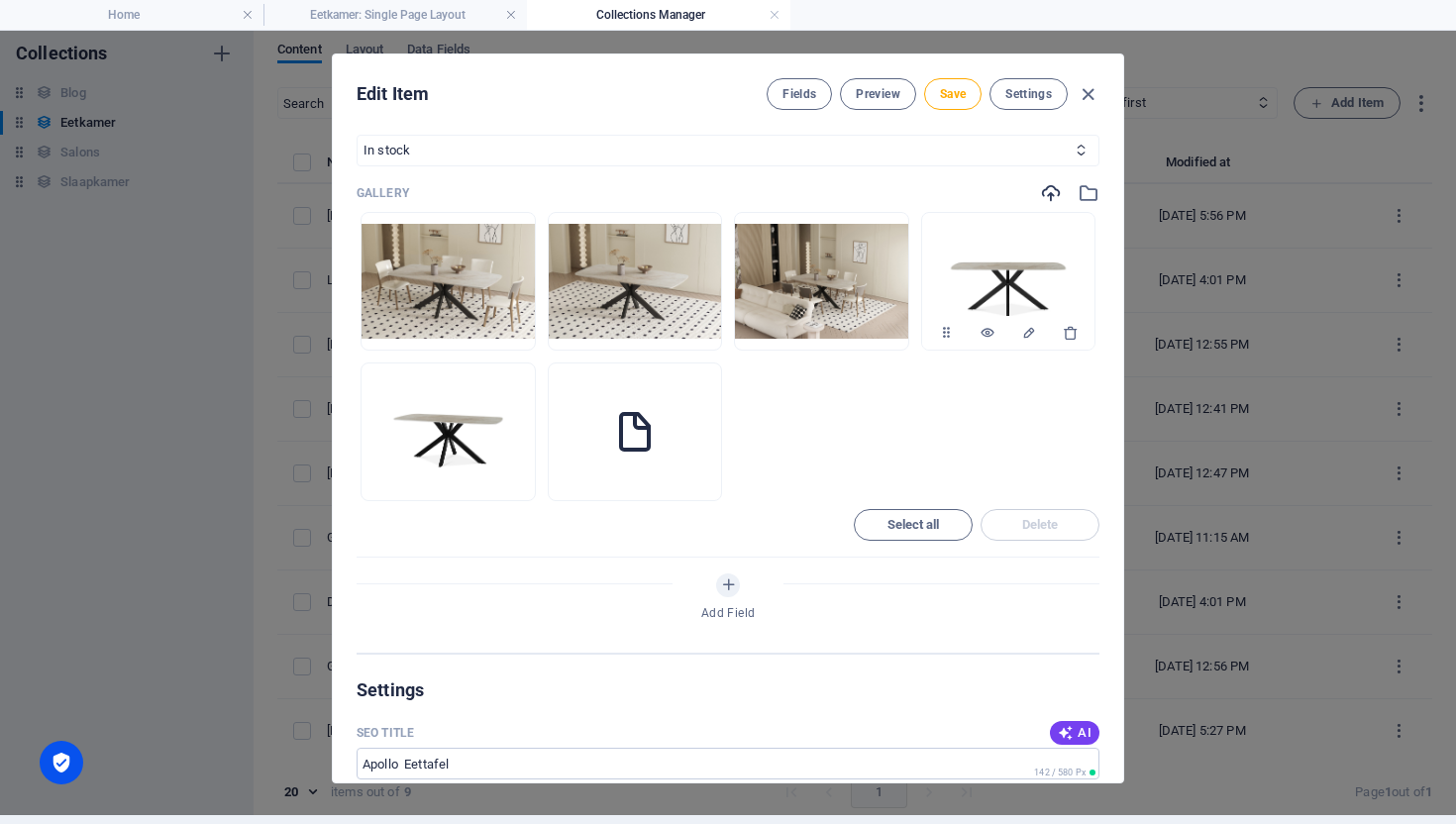 scroll, scrollTop: 872, scrollLeft: 0, axis: vertical 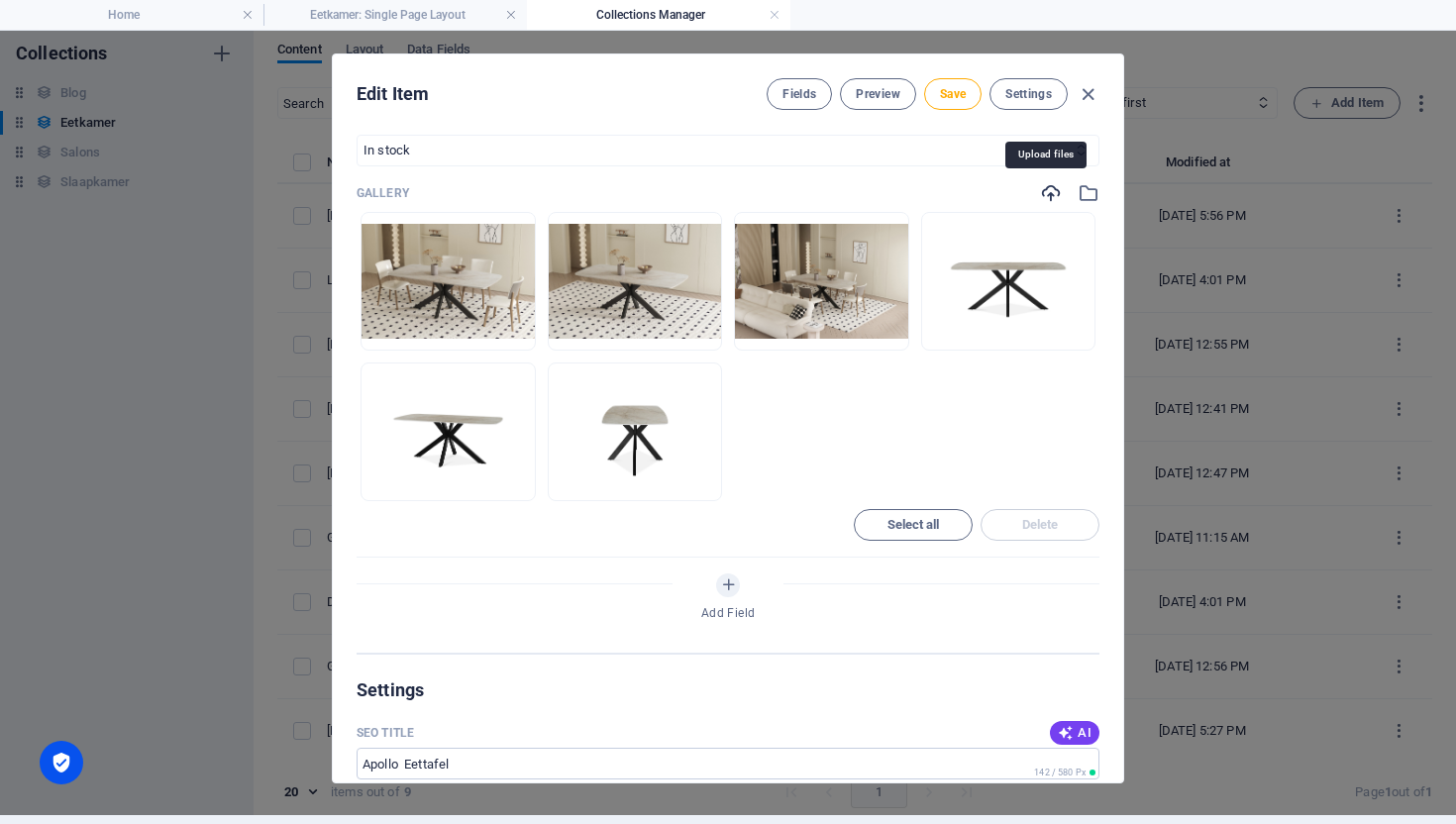 click at bounding box center (1051, 193) 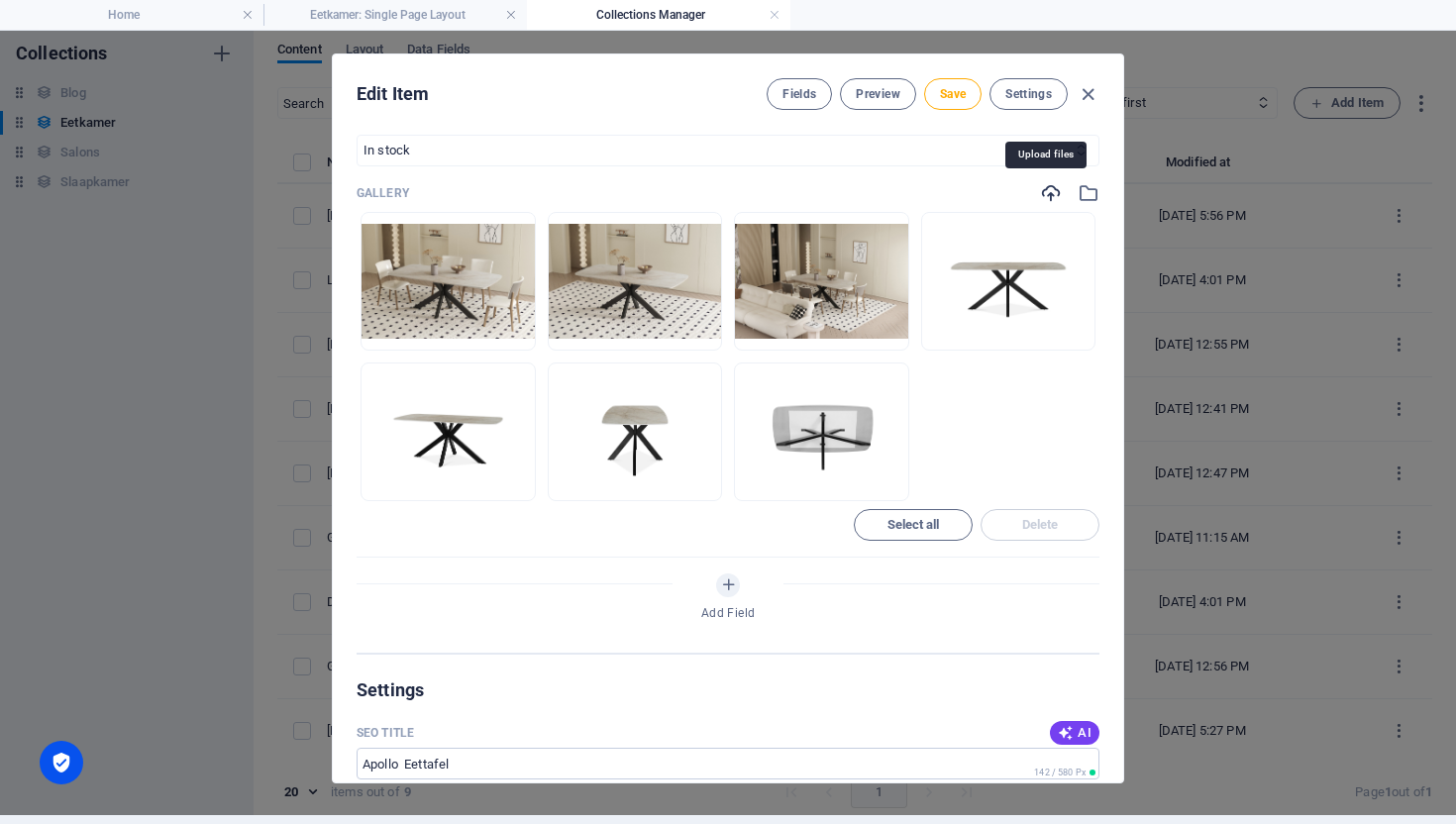 click at bounding box center [1051, 193] 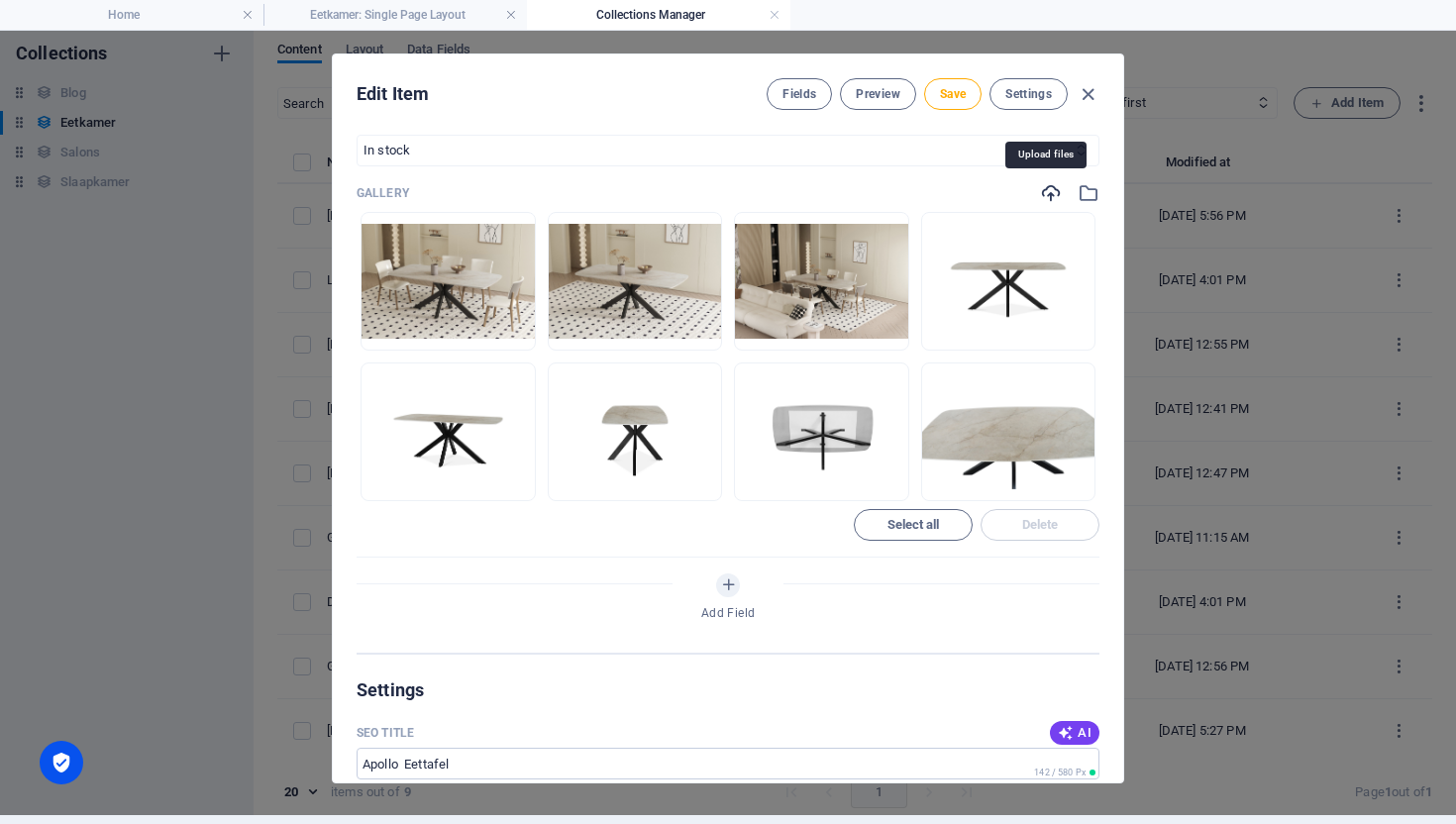 click at bounding box center [1051, 193] 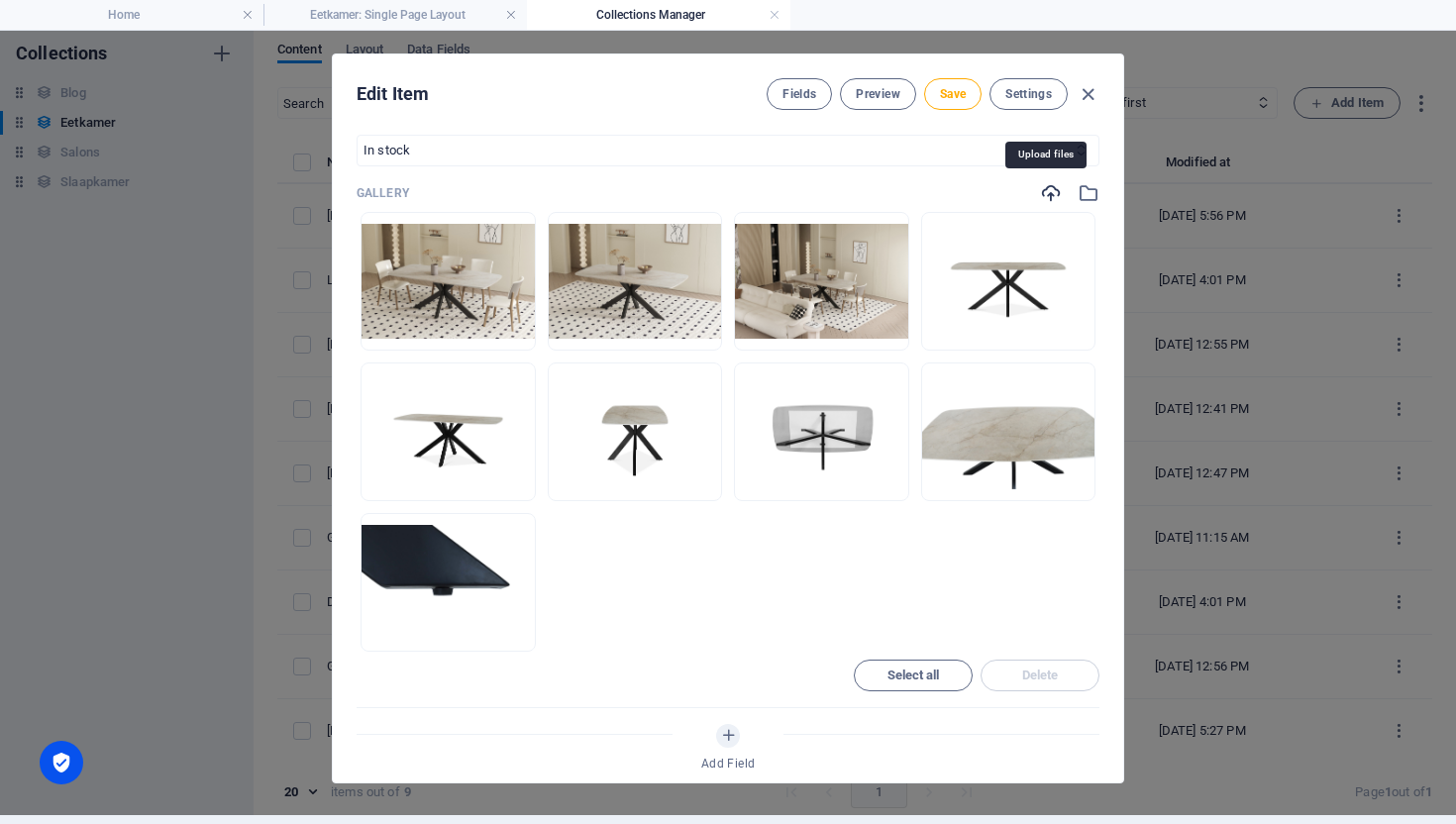 click at bounding box center [1051, 193] 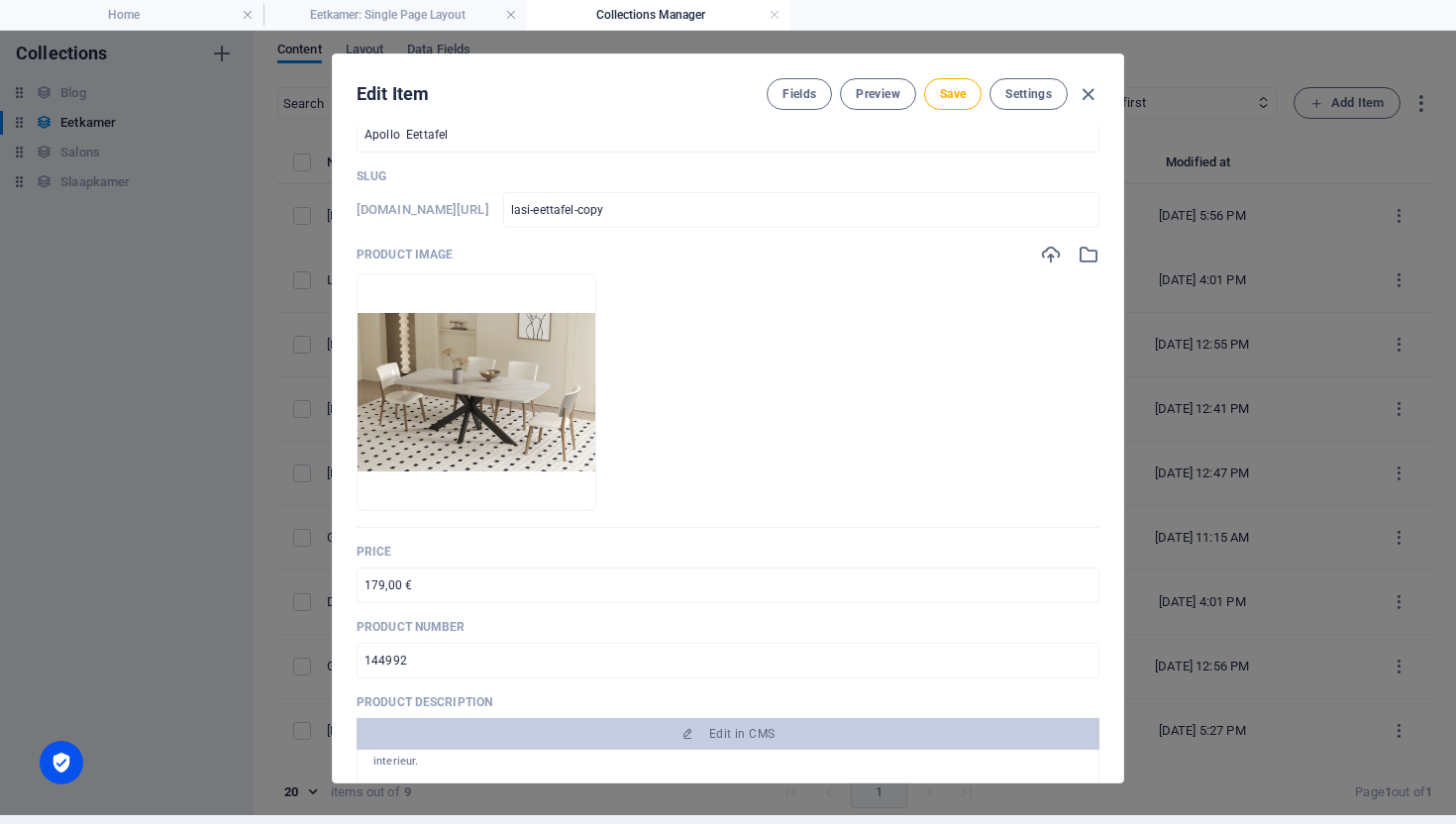 scroll, scrollTop: 0, scrollLeft: 0, axis: both 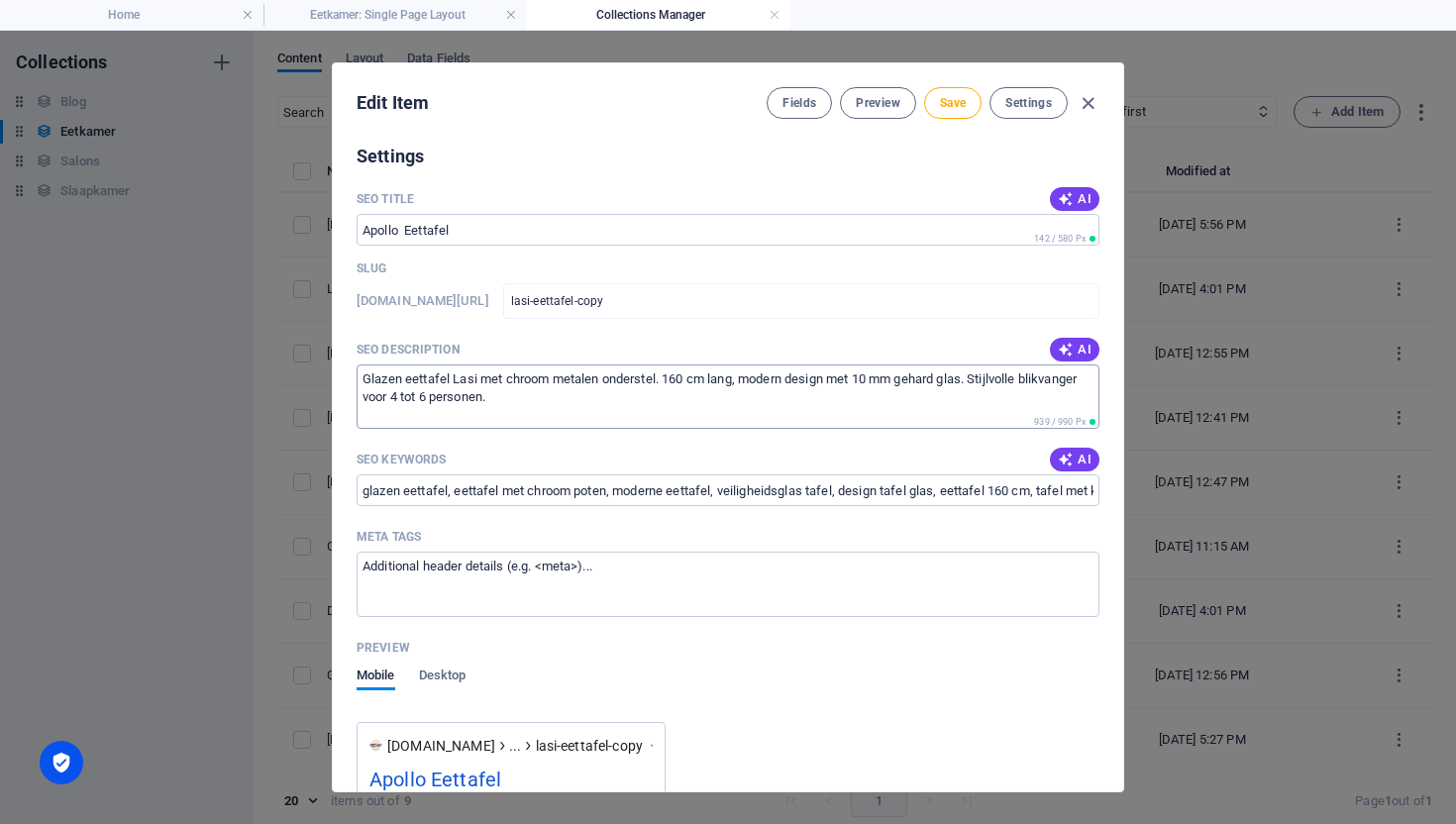 click on "Glazen eettafel Lasi met chroom metalen onderstel. 160 cm lang, modern design met 10 mm gehard glas. Stijlvolle blikvanger voor 4 tot 6 personen." at bounding box center [728, 396] 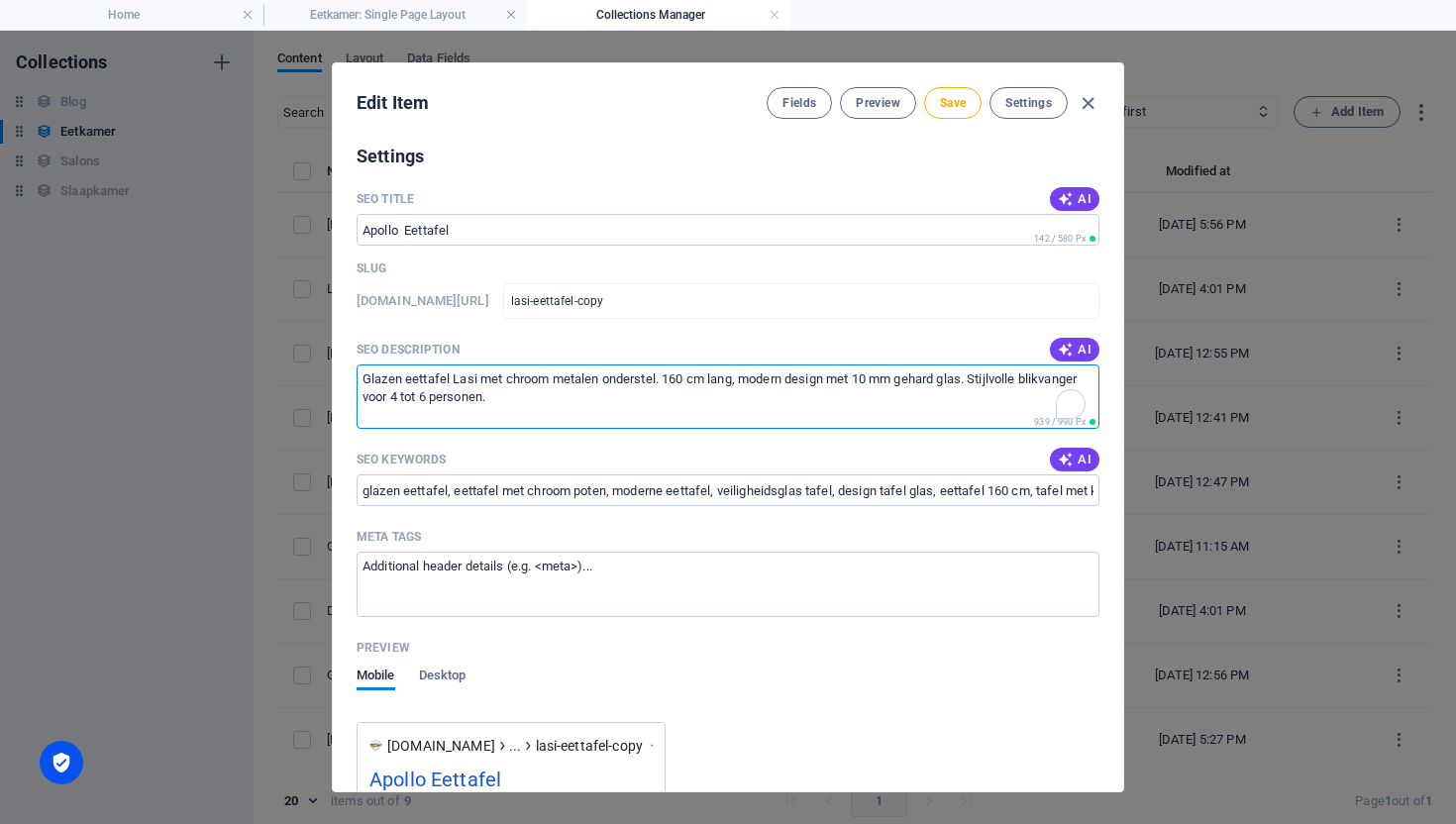 click on "Glazen eettafel Lasi met chroom metalen onderstel. 160 cm lang, modern design met 10 mm gehard glas. Stijlvolle blikvanger voor 4 tot 6 personen." at bounding box center (728, 396) 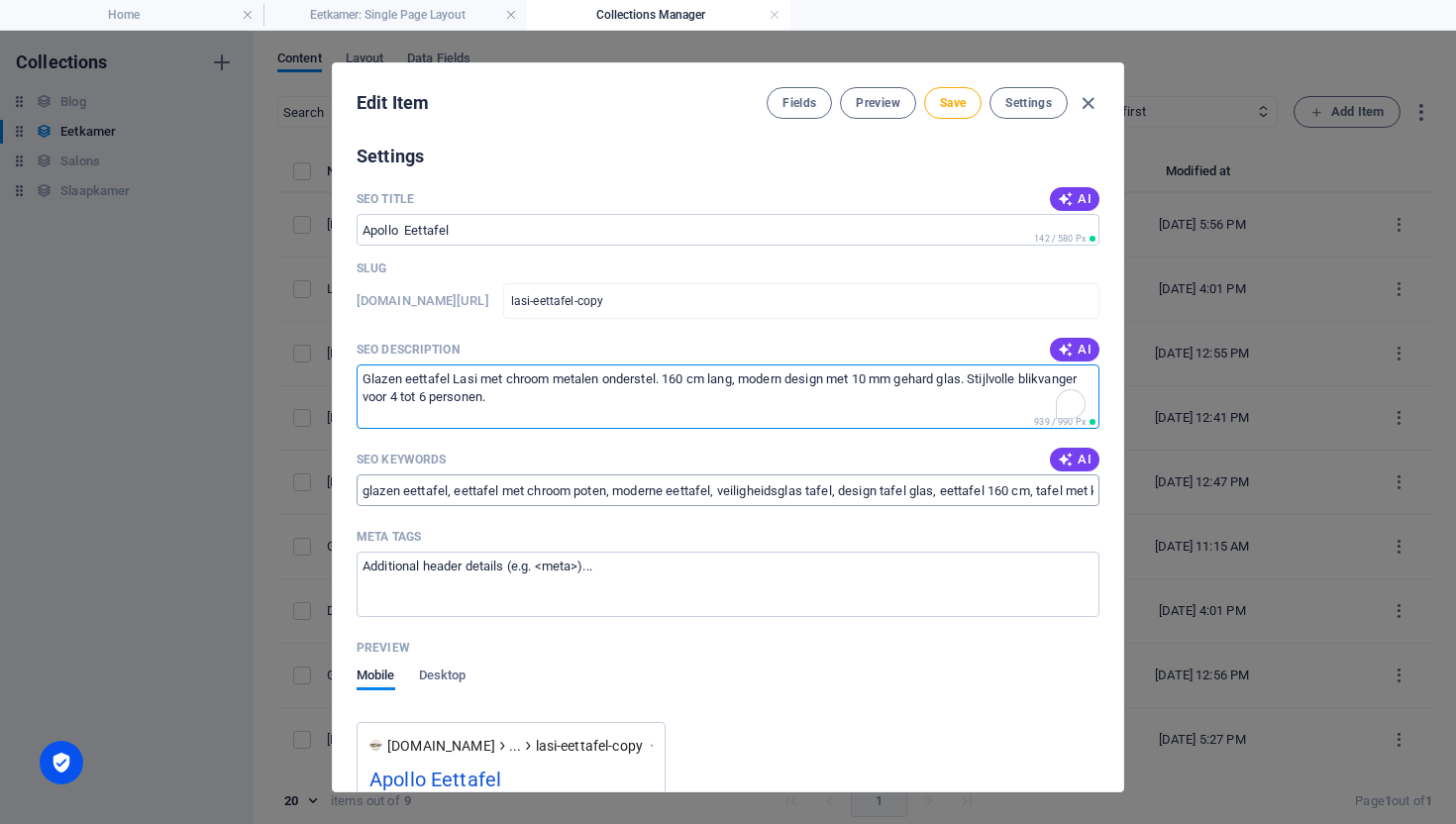 click on "glazen eettafel, eettafel met chroom poten, moderne eettafel, veiligheidsglas tafel, design tafel glas, eettafel 160 cm, tafel met kruisvoet, Lasi tafel, Mobysit eettafel, transparante eettafel, eetkamertafel glas, minimalistische tafel, moderne eetruimte, eettafel met metalen onderstel, chroom design tafel" at bounding box center (728, 490) 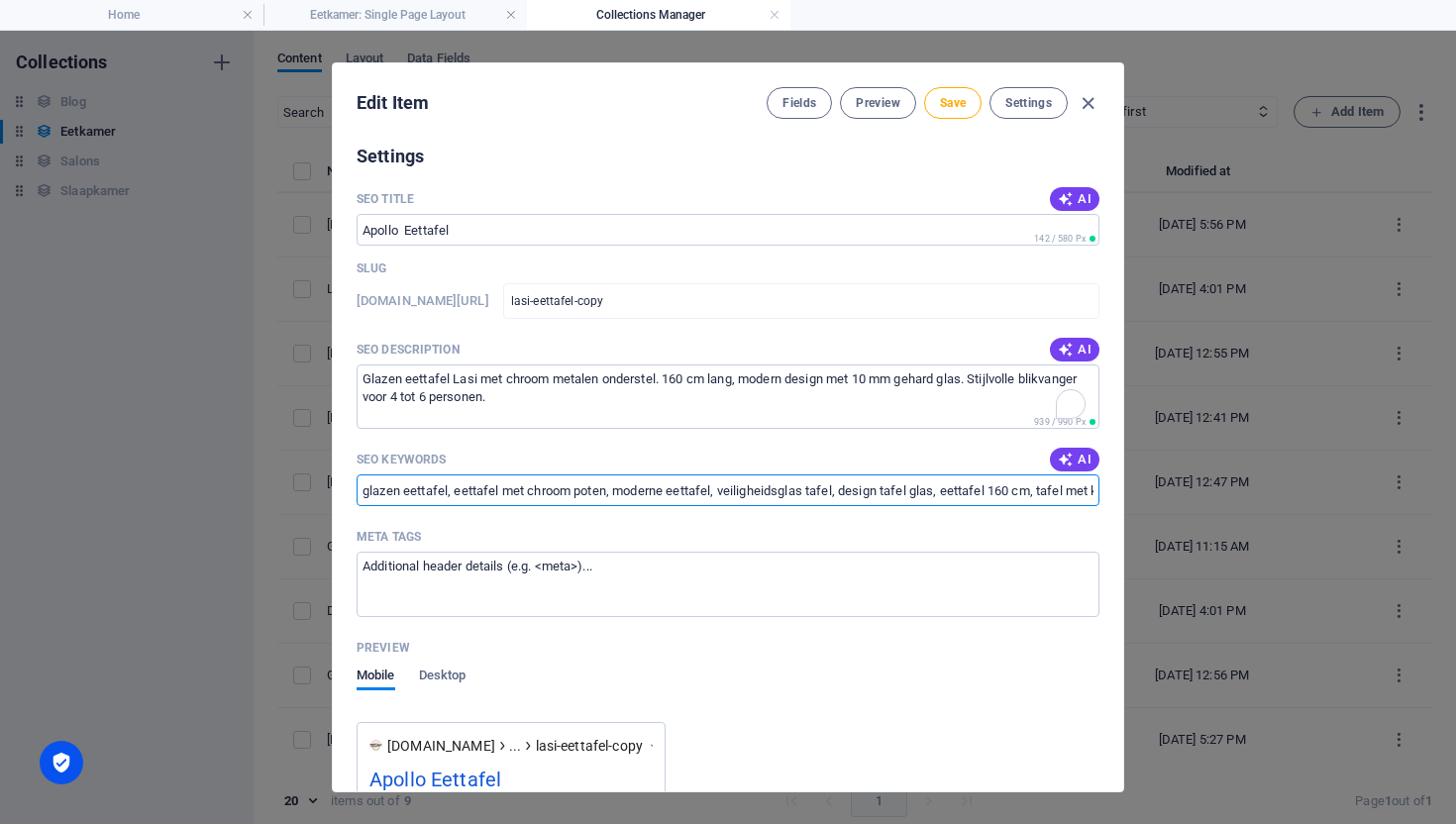 click on "glazen eettafel, eettafel met chroom poten, moderne eettafel, veiligheidsglas tafel, design tafel glas, eettafel 160 cm, tafel met kruisvoet, Lasi tafel, Mobysit eettafel, transparante eettafel, eetkamertafel glas, minimalistische tafel, moderne eetruimte, eettafel met metalen onderstel, chroom design tafel" at bounding box center (728, 490) 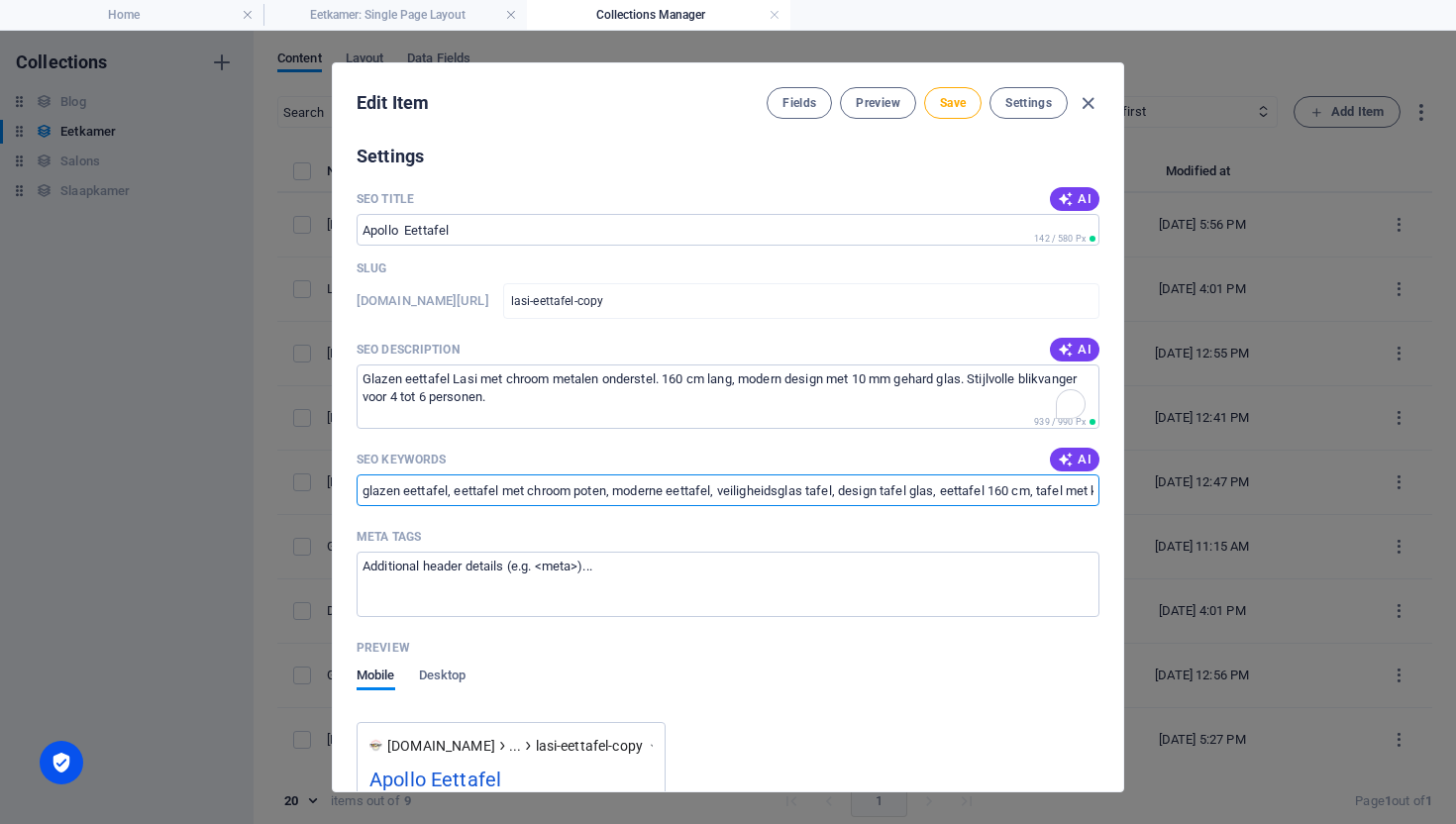 paste on "Apollo eettafel, moderne eettafel, ovale eettafel, glanzend steen tafel, eetkamertafel beige, tafel met metalen poten, design eettafel 180 cm, Shakespeare beige tafel, luxe eetkamermeubel, Mobysit tafel          Demander à ChatGPT" 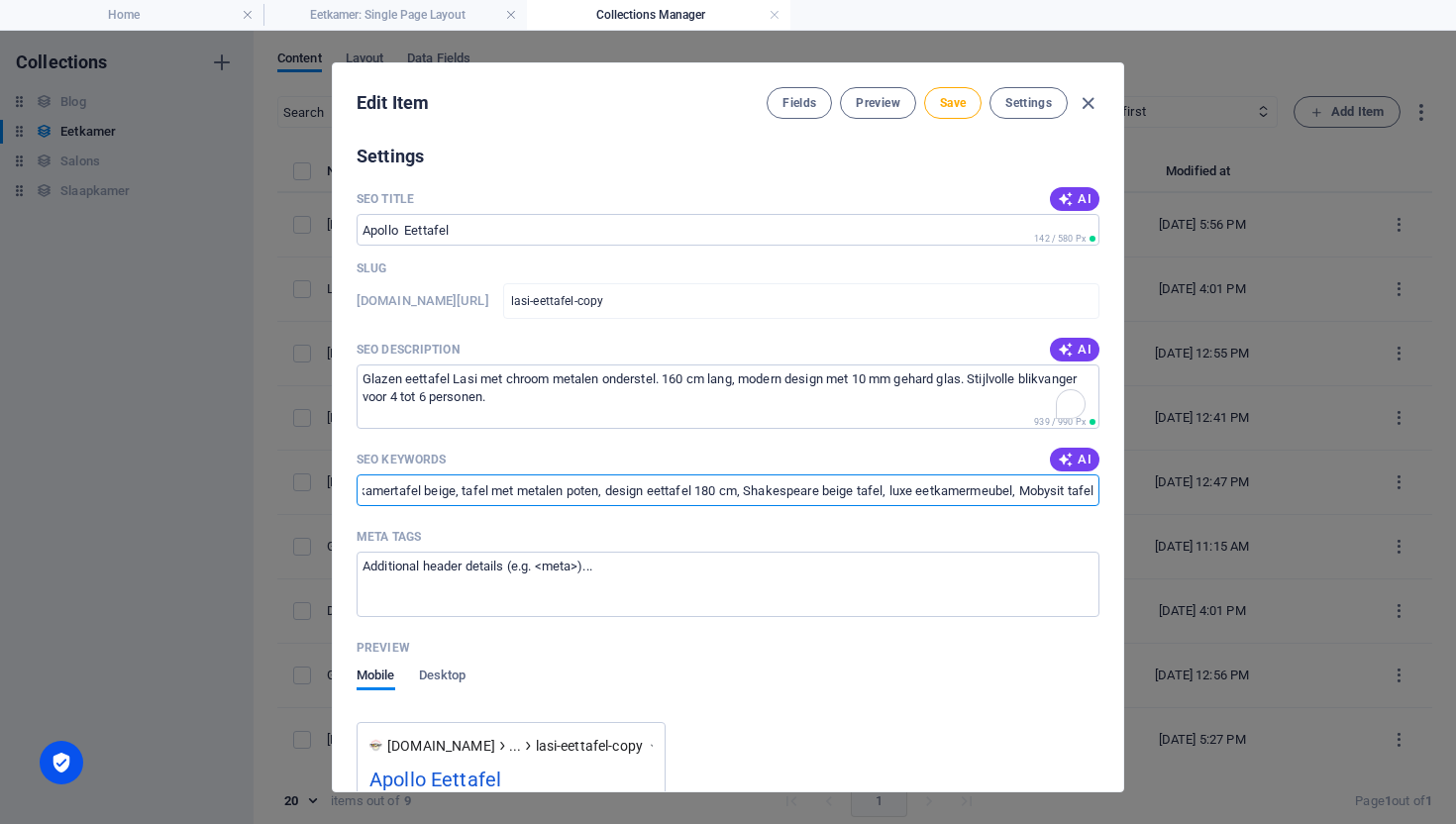 scroll, scrollTop: 0, scrollLeft: 445, axis: horizontal 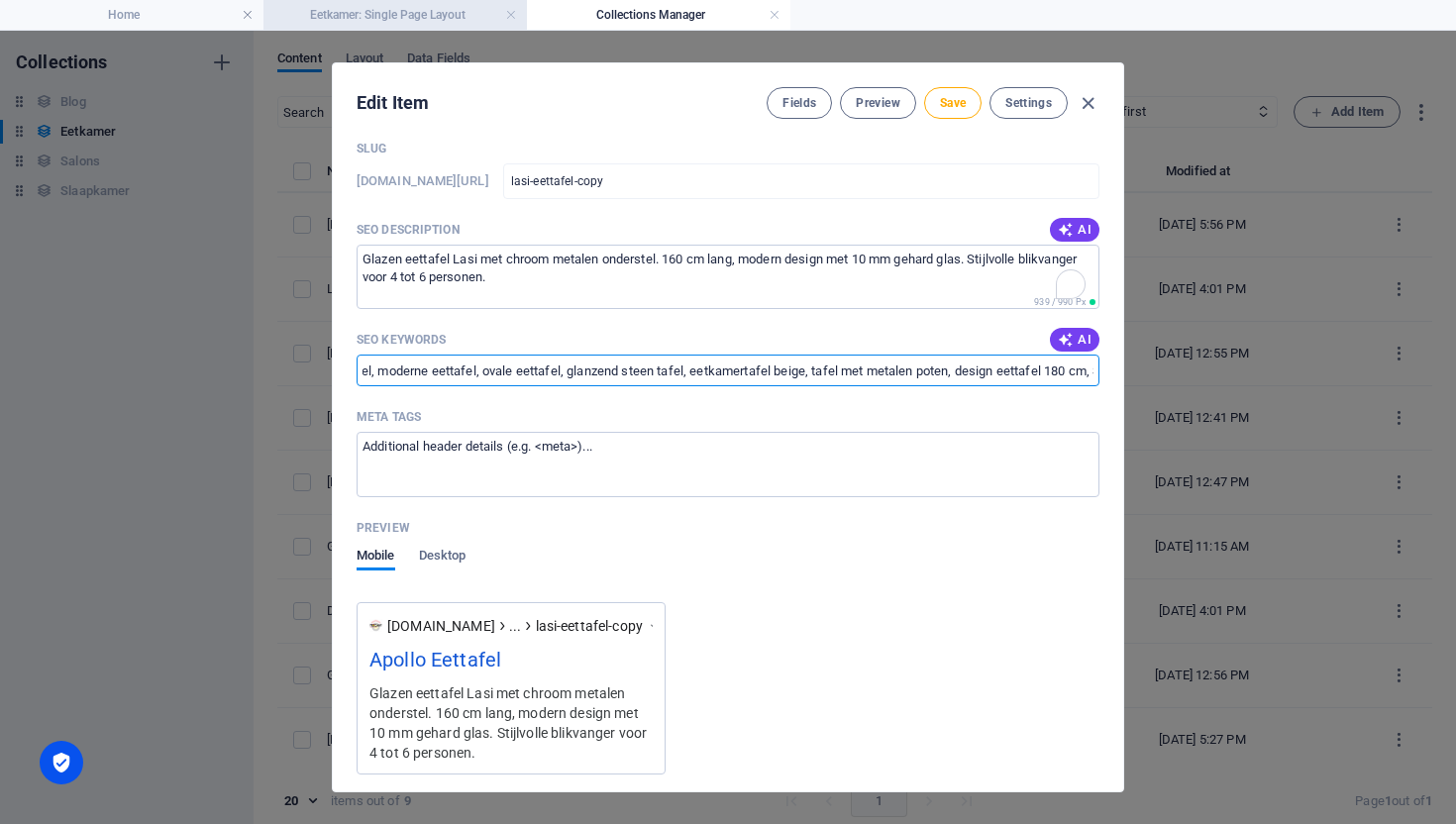type on "Apollo eettafel, moderne eettafel, ovale eettafel, glanzend steen tafel, eetkamertafel beige, tafel met metalen poten, design eettafel 180 cm, Shakespeare beige tafel, luxe eetkamermeubel, Mobysit tafel" 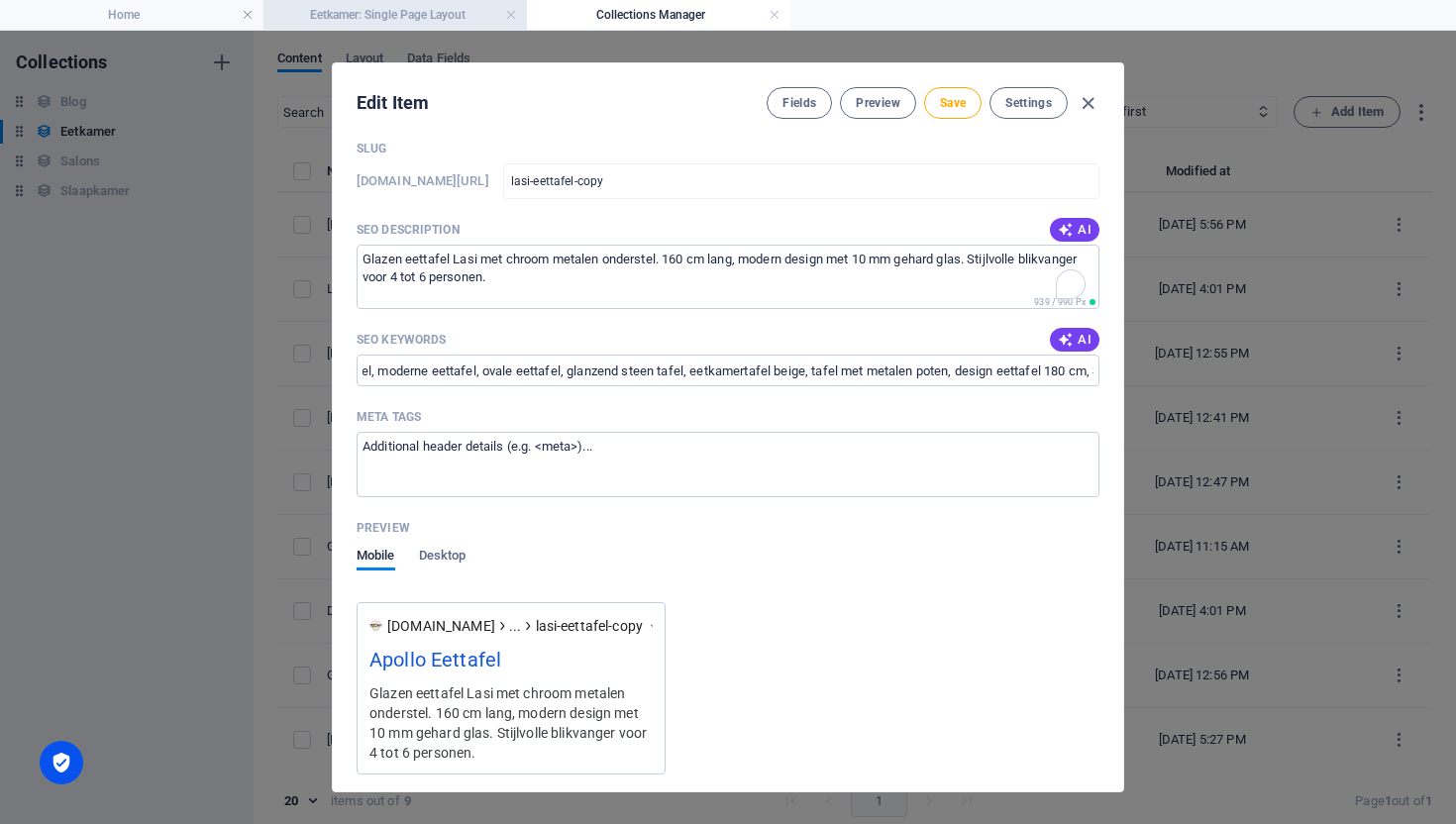 scroll, scrollTop: 0, scrollLeft: 0, axis: both 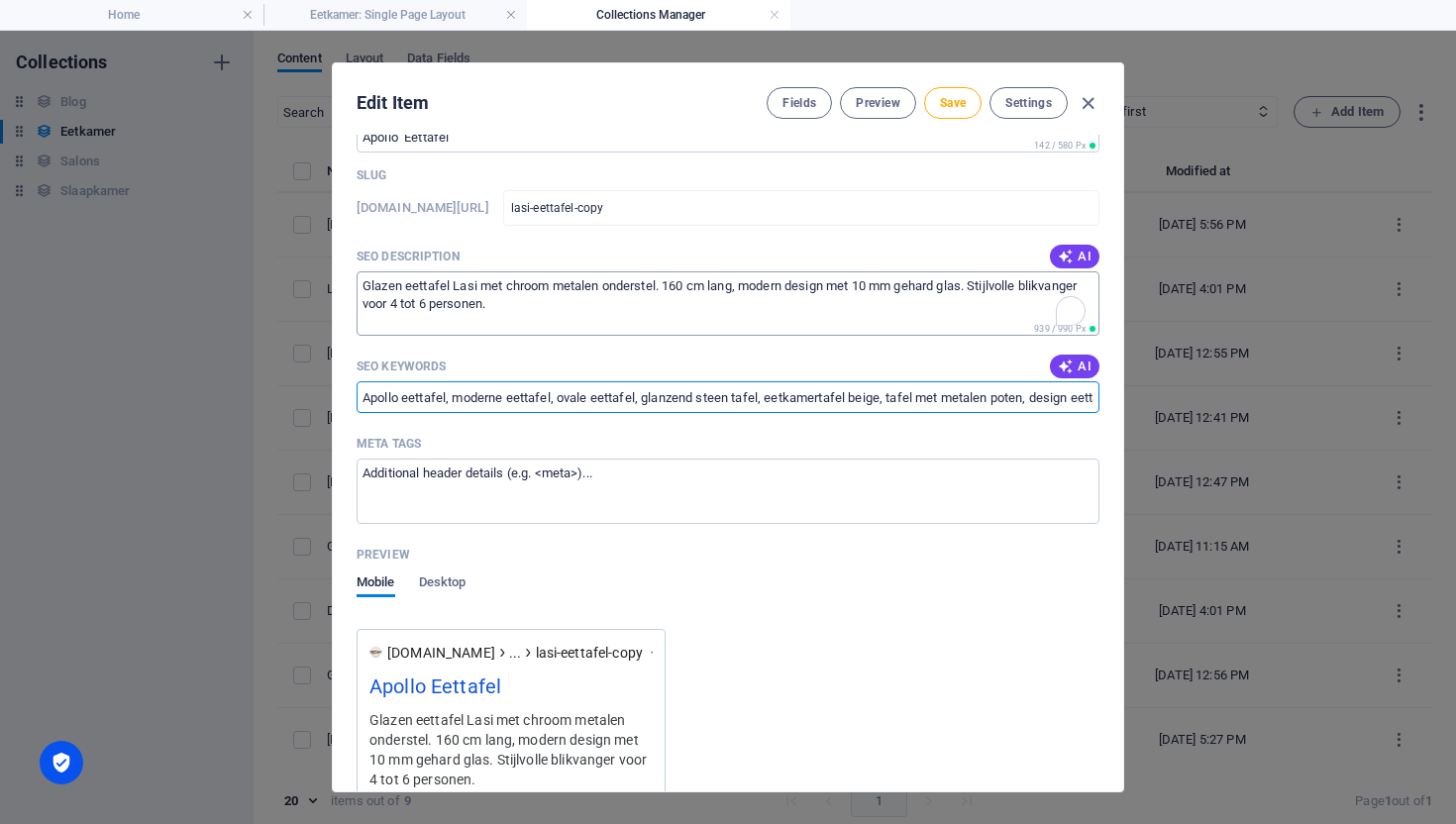 click on "Glazen eettafel Lasi met chroom metalen onderstel. 160 cm lang, modern design met 10 mm gehard glas. Stijlvolle blikvanger voor 4 tot 6 personen." at bounding box center (728, 303) 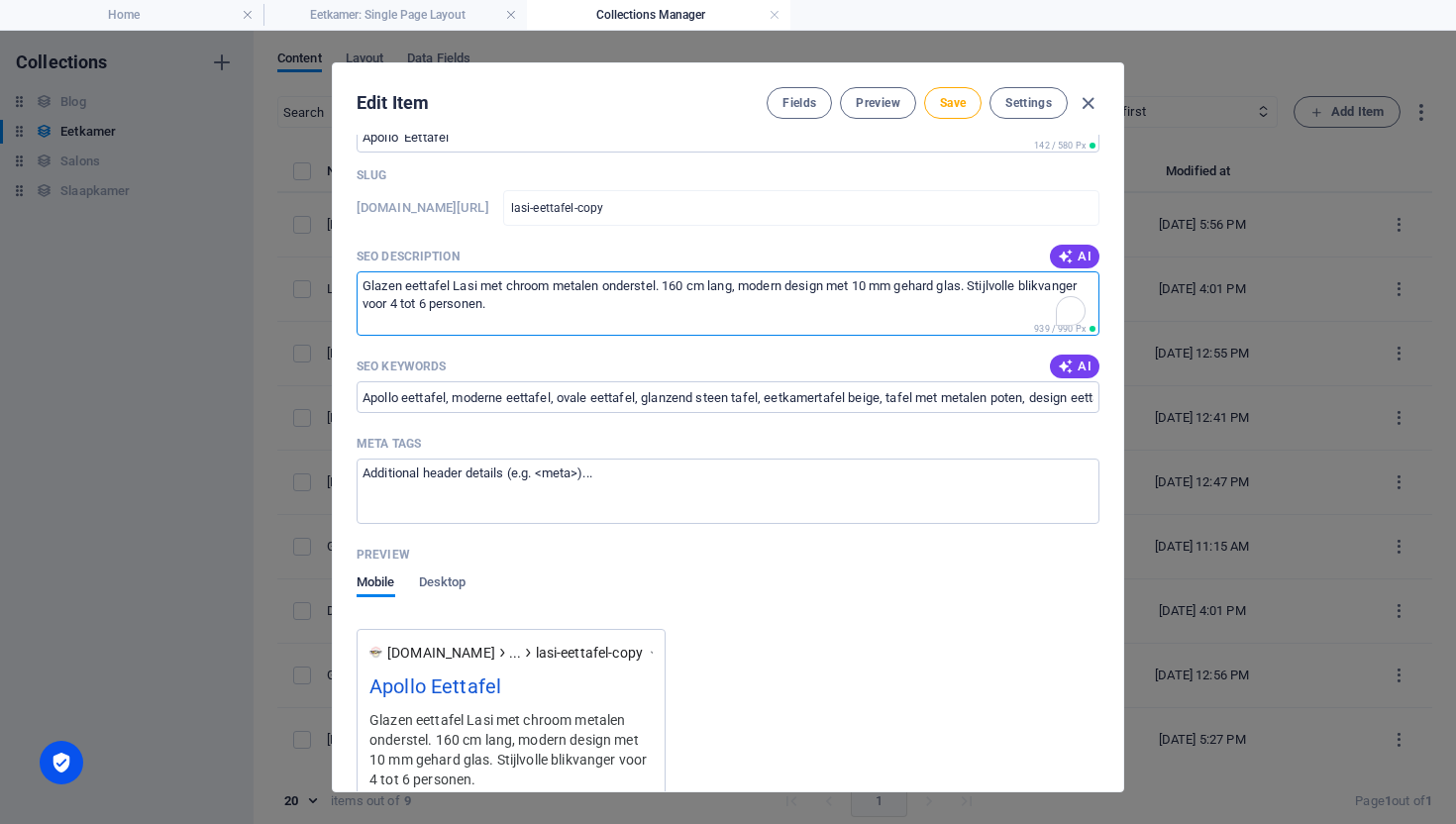 click on "Glazen eettafel Lasi met chroom metalen onderstel. 160 cm lang, modern design met 10 mm gehard glas. Stijlvolle blikvanger voor 4 tot 6 personen." at bounding box center [728, 303] 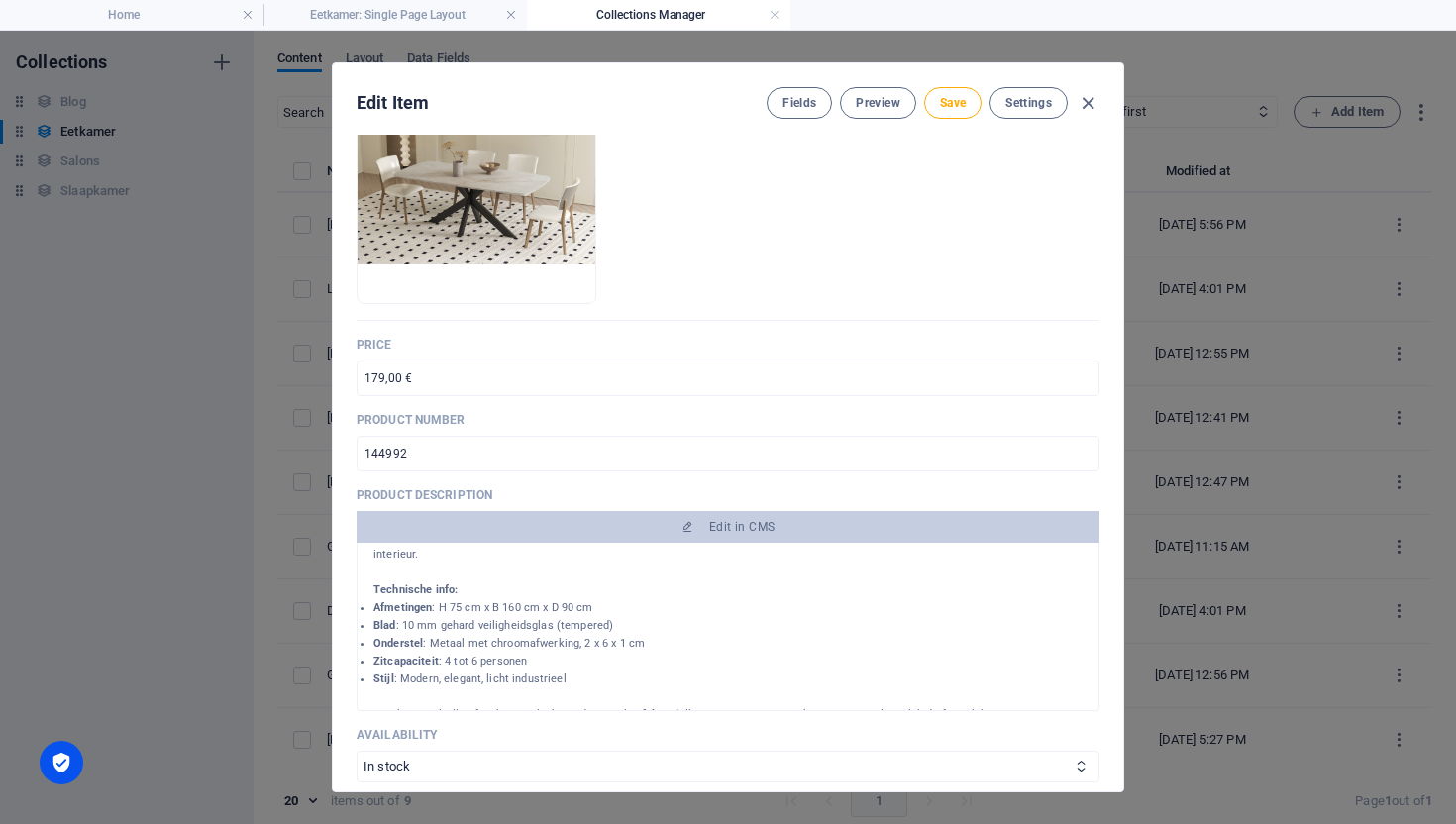 scroll, scrollTop: 278, scrollLeft: 0, axis: vertical 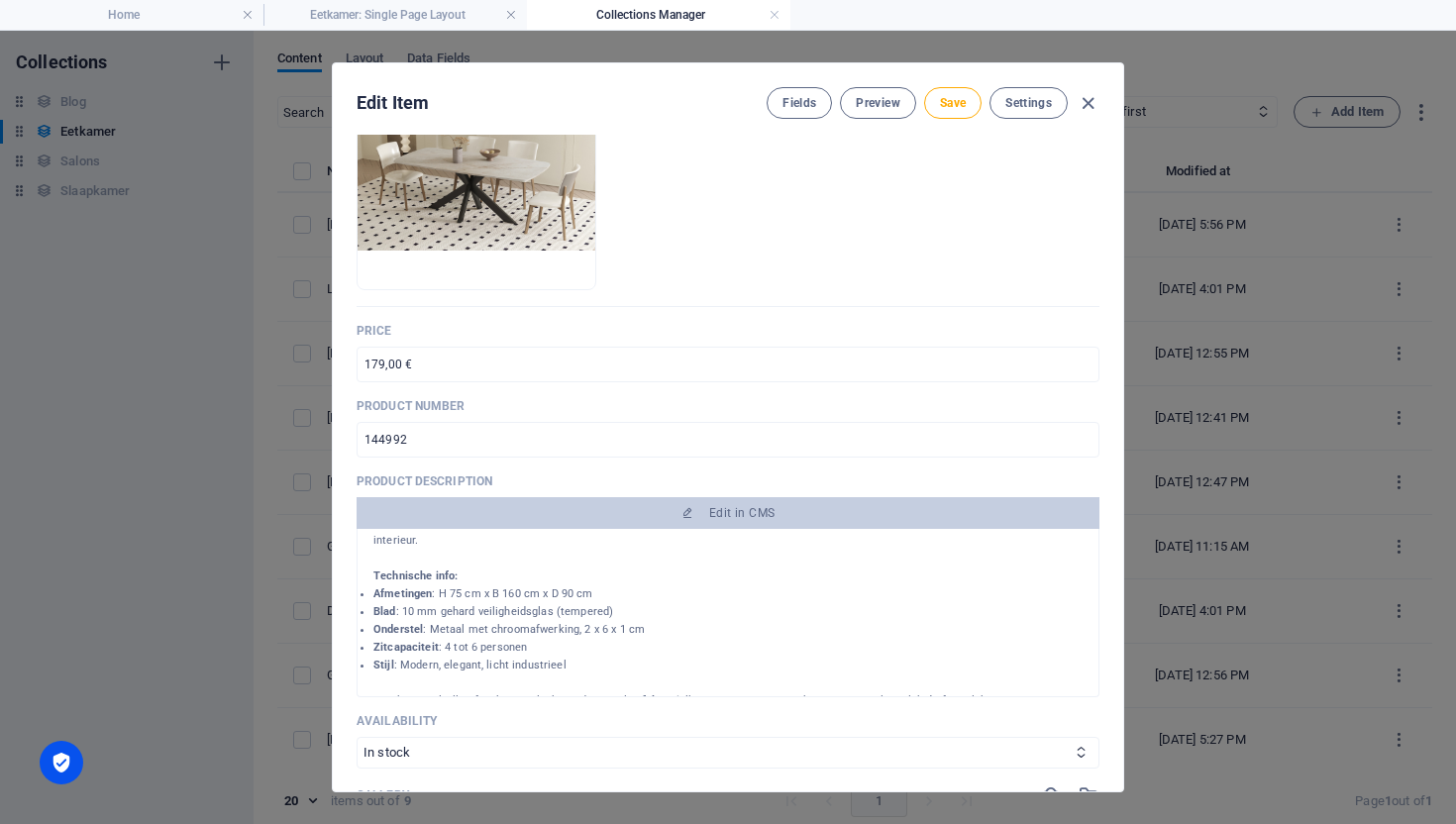 type on "De Apollo eettafel van 180 cm combineert een luxueus glanzend steenblad met een moderne zwarte metalen kruispoot. De Deens ovale vorm maakt deze tafel perfect voor stijlvolle interieurs." 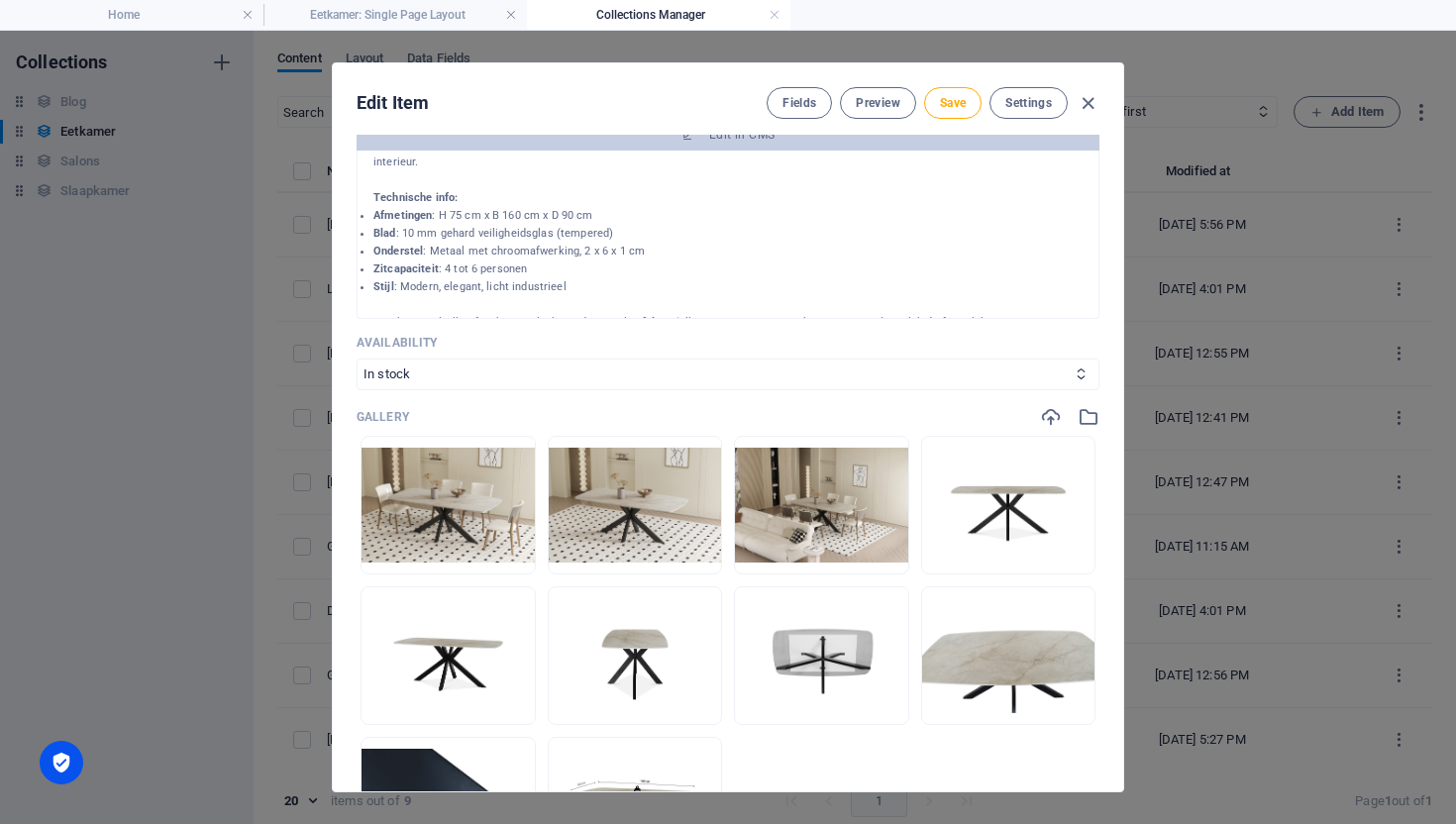 scroll, scrollTop: 657, scrollLeft: 0, axis: vertical 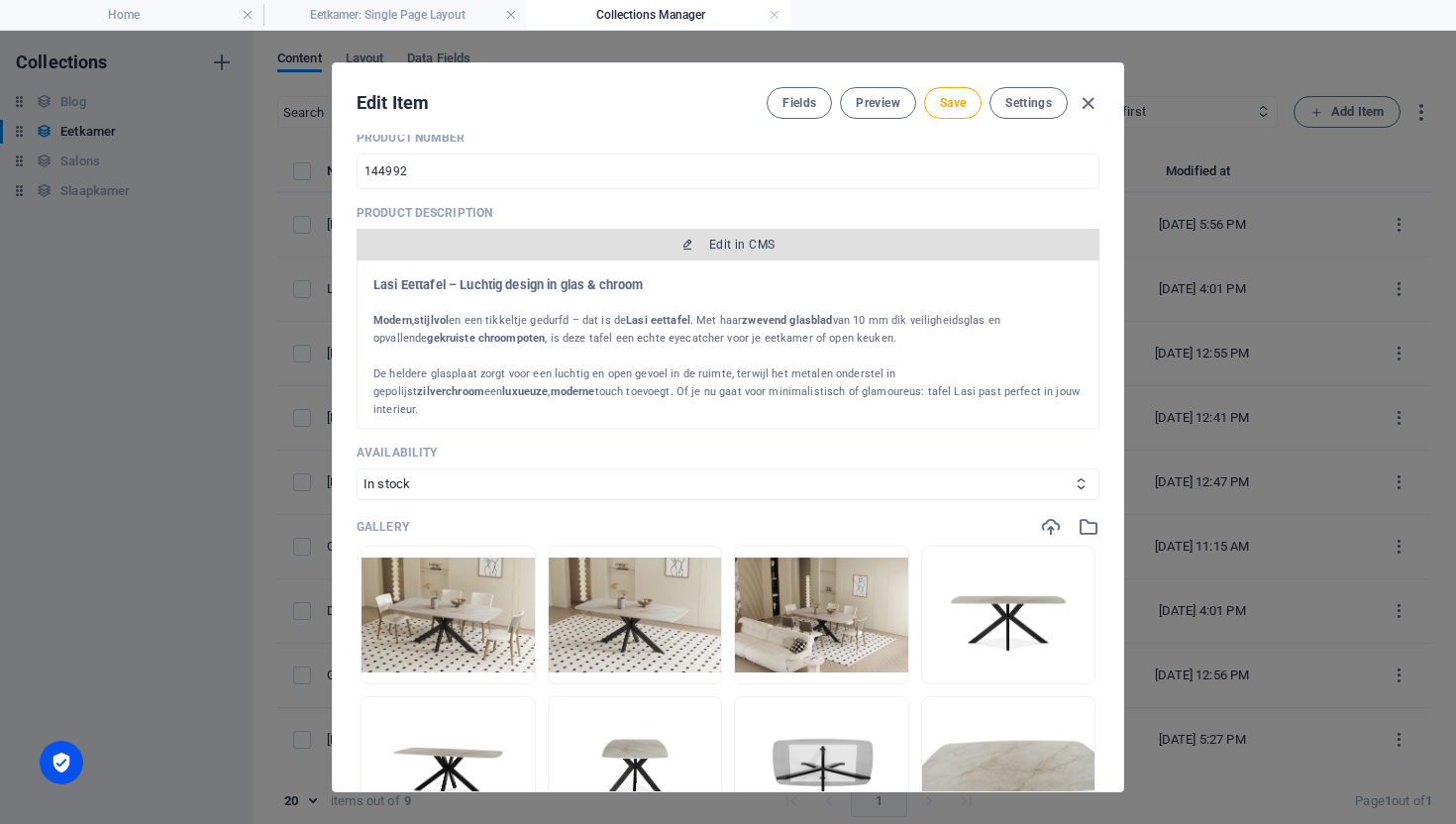 click on "Edit in CMS" at bounding box center [728, 245] 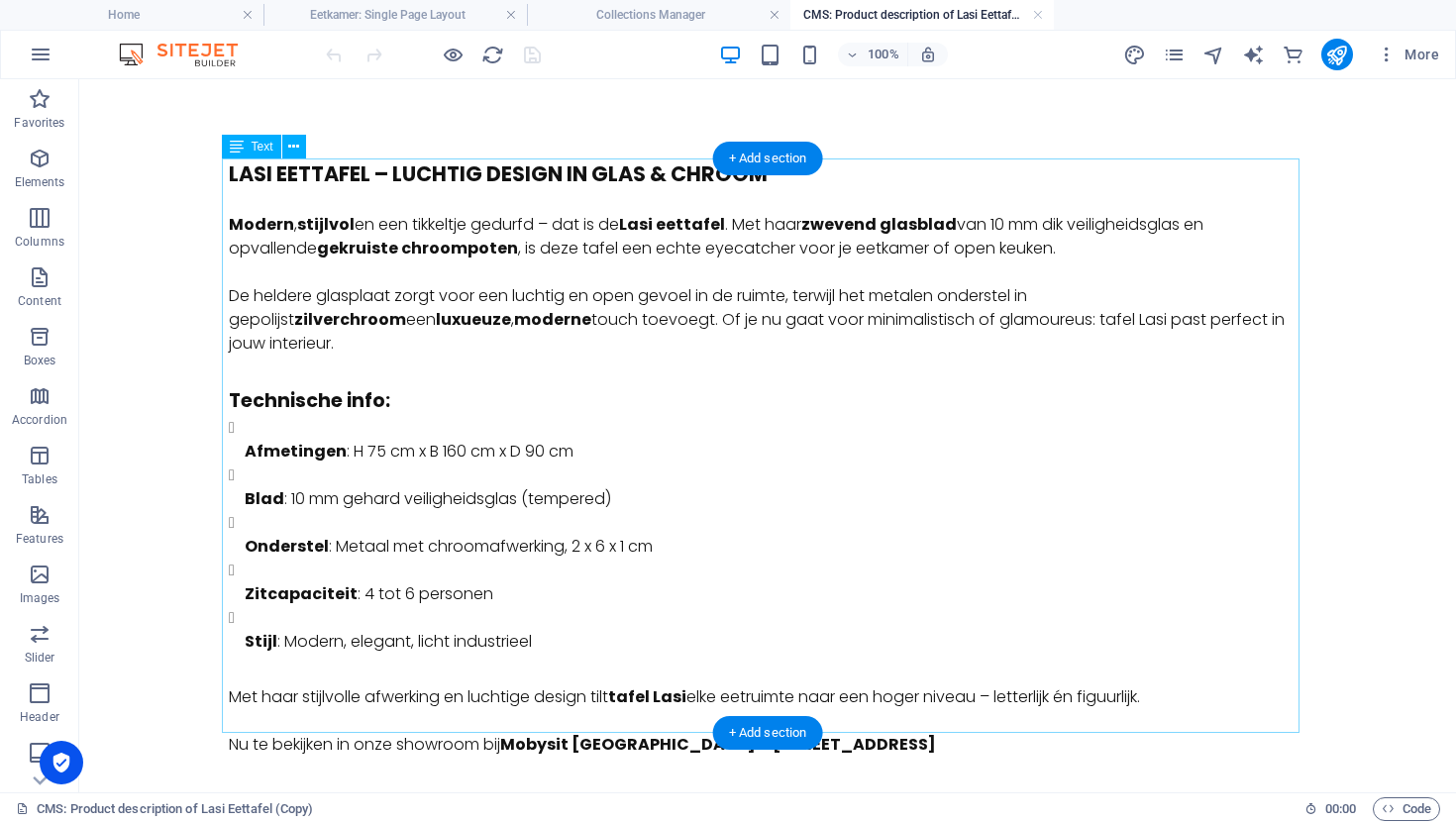 scroll, scrollTop: 0, scrollLeft: 0, axis: both 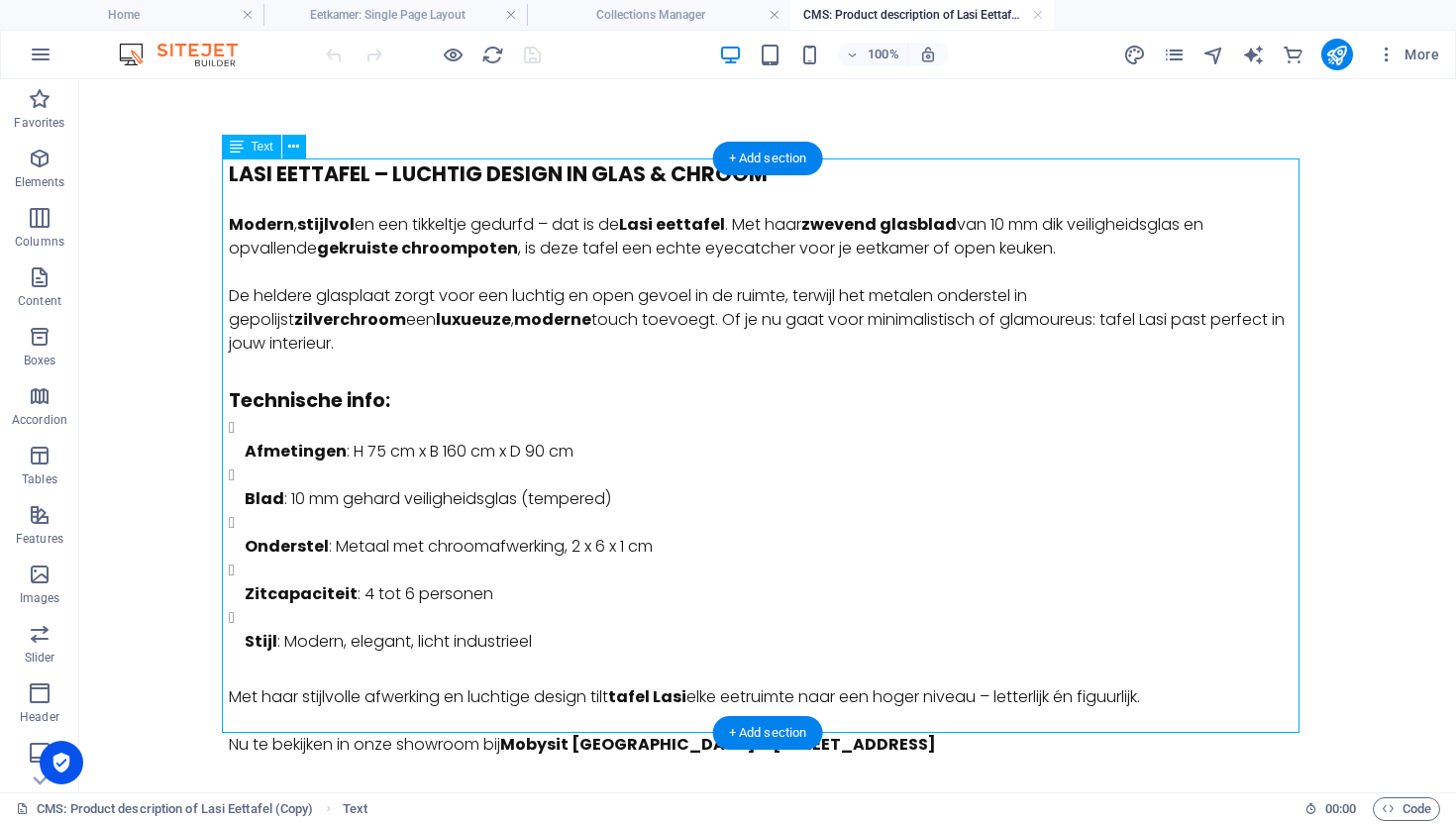 click on "Lasi Eettafel – Luchtig design in glas & chroom Modern ,  stijlvol  en een tikkeltje gedurfd – dat is de  Lasi eettafel . Met haar  zwevend glasblad  van 10 mm dik veiligheidsglas en opvallende  gekruiste chroompoten , is deze tafel een echte eyecatcher voor je eetkamer of open keuken. De heldere glasplaat zorgt voor een luchtig en open gevoel in de ruimte, terwijl het metalen onderstel in gepolijst  zilverchroom  een  luxueuze ,  moderne  touch toevoegt. Of je nu gaat voor minimalistisch of glamoureus: tafel Lasi past perfect in jouw interieur. Technische info: Afmetingen : H 75 cm x B 160 cm x D 90 cm Blad : 10 mm gehard veiligheidsglas (tempered) Onderstel : Metaal met chroomafwerking, 2 x 6 x 1 cm Zitcapaciteit : 4 tot 6 personen Stijl : Modern, elegant, licht industrieel Met haar stijlvolle afwerking en luchtige design tilt  tafel Lasi  elke eetruimte naar een hoger niveau – letterlijk én figuurlijk.  Nu te bekijken in onze showroom bij  [GEOGRAPHIC_DATA] – [STREET_ADDRESS]" at bounding box center [768, 458] 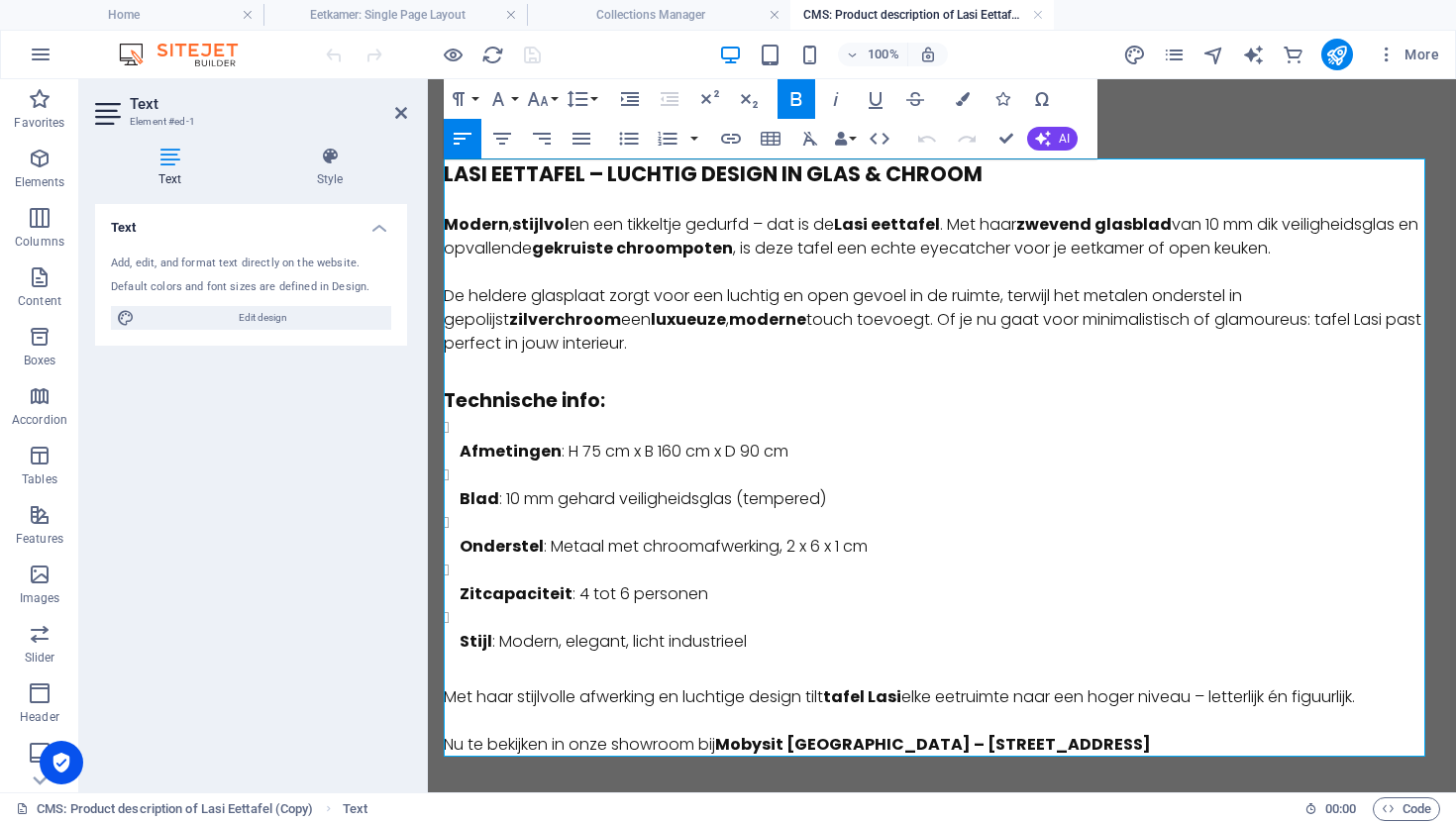 click on "Modern" at bounding box center (476, 224) 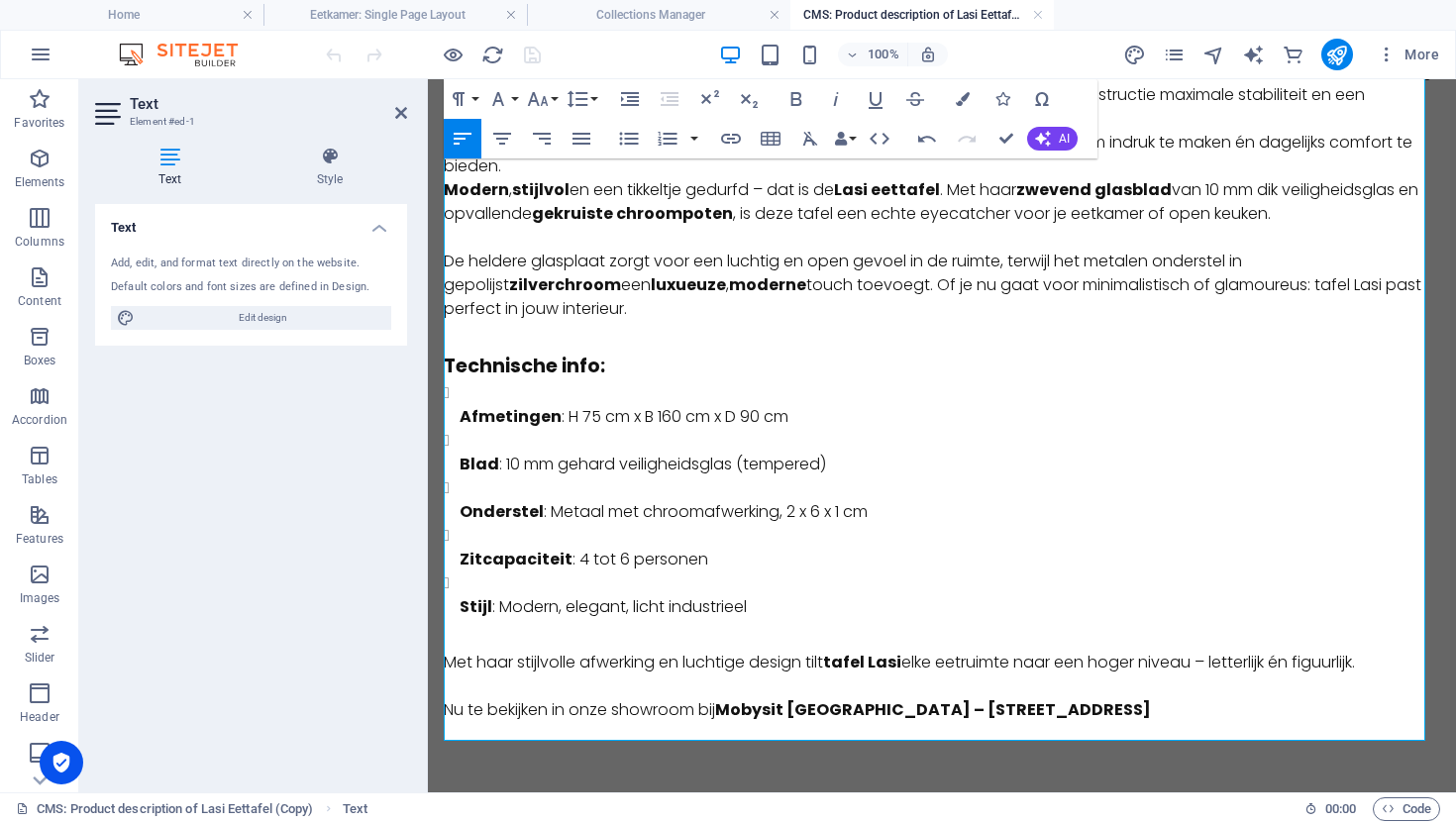 scroll, scrollTop: 226, scrollLeft: 0, axis: vertical 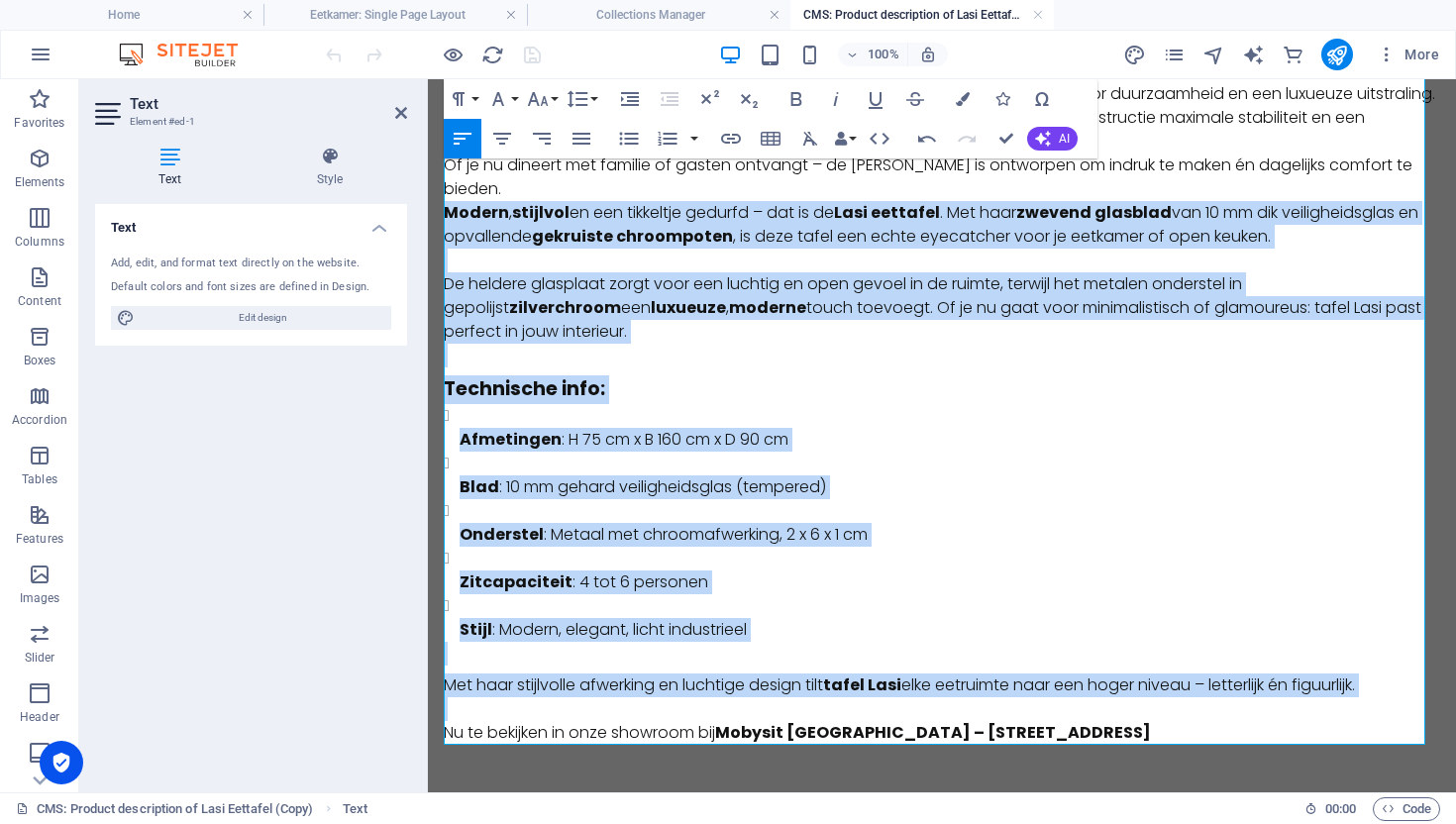 drag, startPoint x: 447, startPoint y: 215, endPoint x: 1168, endPoint y: 706, distance: 872.3084 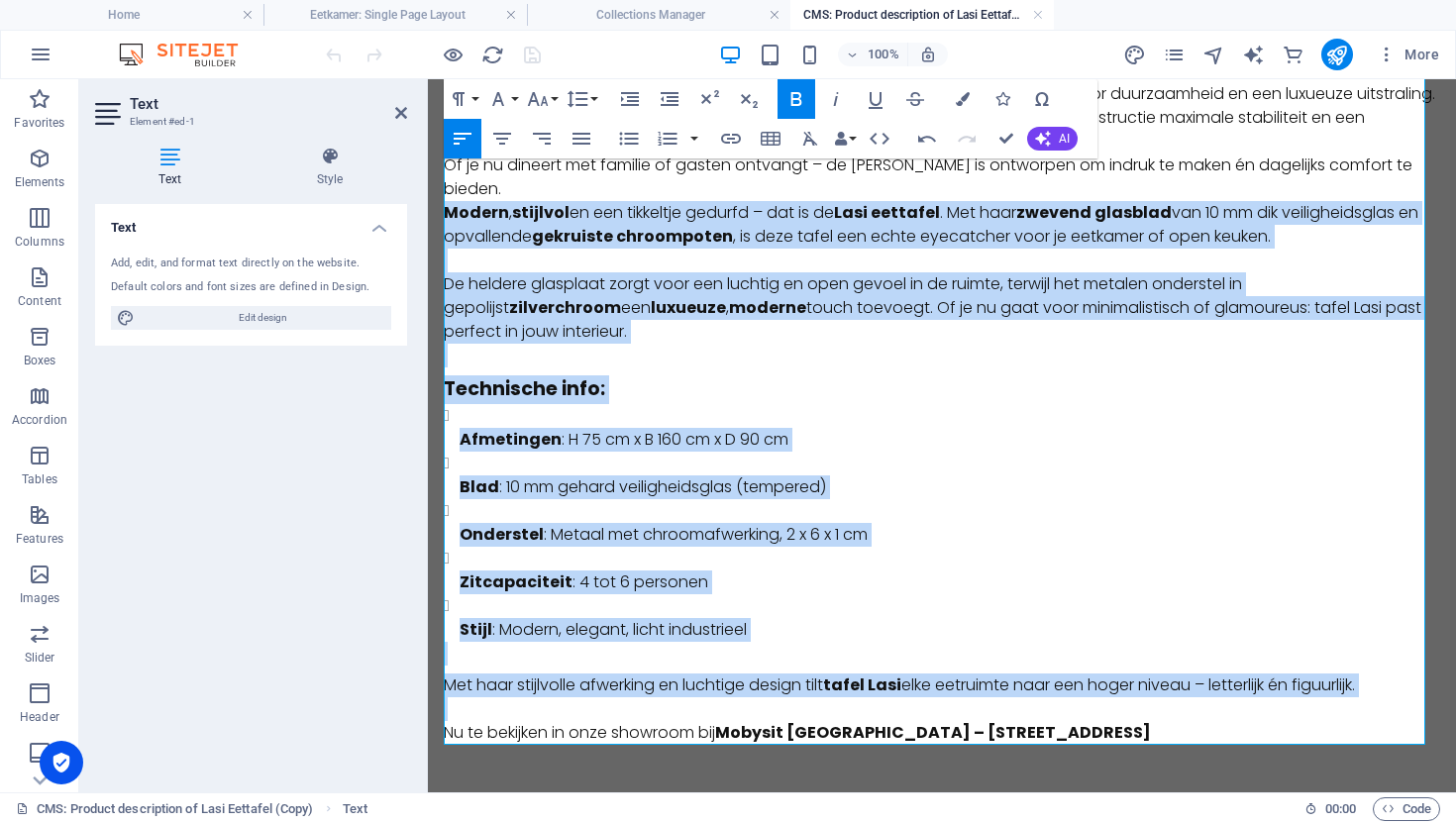 scroll, scrollTop: 0, scrollLeft: 0, axis: both 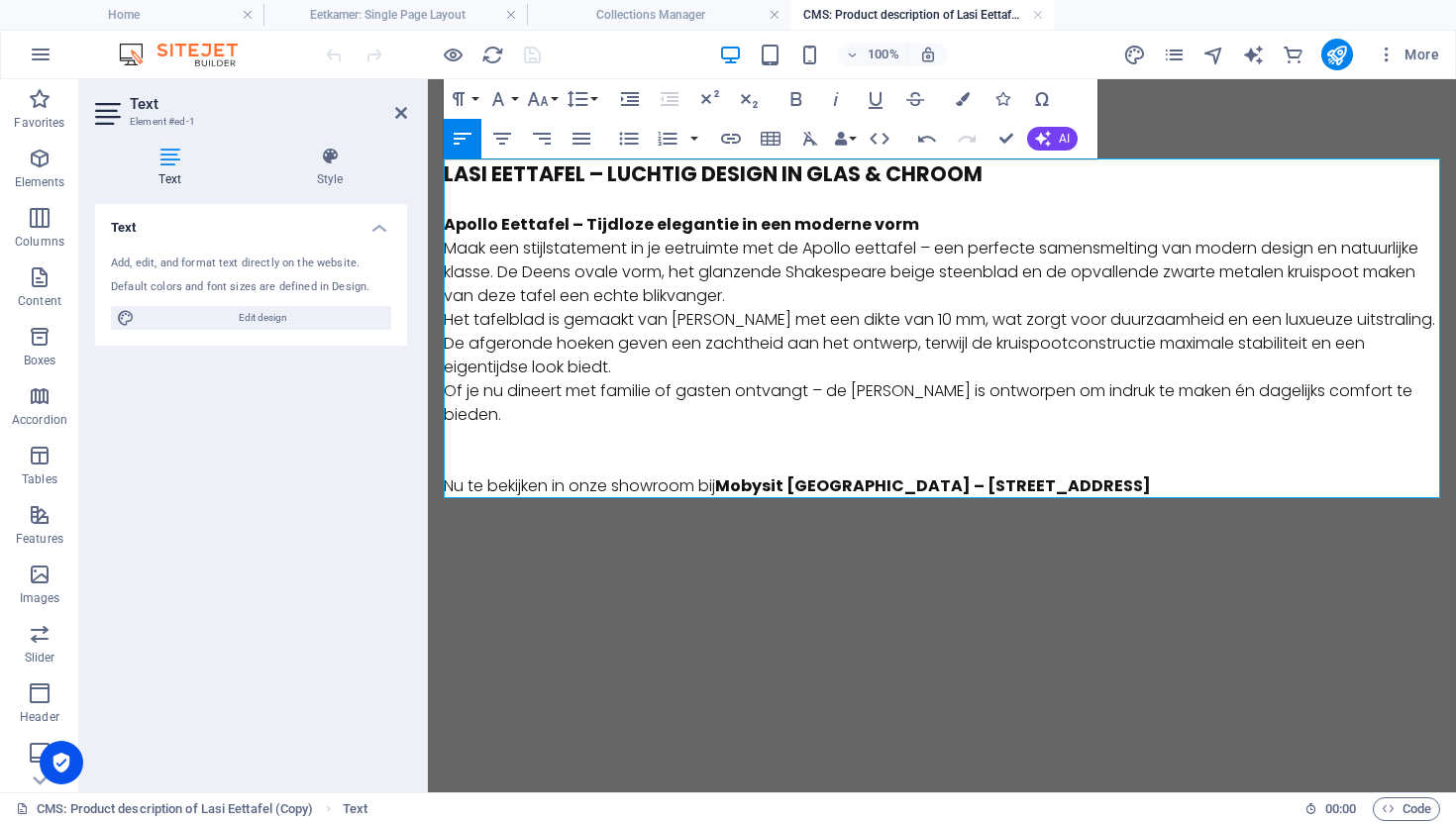 click on "Maak een stijlstatement in je eetruimte met de Apollo eettafel – een perfecte samensmelting van modern design en natuurlijke klasse. De Deens ovale vorm, het glanzende Shakespeare beige steenblad en de opvallende zwarte metalen kruispoot maken van deze tafel een echte blikvanger." at bounding box center (942, 272) 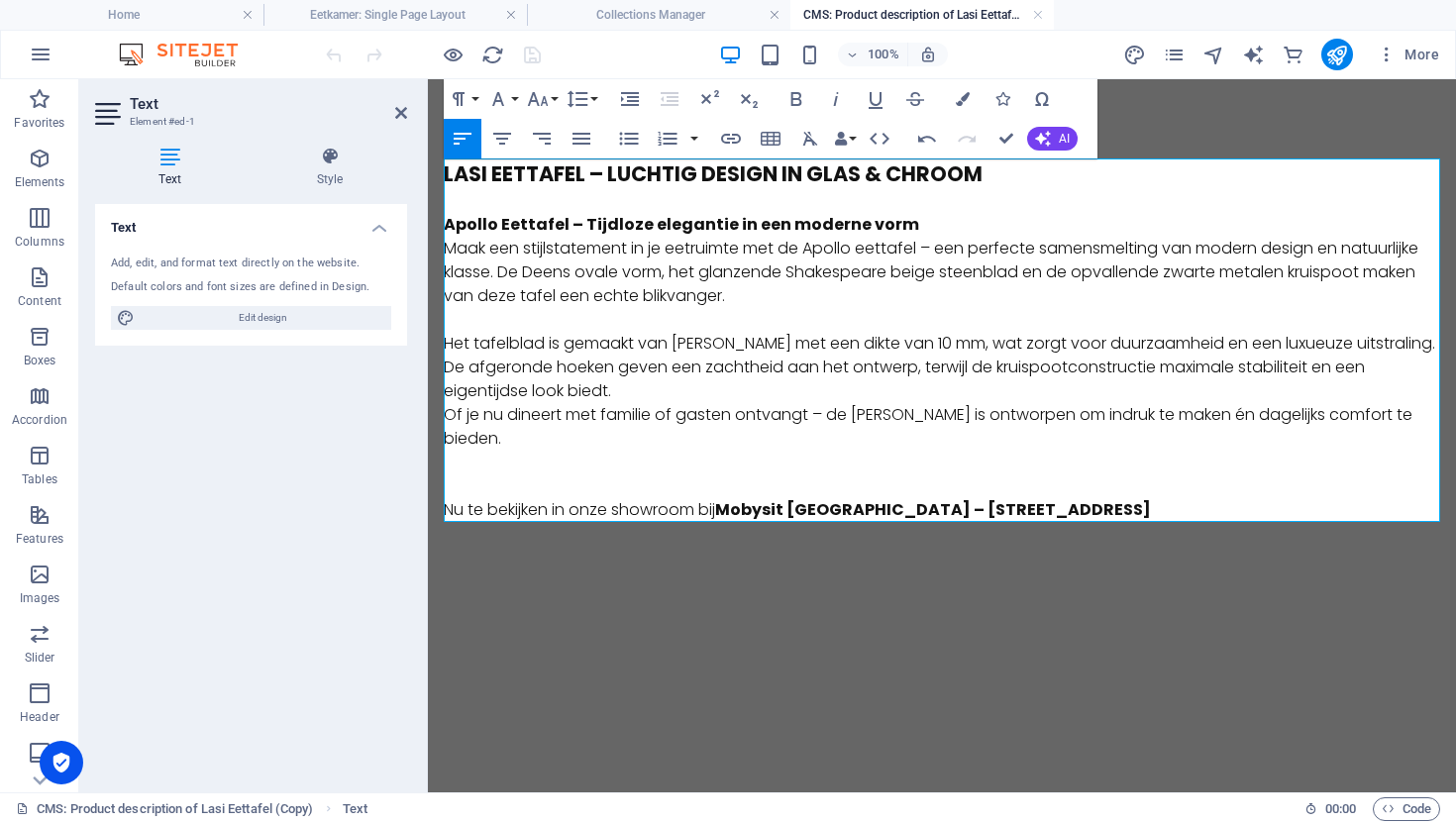 click on "Het tafelblad is gemaakt van [PERSON_NAME] met een dikte van 10 mm, wat zorgt voor duurzaamheid en een luxueuze uitstraling. De afgeronde hoeken geven een zachtheid aan het ontwerp, terwijl de kruispootconstructie maximale stabiliteit en een eigentijdse look biedt." at bounding box center (942, 367) 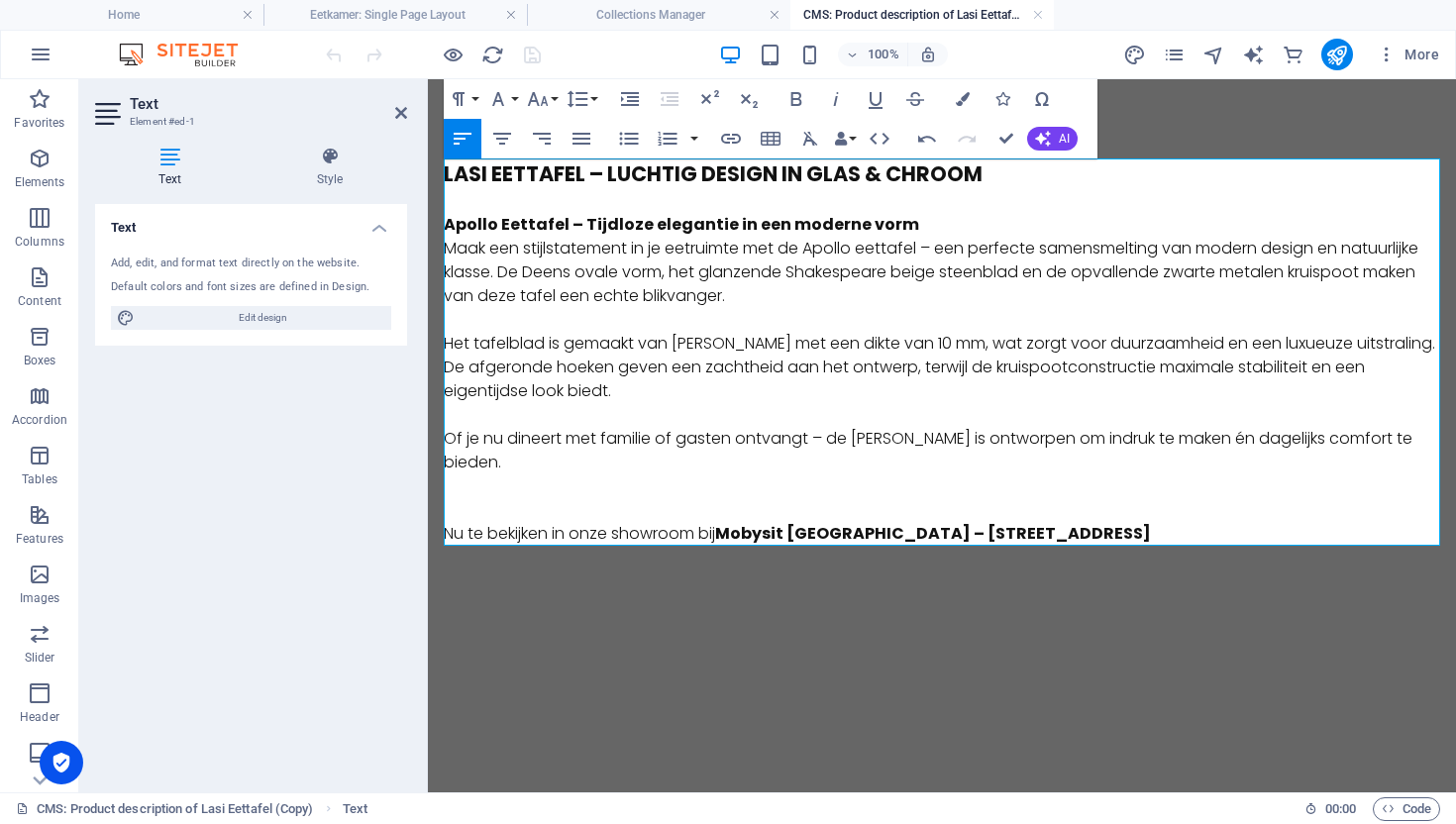 click on "Lasi Eettafel – Luchtig design in glas & chroom" at bounding box center [713, 173] 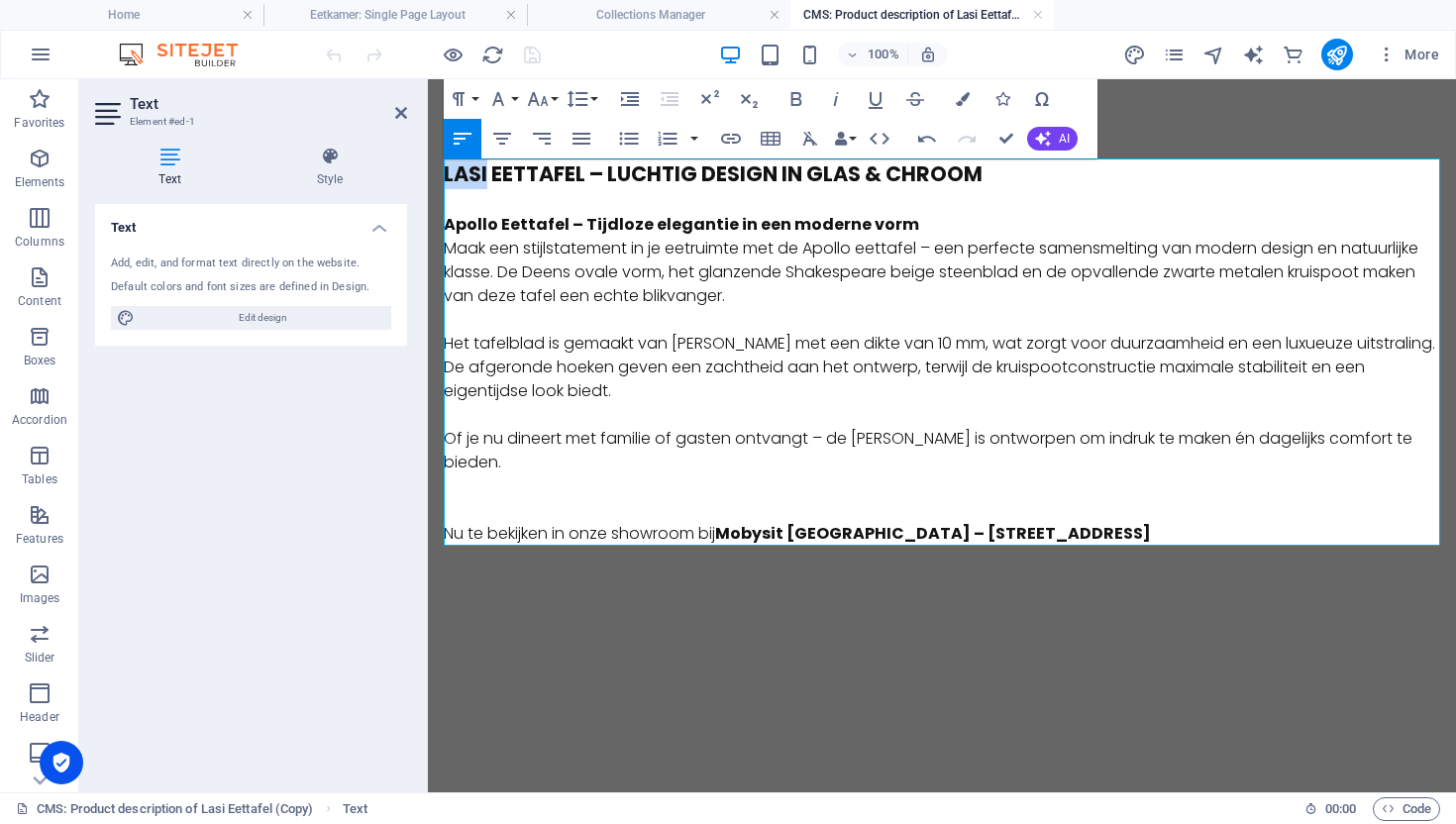 click on "Lasi Eettafel – Luchtig design in glas & chroom" at bounding box center (713, 173) 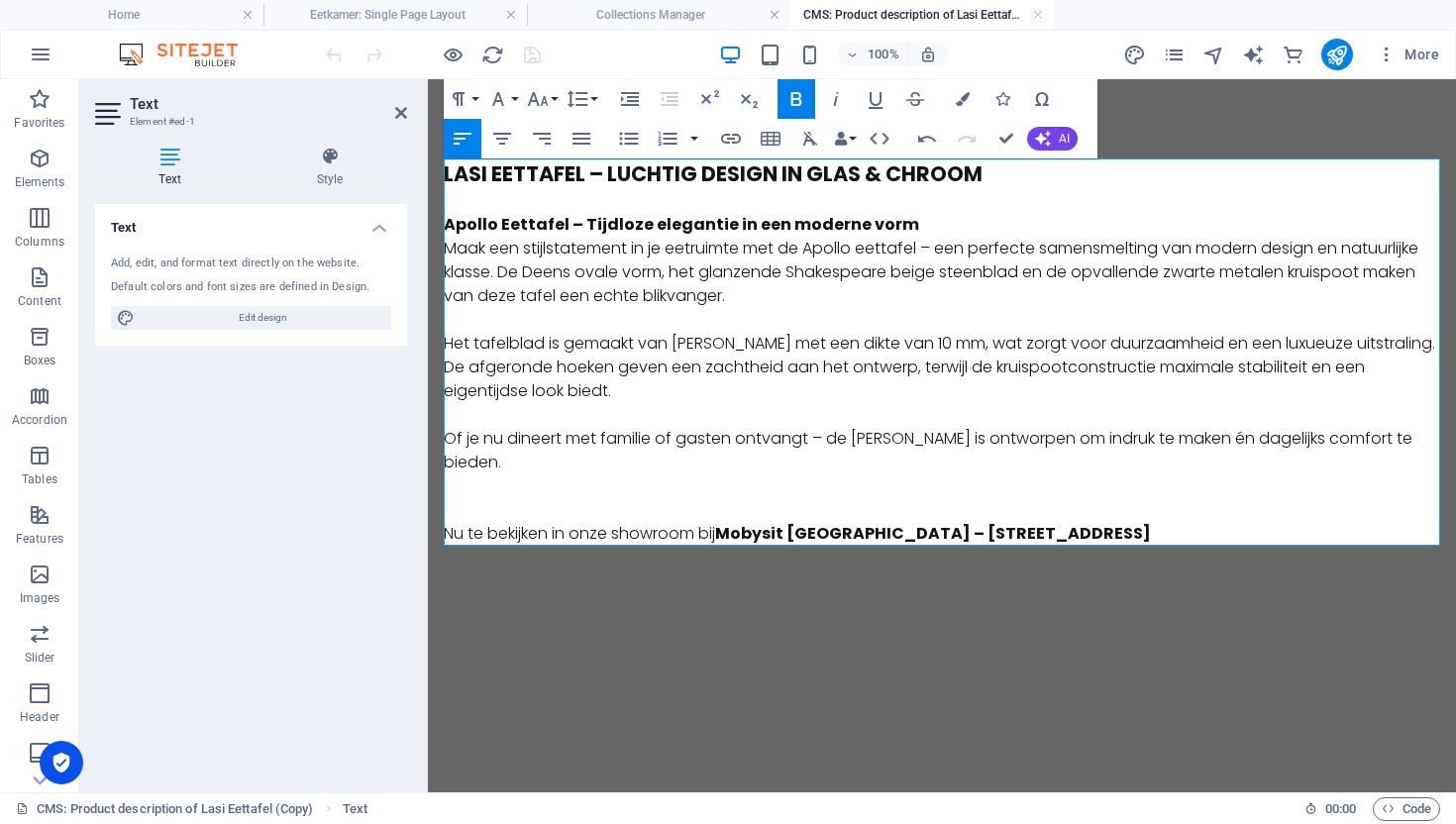 type 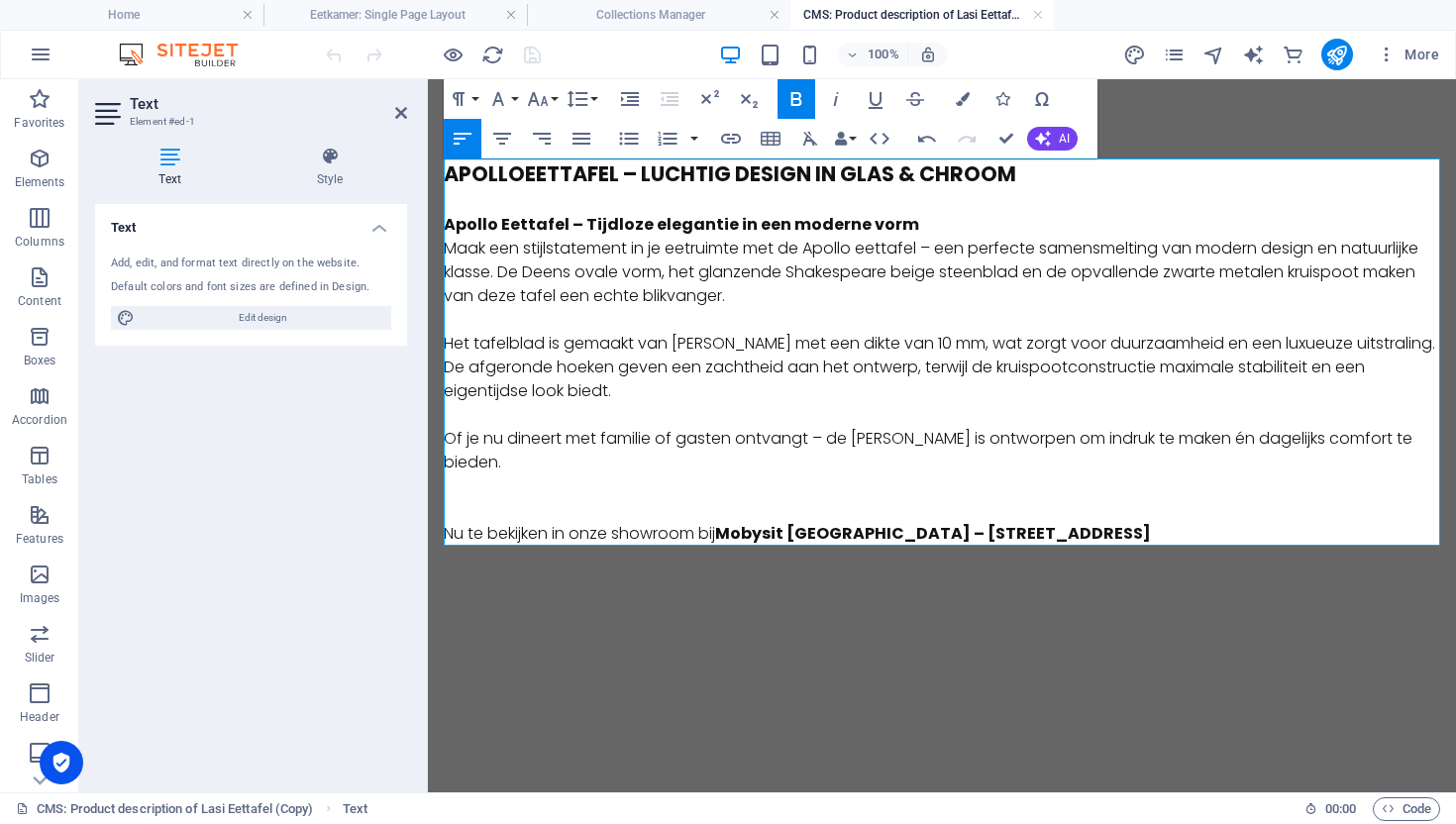 drag, startPoint x: 1005, startPoint y: 172, endPoint x: 774, endPoint y: 210, distance: 234.1047 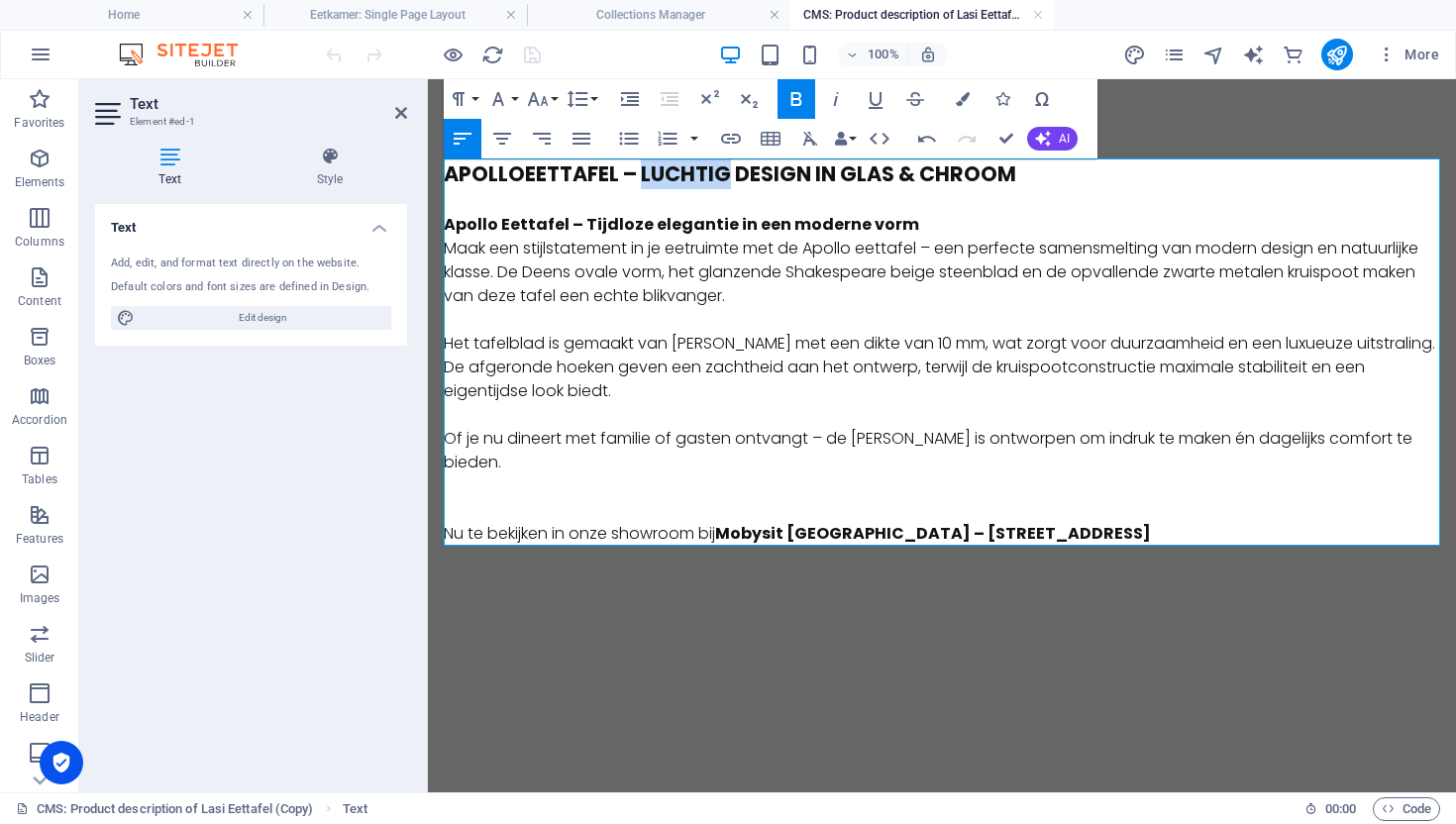 click on "Apollo  Eettafel – Luchtig design in glas & chroom" at bounding box center (730, 173) 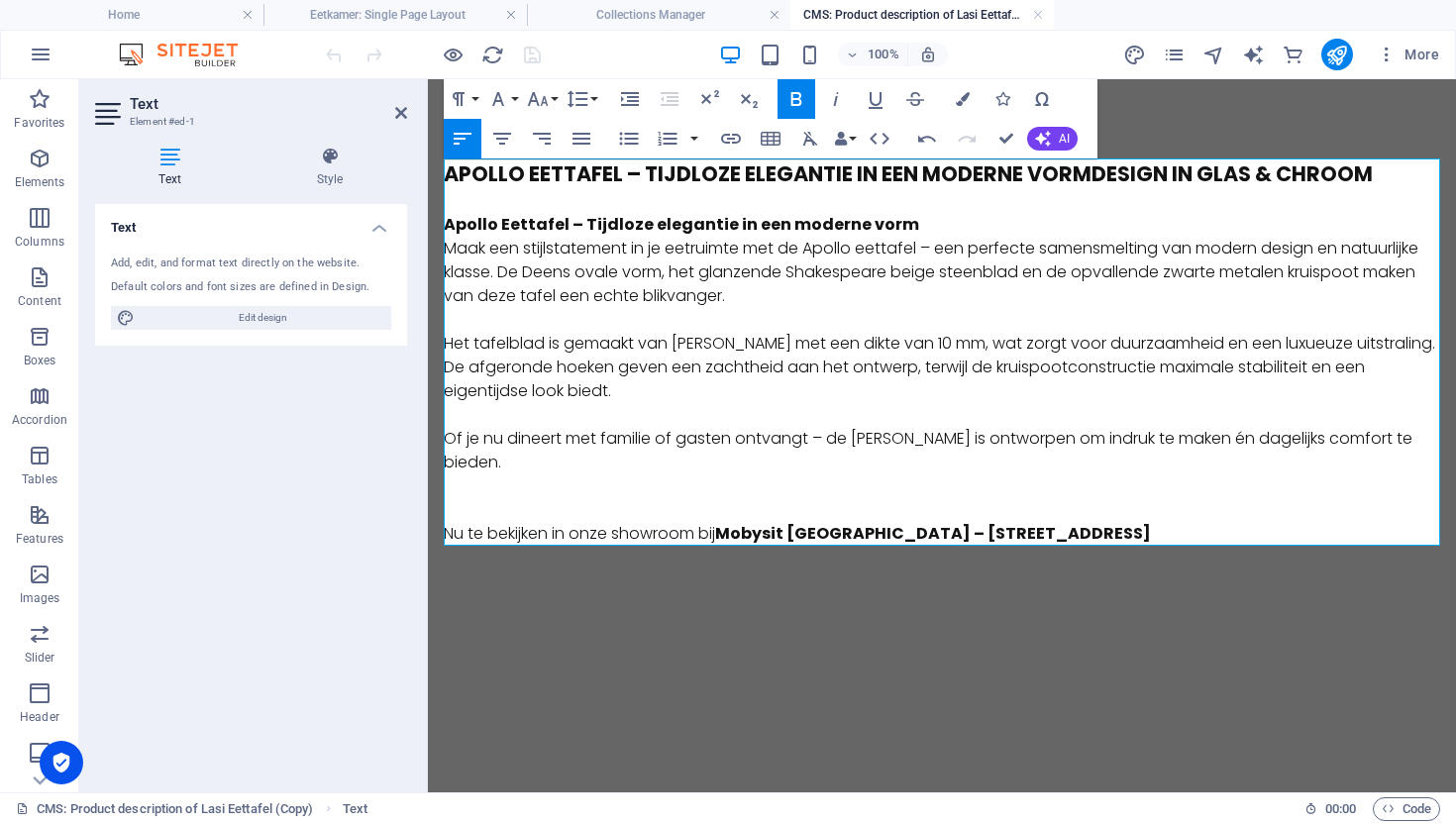 drag, startPoint x: 1377, startPoint y: 175, endPoint x: 1095, endPoint y: 177, distance: 282.00709 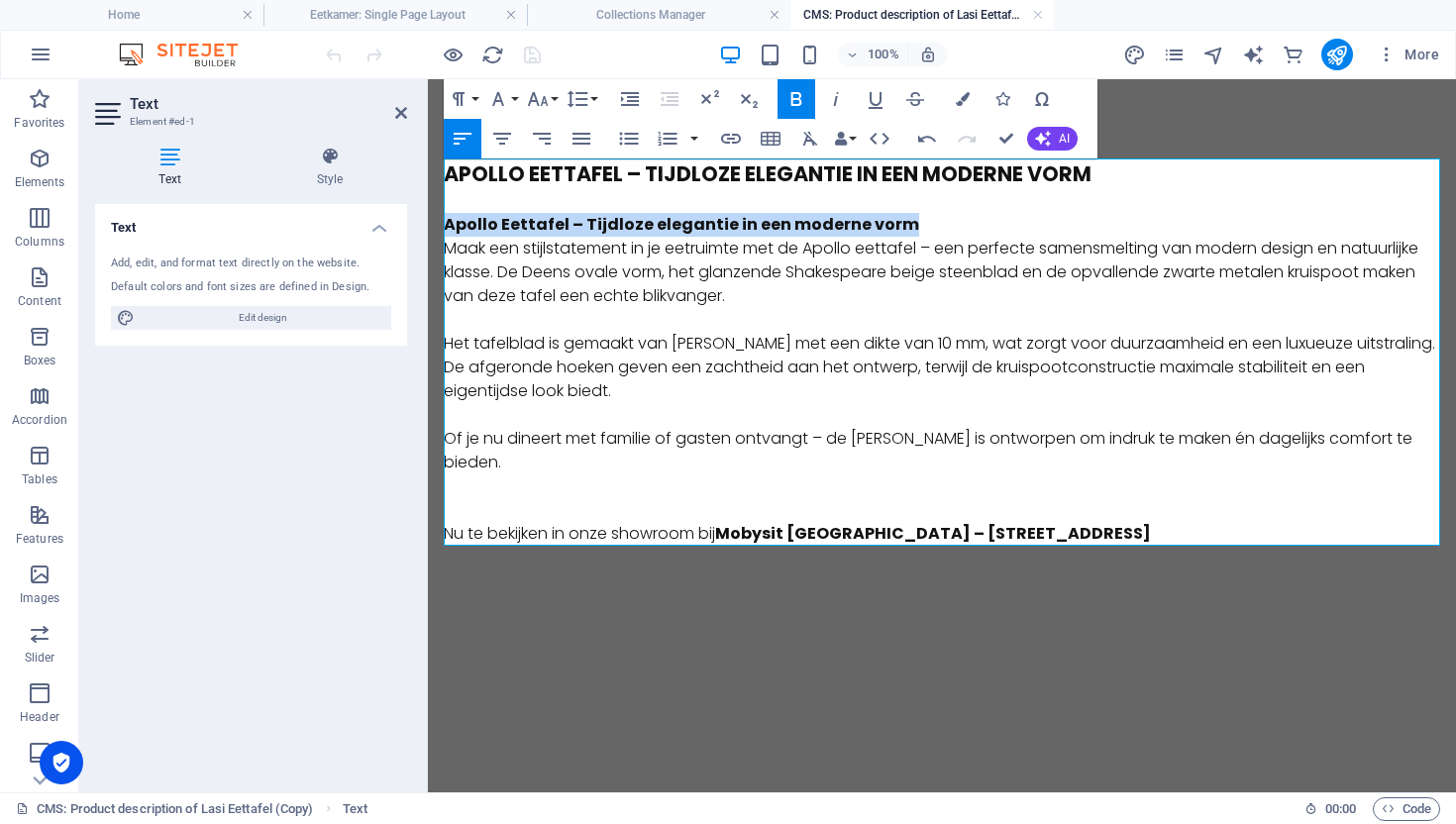 drag, startPoint x: 902, startPoint y: 223, endPoint x: 448, endPoint y: 221, distance: 454.00441 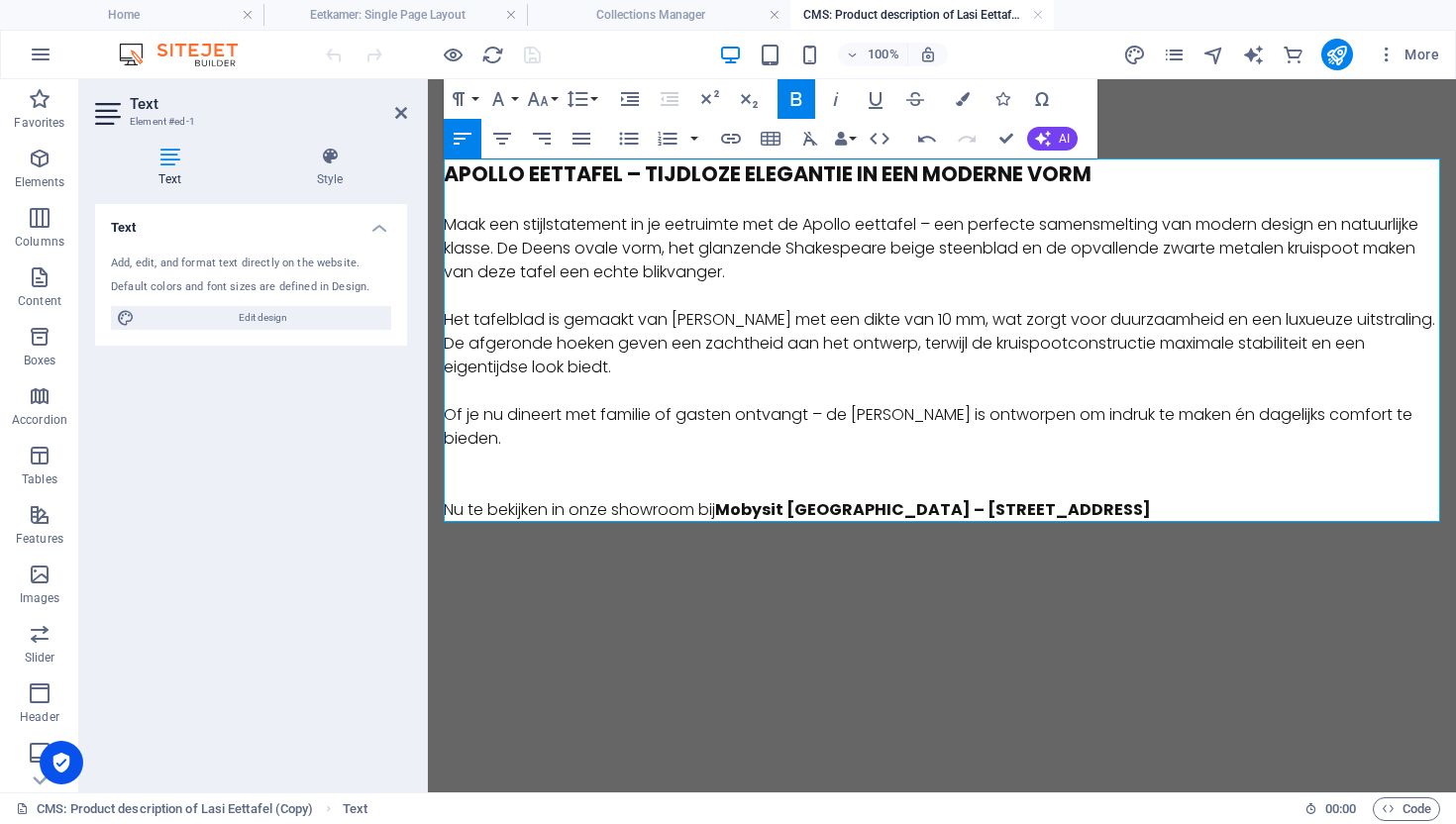 click at bounding box center [942, 486] 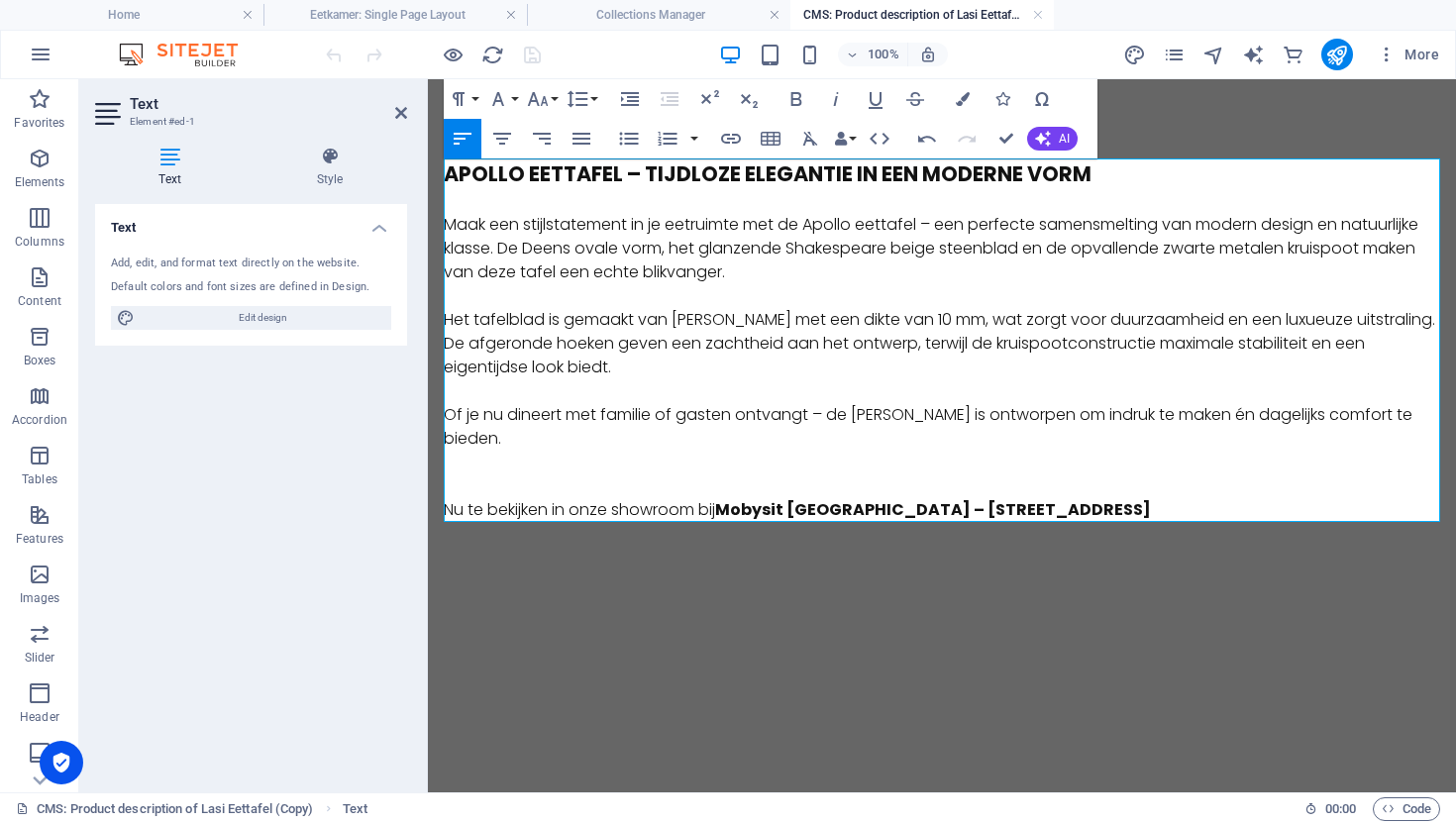 click on "Maak een stijlstatement in je eetruimte met de Apollo eettafel – een perfecte samensmelting van modern design en natuurlijke klasse. De Deens ovale vorm, het glanzende Shakespeare beige steenblad en de opvallende zwarte metalen kruispoot maken van deze tafel een echte blikvanger." at bounding box center [942, 249] 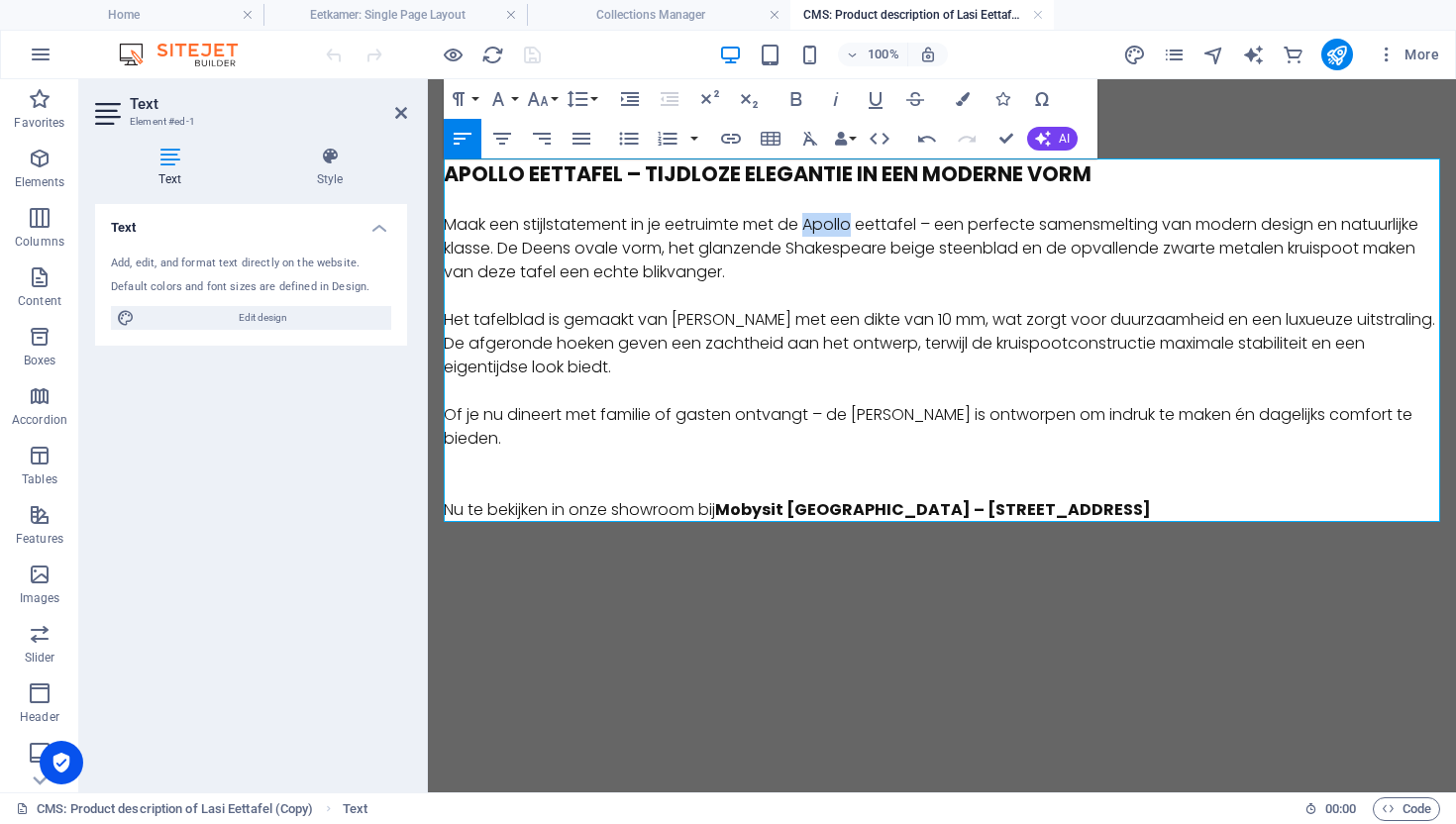click on "Maak een stijlstatement in je eetruimte met de Apollo eettafel – een perfecte samensmelting van modern design en natuurlijke klasse. De Deens ovale vorm, het glanzende Shakespeare beige steenblad en de opvallende zwarte metalen kruispoot maken van deze tafel een echte blikvanger." at bounding box center [942, 249] 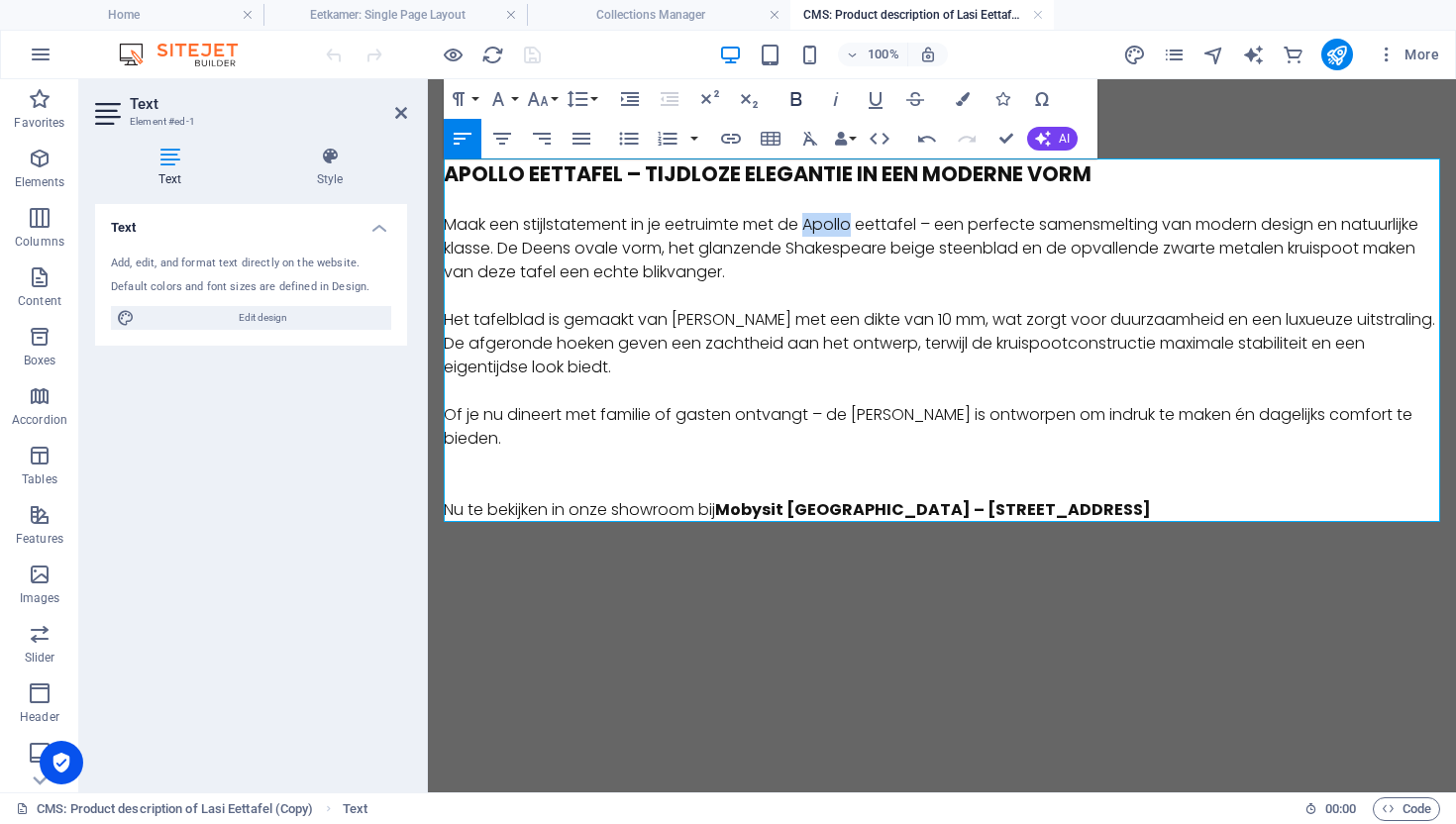 click 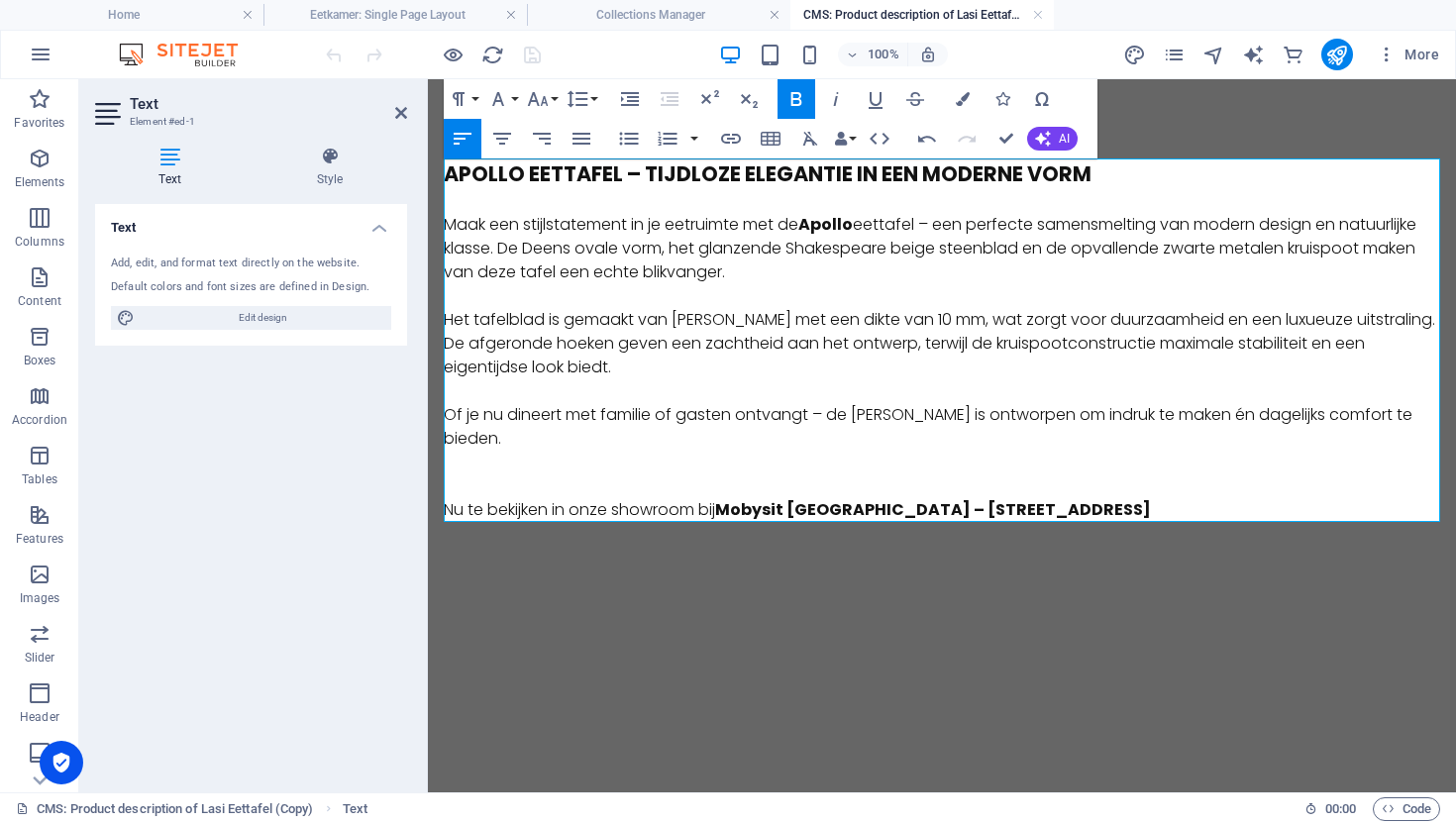click on "Maak een stijlstatement in je eetruimte met de  Apollo  eettafel – een perfecte samensmelting van modern design en natuurlijke klasse. De Deens ovale vorm, het glanzende Shakespeare beige steenblad en de opvallende zwarte metalen kruispoot maken van deze tafel een echte blikvanger." at bounding box center [942, 249] 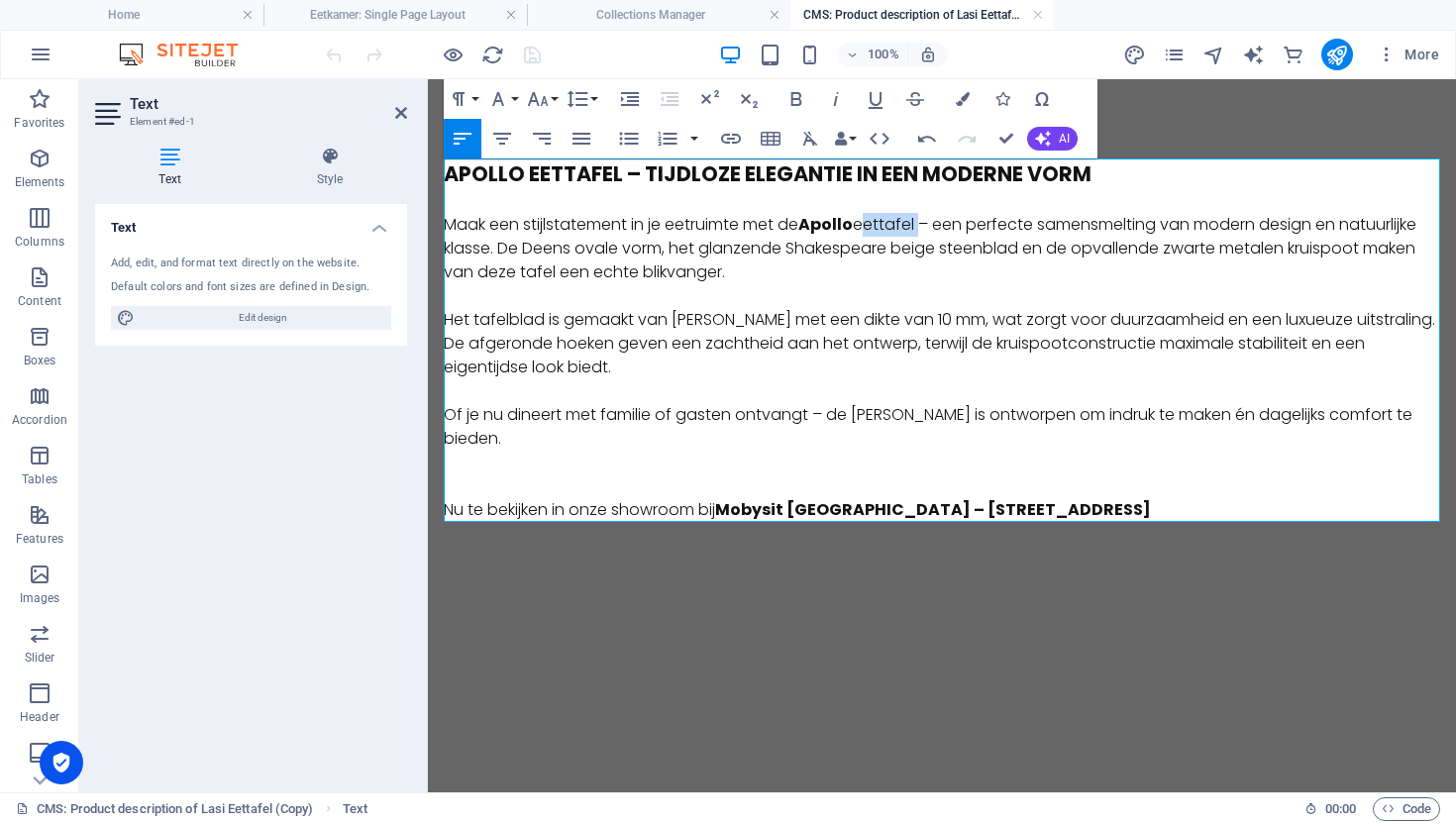 click on "Maak een stijlstatement in je eetruimte met de  Apollo  eettafel – een perfecte samensmelting van modern design en natuurlijke klasse. De Deens ovale vorm, het glanzende Shakespeare beige steenblad en de opvallende zwarte metalen kruispoot maken van deze tafel een echte blikvanger." at bounding box center (942, 249) 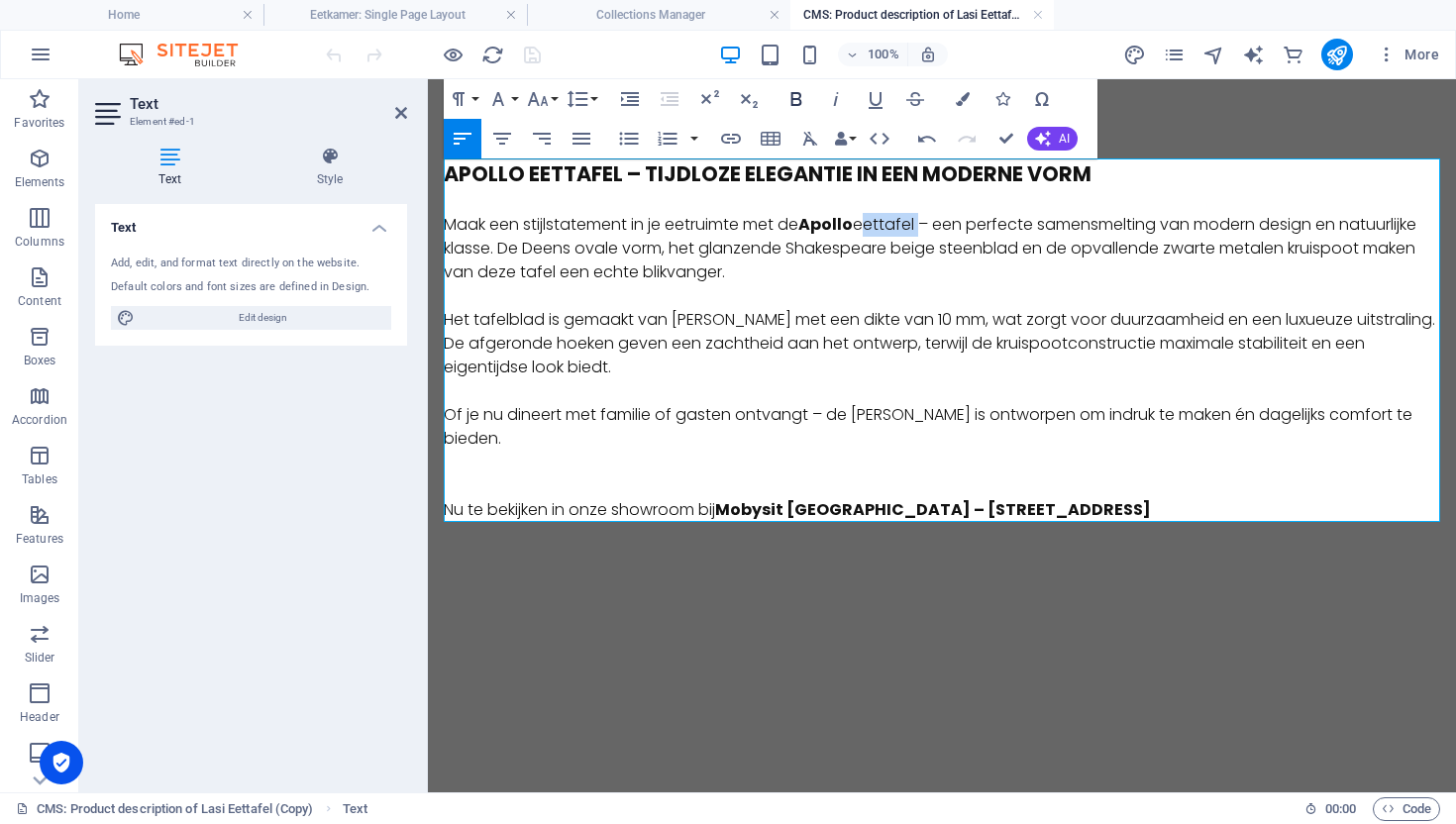 click 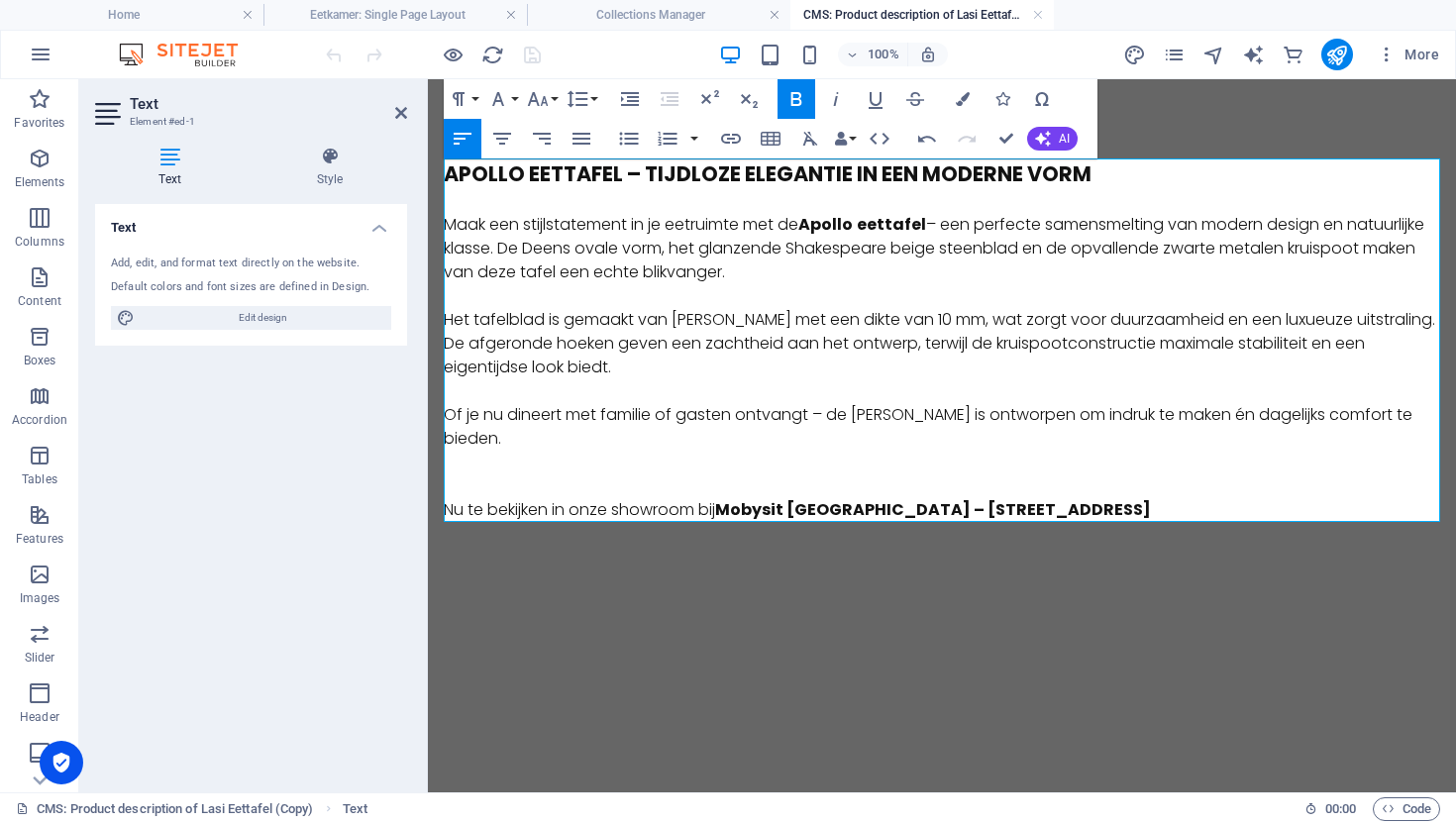 click on "Maak een stijlstatement in je eetruimte met de  Apollo   eettafel  – een perfecte samensmelting van modern design en natuurlijke klasse. De Deens ovale vorm, het glanzende Shakespeare beige steenblad en de opvallende zwarte metalen kruispoot maken van deze tafel een echte blikvanger." at bounding box center (942, 249) 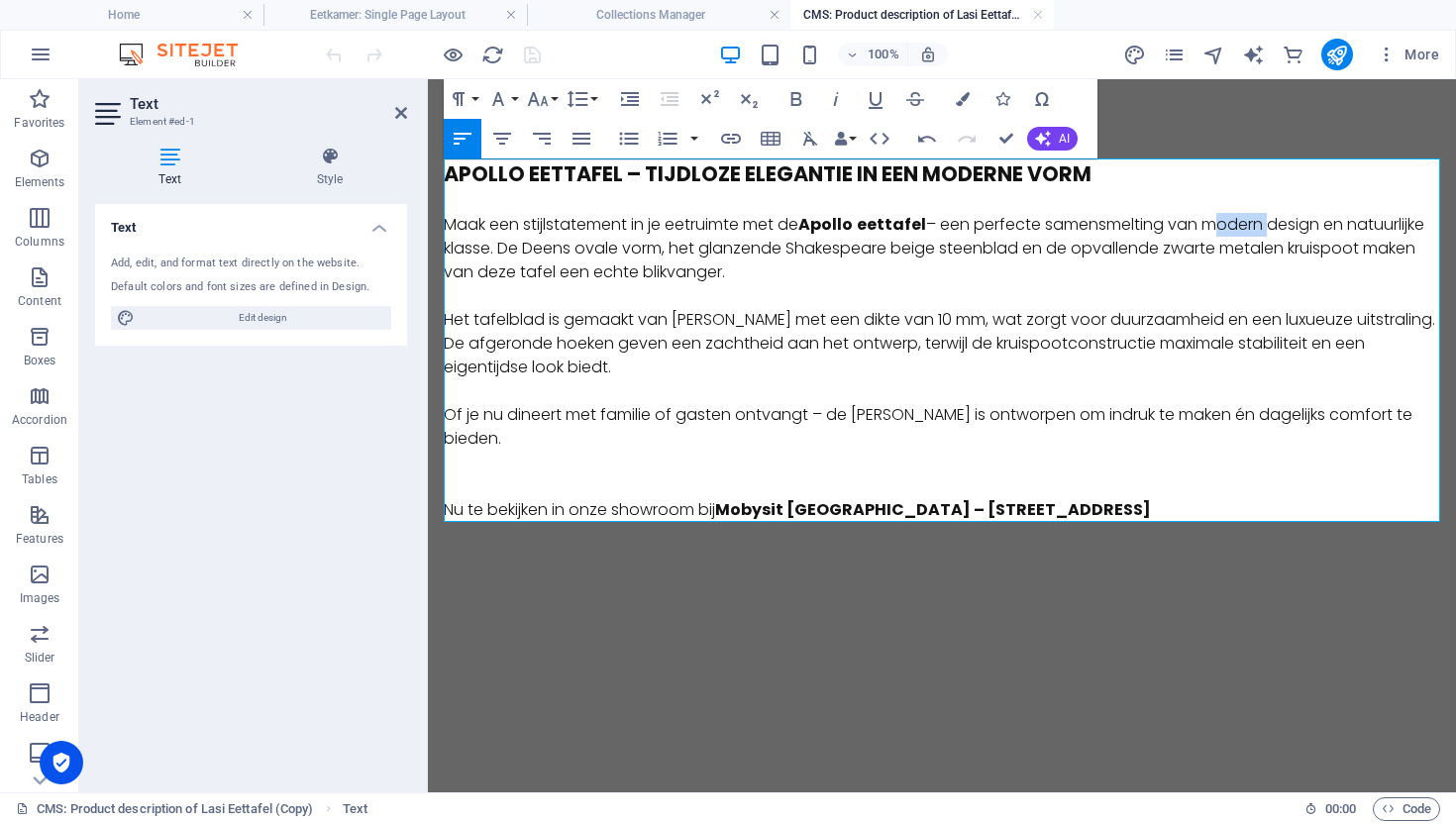 click on "Maak een stijlstatement in je eetruimte met de  Apollo   eettafel  – een perfecte samensmelting van modern design en natuurlijke klasse. De Deens ovale vorm, het glanzende Shakespeare beige steenblad en de opvallende zwarte metalen kruispoot maken van deze tafel een echte blikvanger." at bounding box center (942, 249) 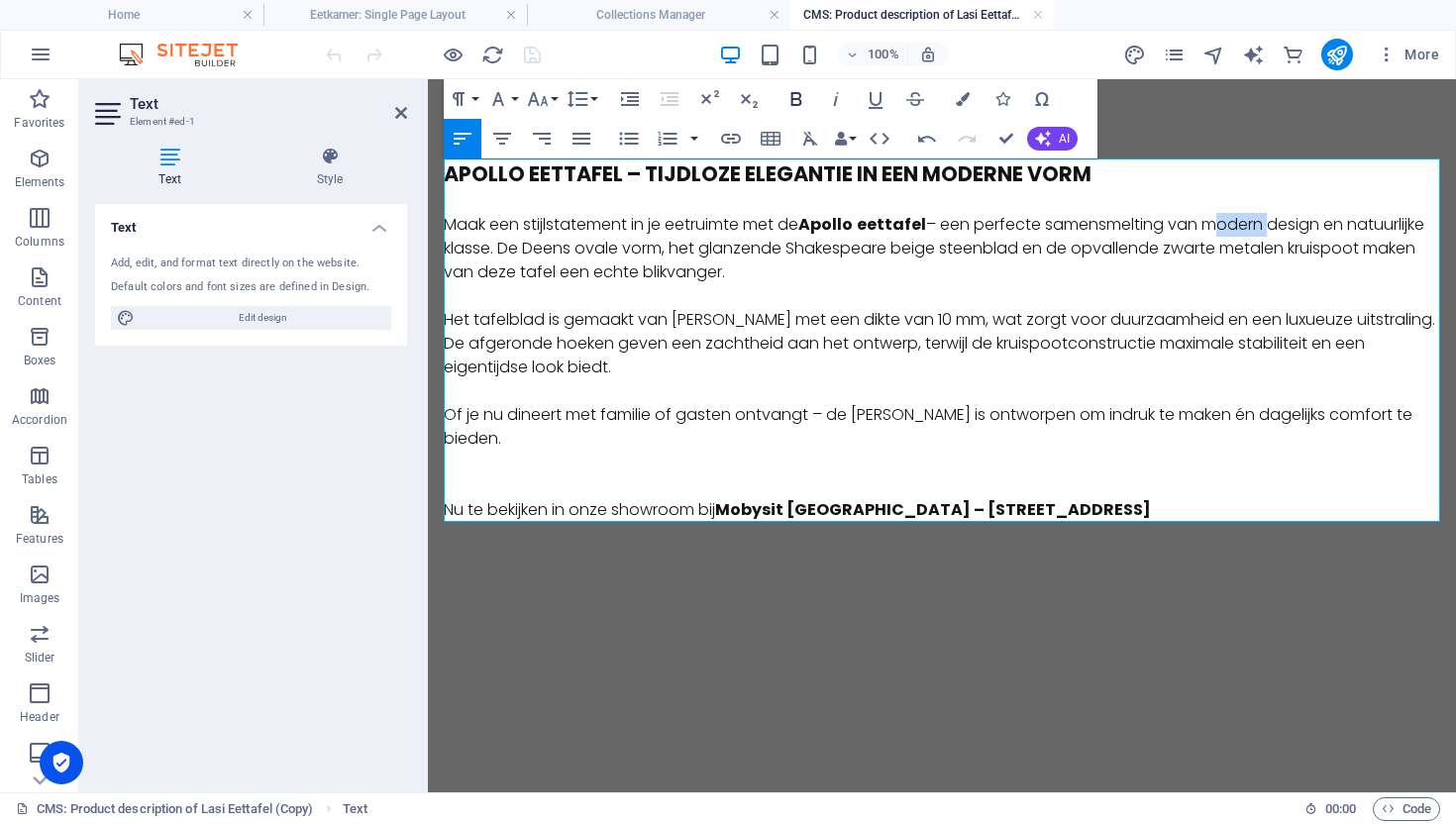 click 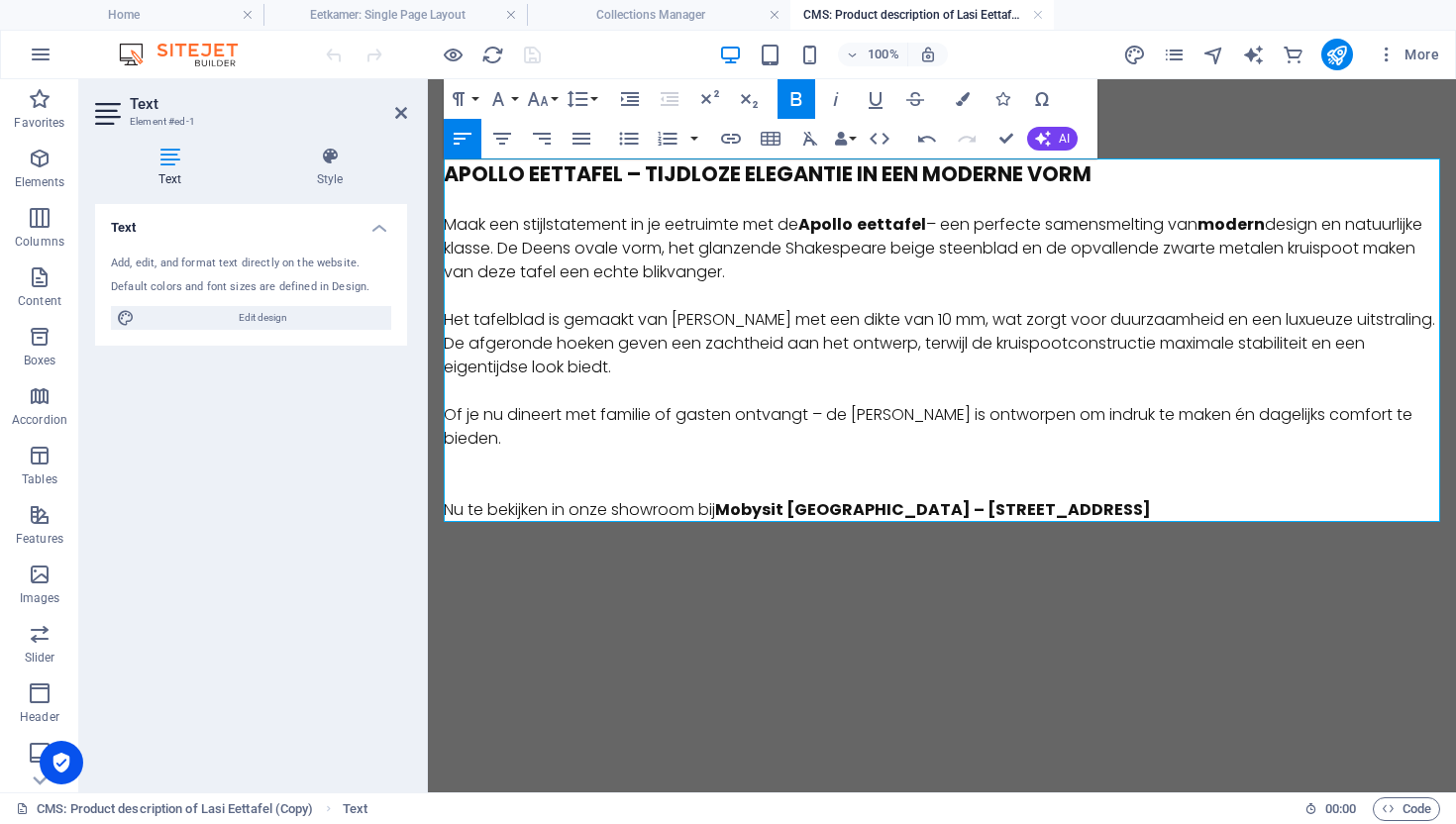 click on "Maak een stijlstatement in je eetruimte met de  Apollo   eettafel  – een perfecte samensmelting van  modern  design en natuurlijke klasse. De Deens ovale vorm, het glanzende Shakespeare beige steenblad en de opvallende zwarte metalen kruispoot maken van deze tafel een echte blikvanger." at bounding box center [942, 249] 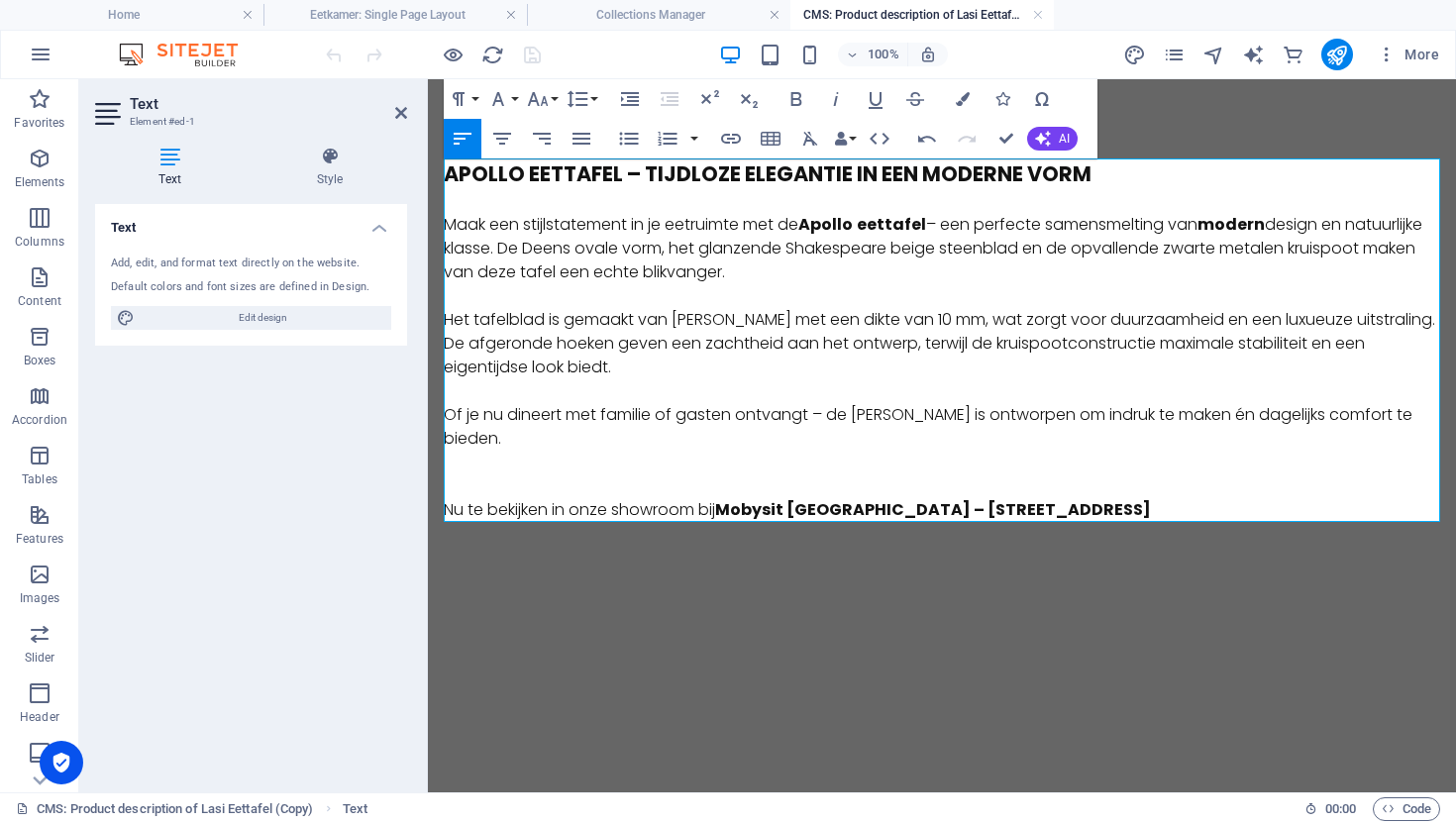 click on "Maak een stijlstatement in je eetruimte met de  Apollo   eettafel  – een perfecte samensmelting van  modern  design en natuurlijke klasse. De Deens ovale vorm, het glanzende Shakespeare beige steenblad en de opvallende zwarte metalen kruispoot maken van deze tafel een echte blikvanger." at bounding box center (942, 249) 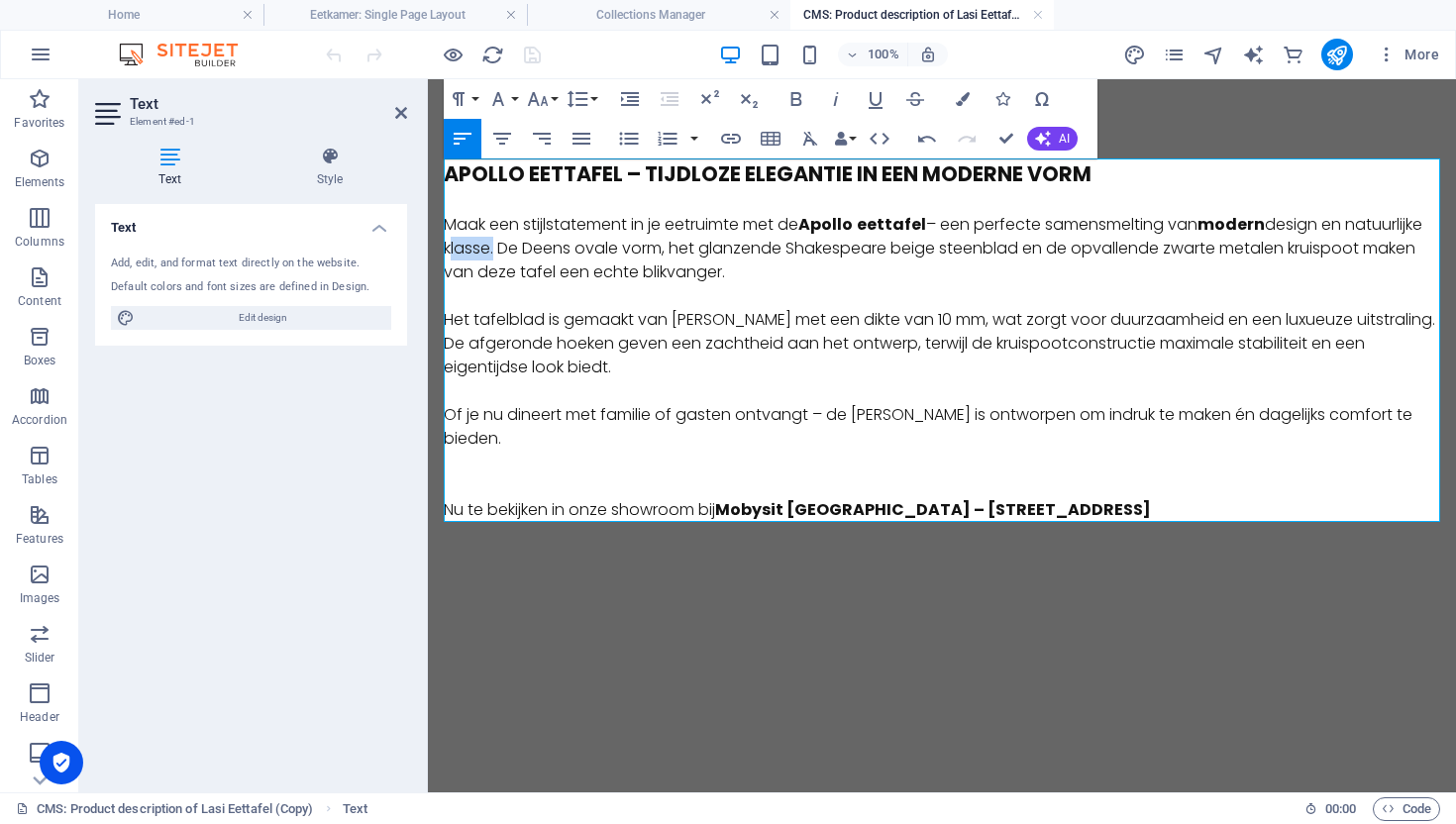 click on "Maak een stijlstatement in je eetruimte met de  Apollo   eettafel  – een perfecte samensmelting van  modern  design en natuurlijke klasse. De Deens ovale vorm, het glanzende Shakespeare beige steenblad en de opvallende zwarte metalen kruispoot maken van deze tafel een echte blikvanger." at bounding box center [942, 249] 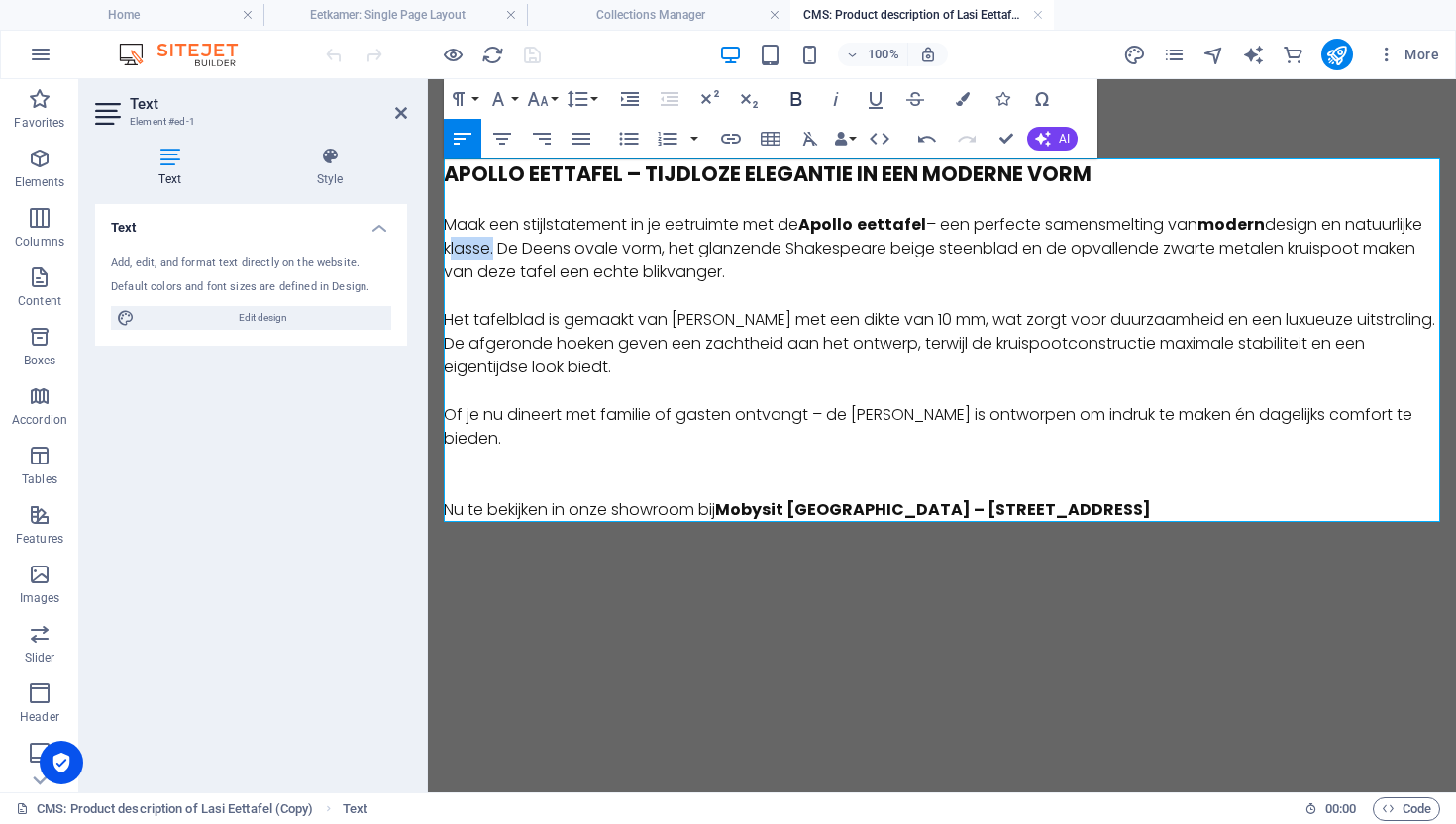 click 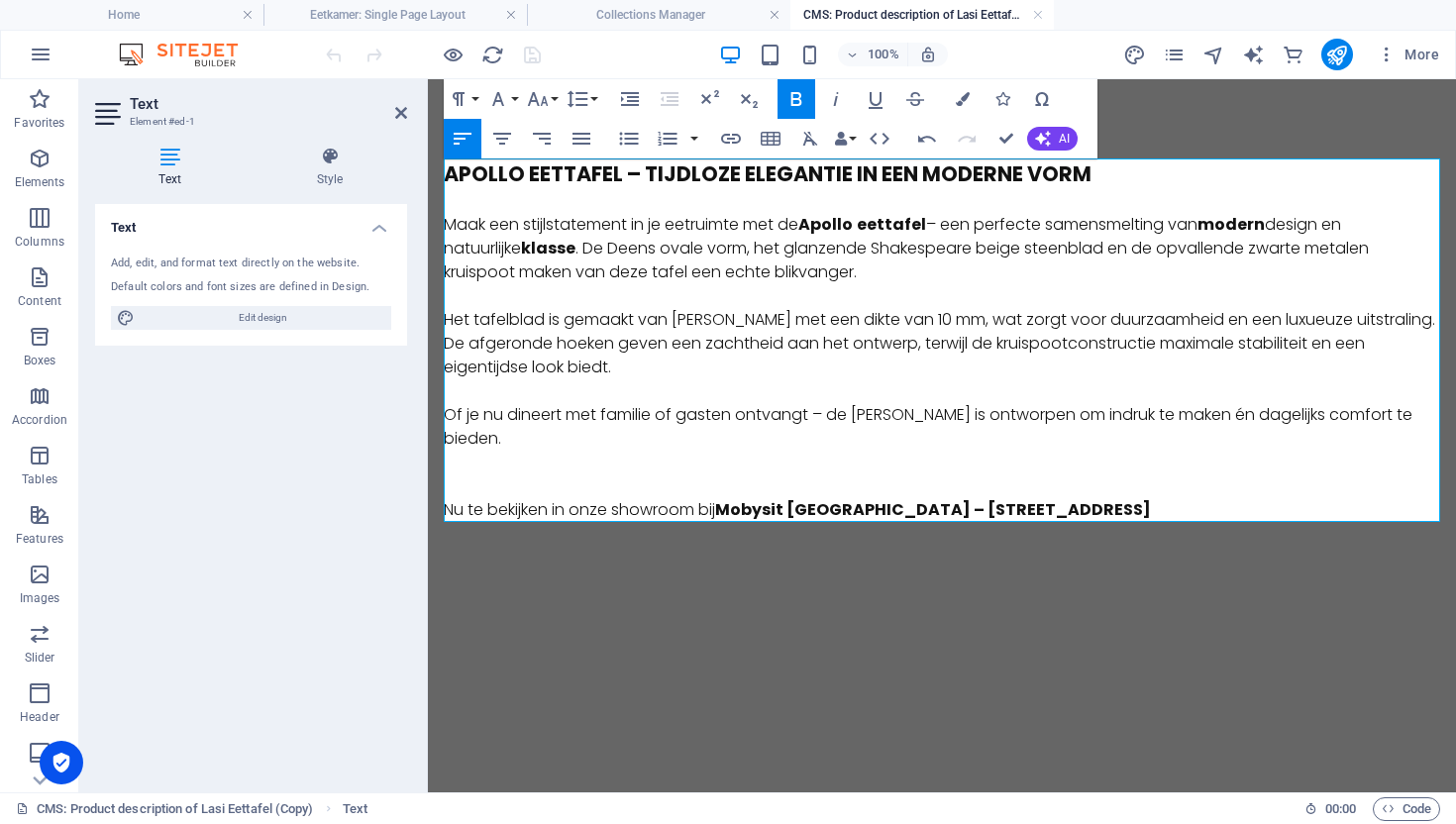 click on "Maak een stijlstatement in je eetruimte met de  Apollo   eettafel  – een perfecte samensmelting van  modern  design en natuurlijke  klasse . De Deens ovale vorm, het glanzende Shakespeare beige steenblad en de opvallende zwarte metalen kruispoot maken van deze tafel een echte blikvanger." at bounding box center [942, 249] 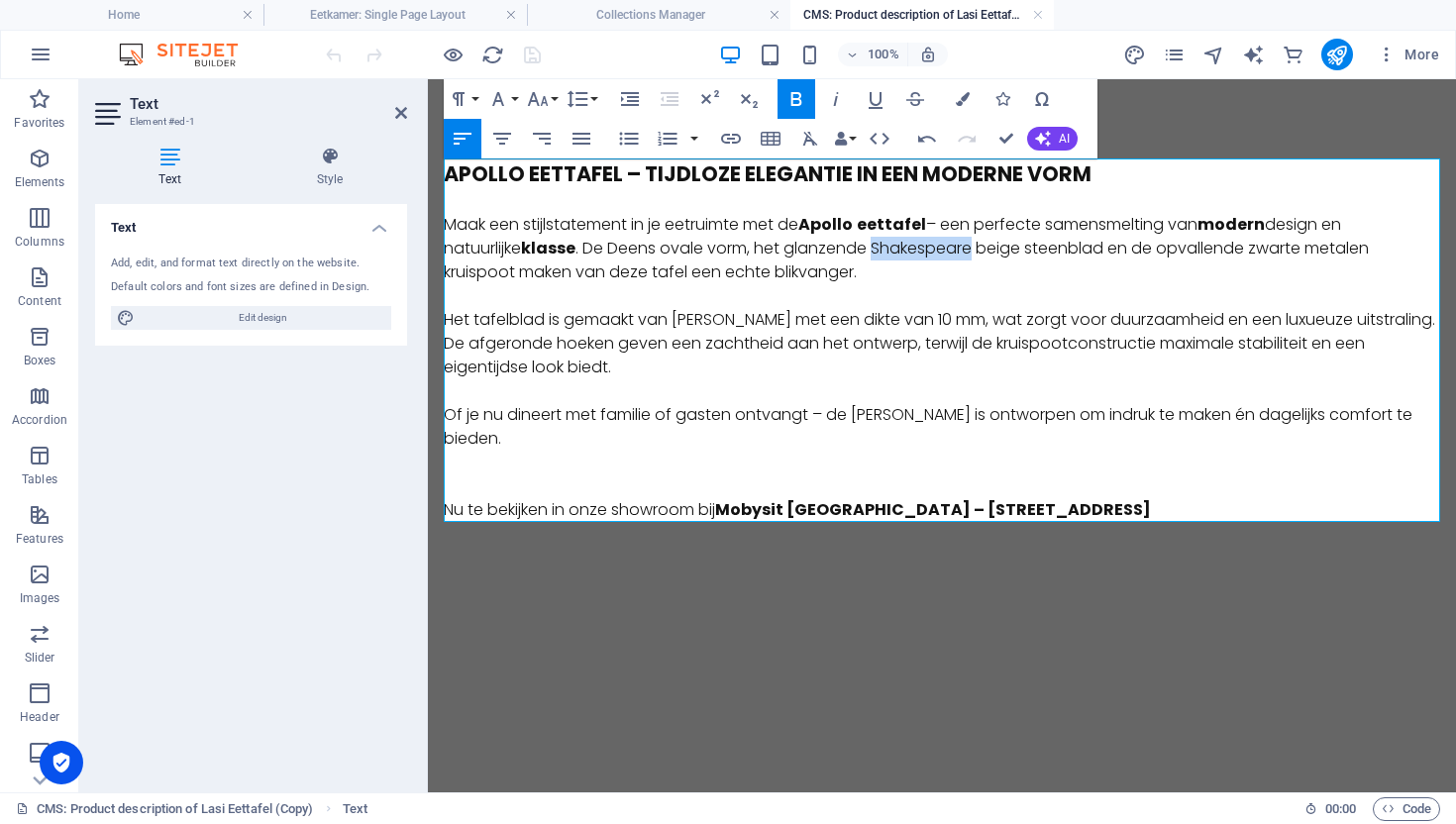 click on "Maak een stijlstatement in je eetruimte met de  Apollo   eettafel  – een perfecte samensmelting van  modern  design en natuurlijke  klasse . De Deens ovale vorm, het glanzende Shakespeare beige steenblad en de opvallende zwarte metalen kruispoot maken van deze tafel een echte blikvanger." at bounding box center (942, 249) 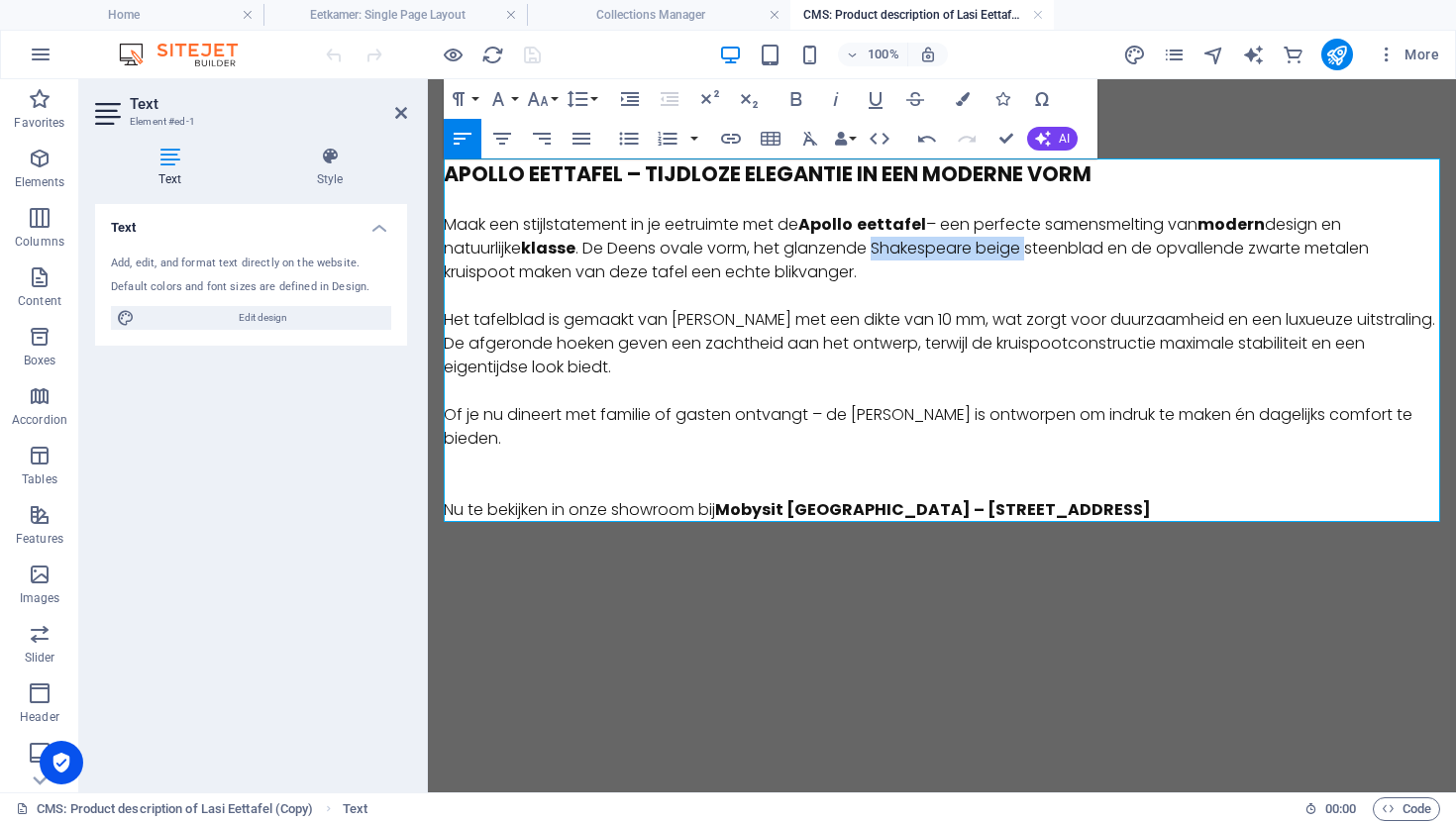 drag, startPoint x: 1033, startPoint y: 250, endPoint x: 882, endPoint y: 254, distance: 151.05297 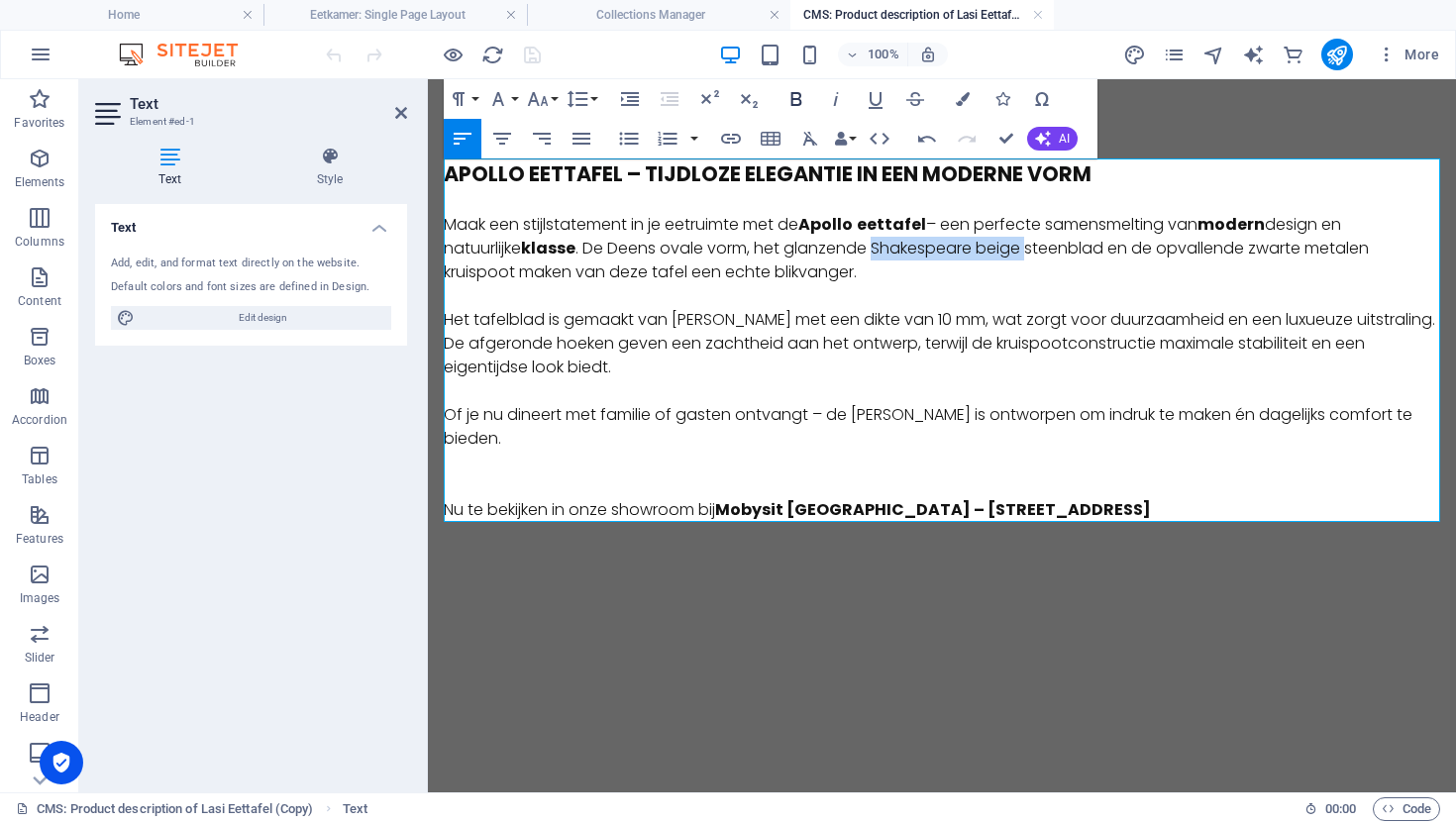 click 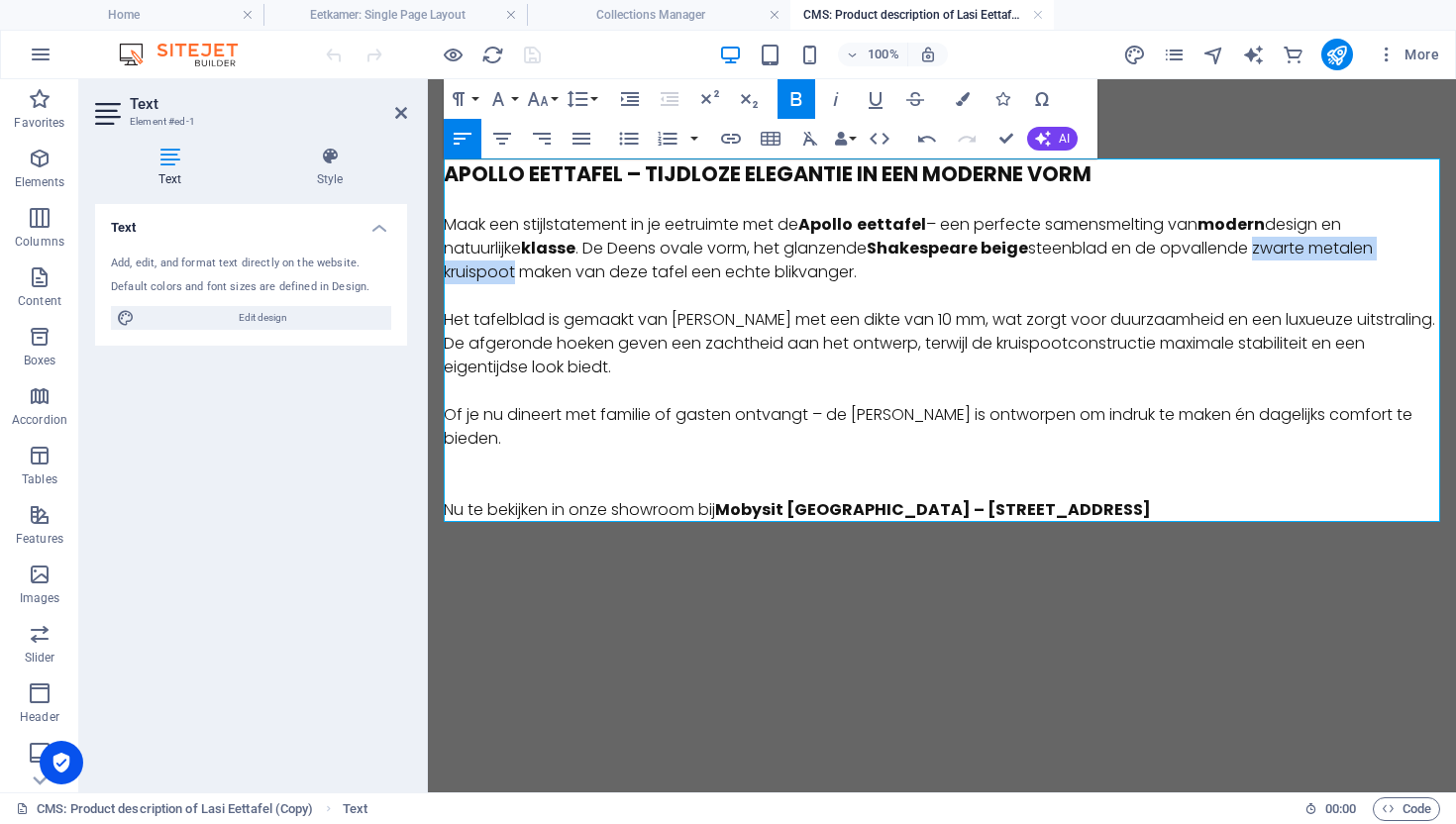 drag, startPoint x: 1266, startPoint y: 250, endPoint x: 516, endPoint y: 270, distance: 750.2666 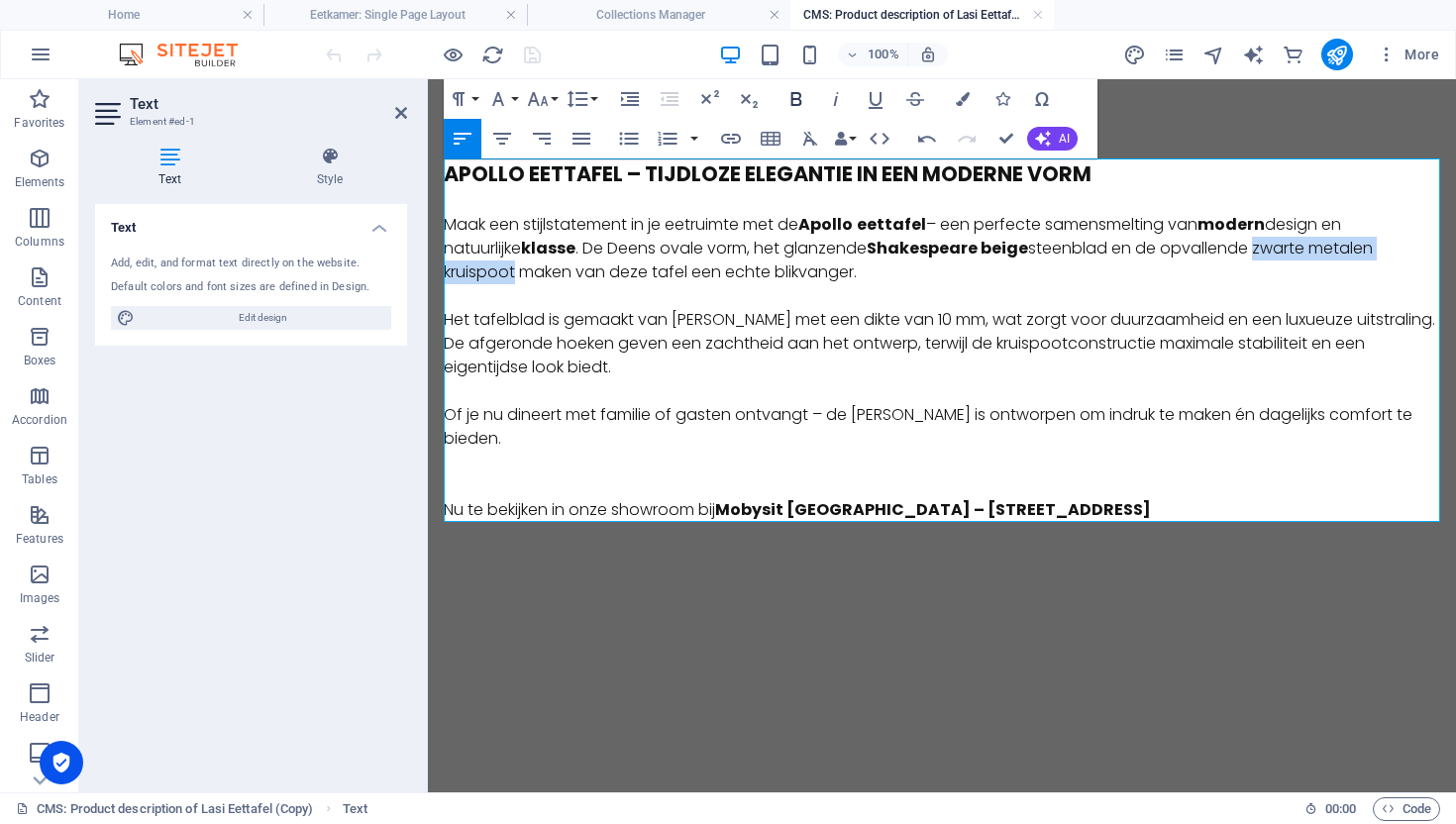 click 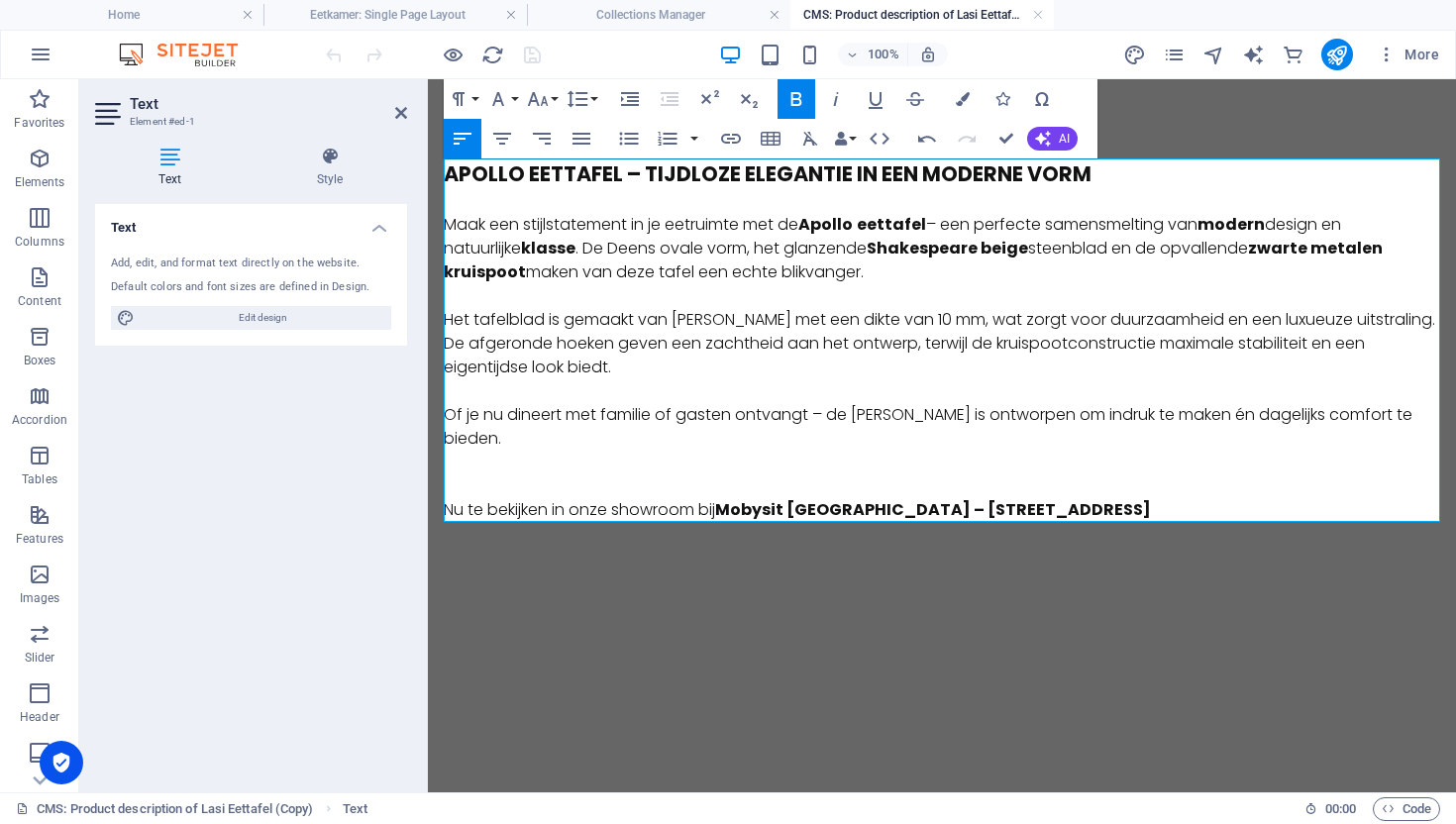 click on "Of je nu dineert met familie of gasten ontvangt – de [PERSON_NAME] is ontworpen om indruk te maken én dagelijks comfort te bieden." at bounding box center (942, 427) 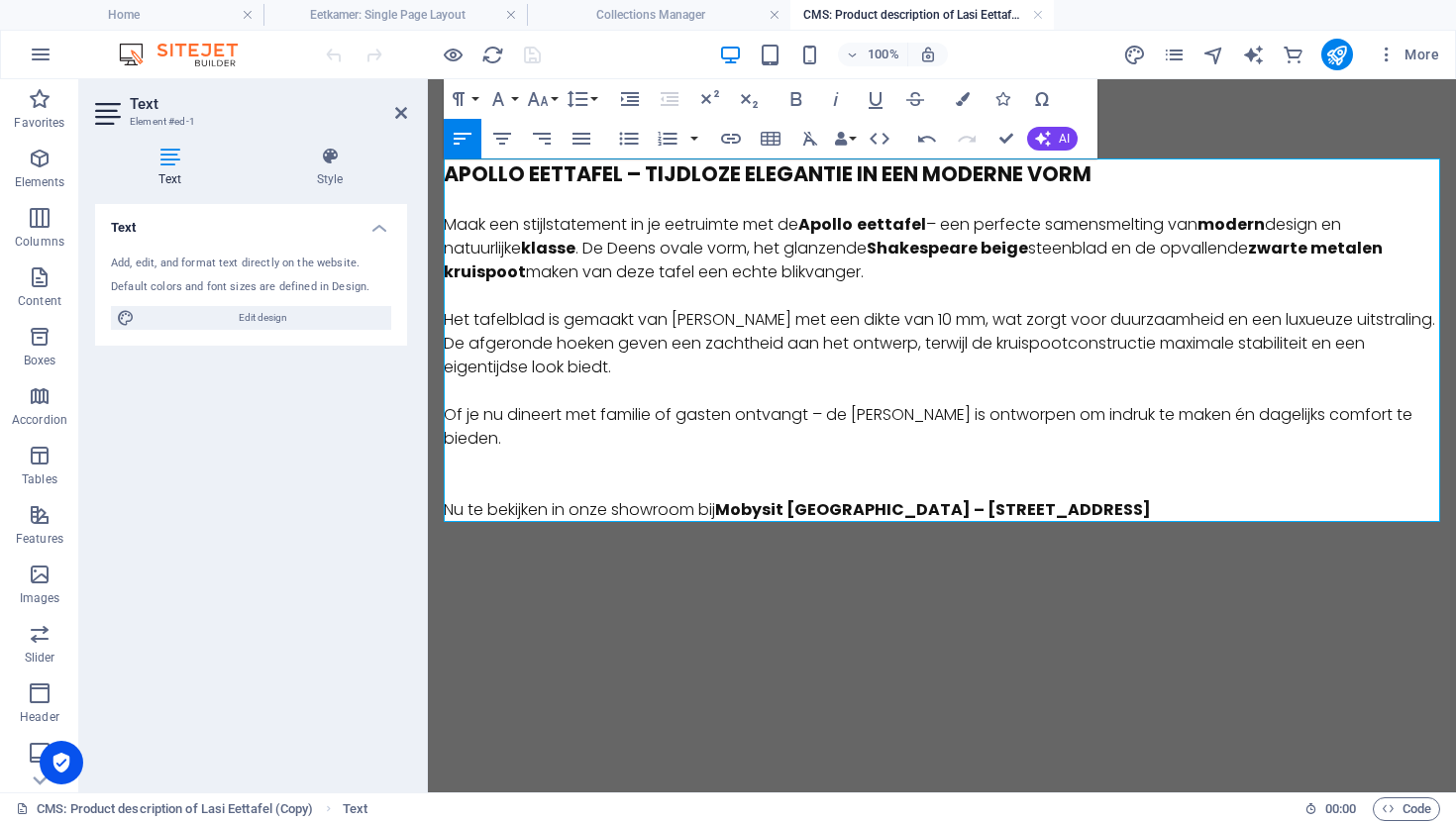 click at bounding box center [942, 463] 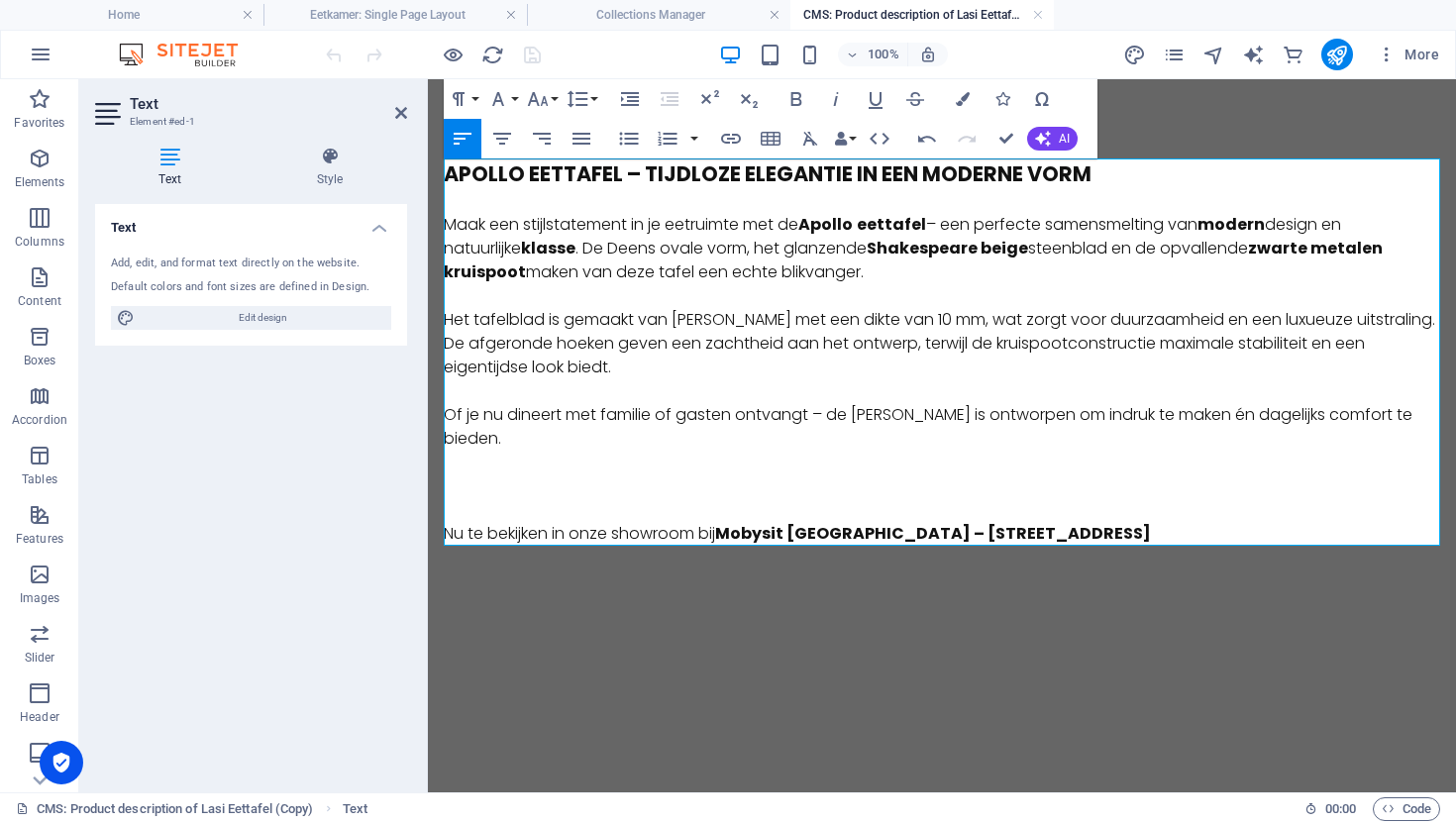 click on "Apollo Eettafel – Tijdloze elegantie in een moderne vorm  ​ Maak een stijlstatement in je eetruimte met de  Apollo   eettafel  – een perfecte samensmelting van  modern  design en natuurlijke  klasse . De Deens ovale vorm, het glanzende  Shakespeare beige  steenblad en de opvallende  zwarte metalen kruispoot  maken van deze tafel een echte blikvanger. Het tafelblad is gemaakt van stevig steen met een dikte van 10 mm, wat zorgt voor duurzaamheid en een luxueuze uitstraling. De afgeronde hoeken geven een zachtheid aan het ontwerp, terwijl de kruispootconstructie maximale stabiliteit en een eigentijdse look biedt. Of je nu dineert met familie of gasten ontvangt – de Apollo tafel is ontworpen om indruk te maken én dagelijks comfort te bieden.  Nu te bekijken in onze showroom bij  [GEOGRAPHIC_DATA] – [STREET_ADDRESS]" at bounding box center [942, 352] 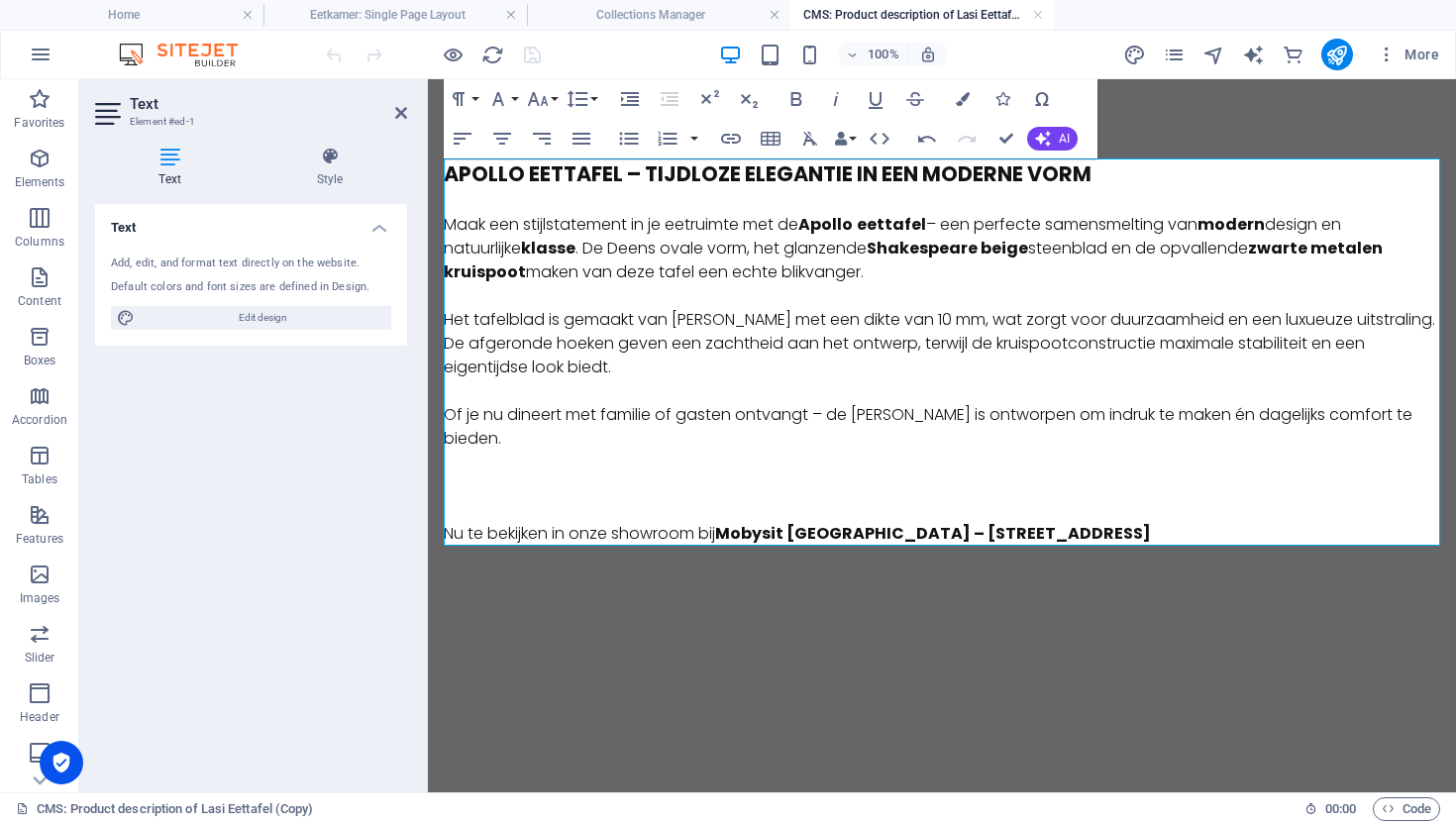 click on "Of je nu dineert met familie of gasten ontvangt – de [PERSON_NAME] is ontworpen om indruk te maken én dagelijks comfort te bieden." at bounding box center (942, 427) 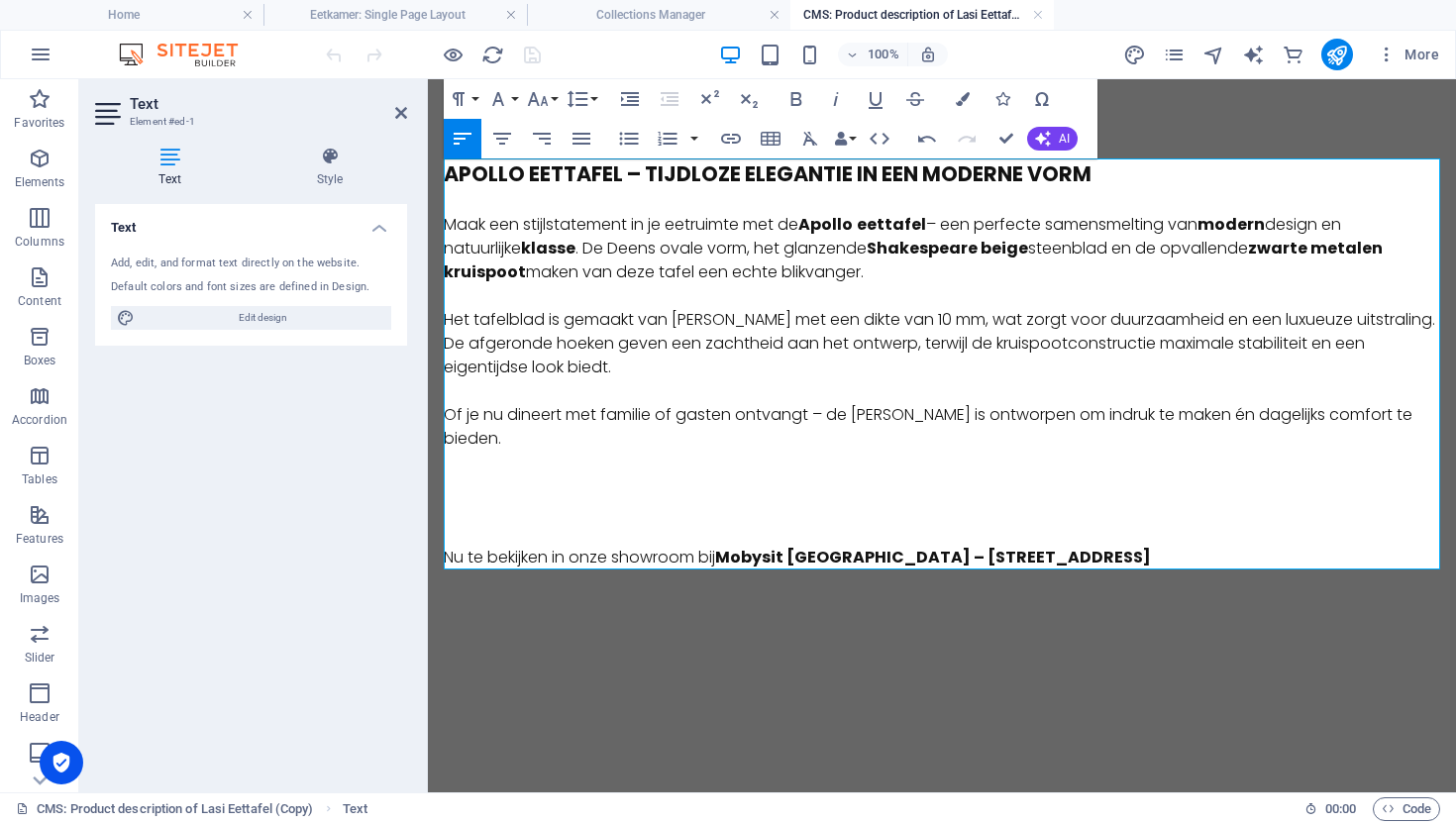 click at bounding box center [942, 463] 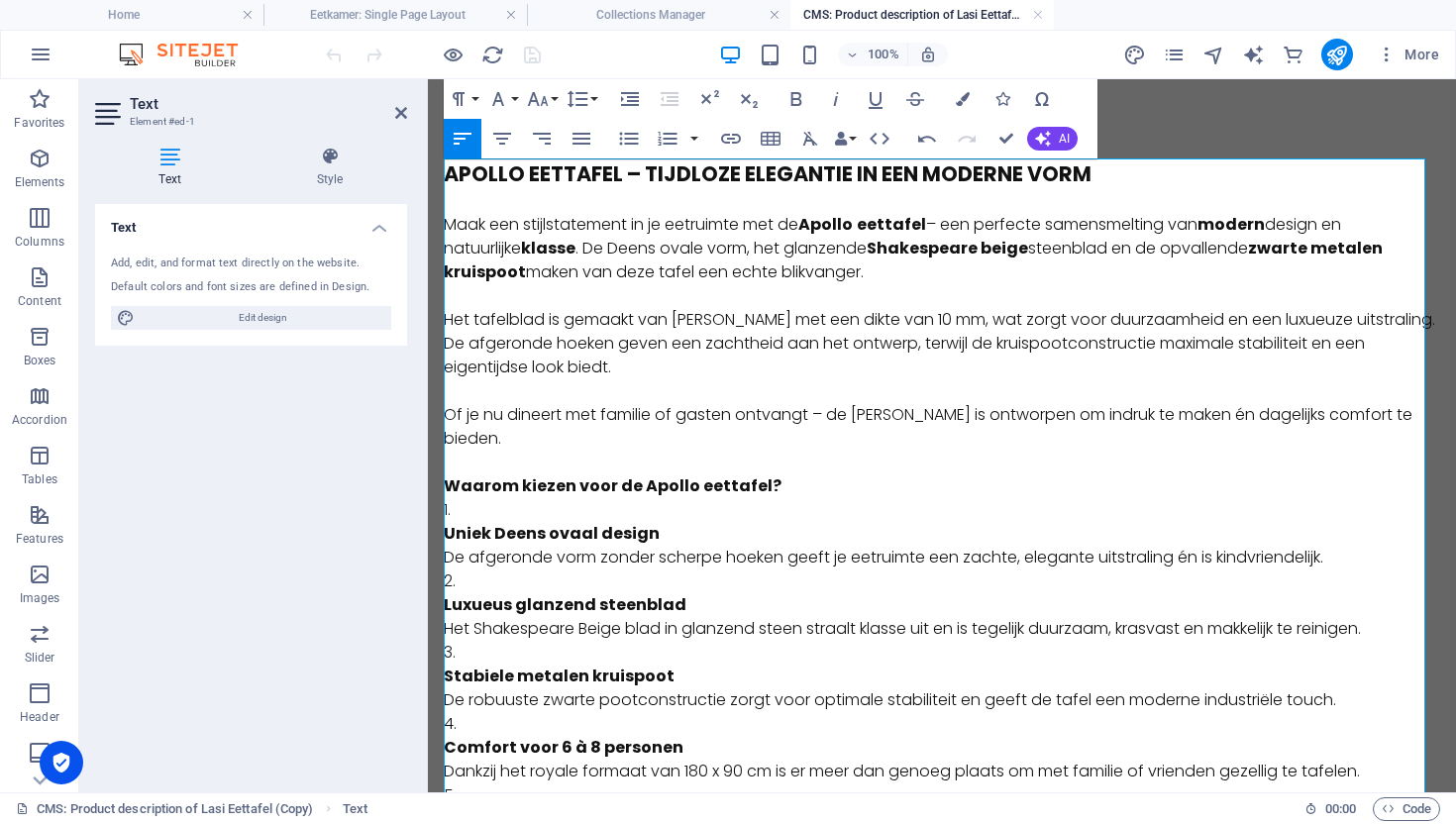 click on "Uniek Deens ovaal design" at bounding box center [552, 533] 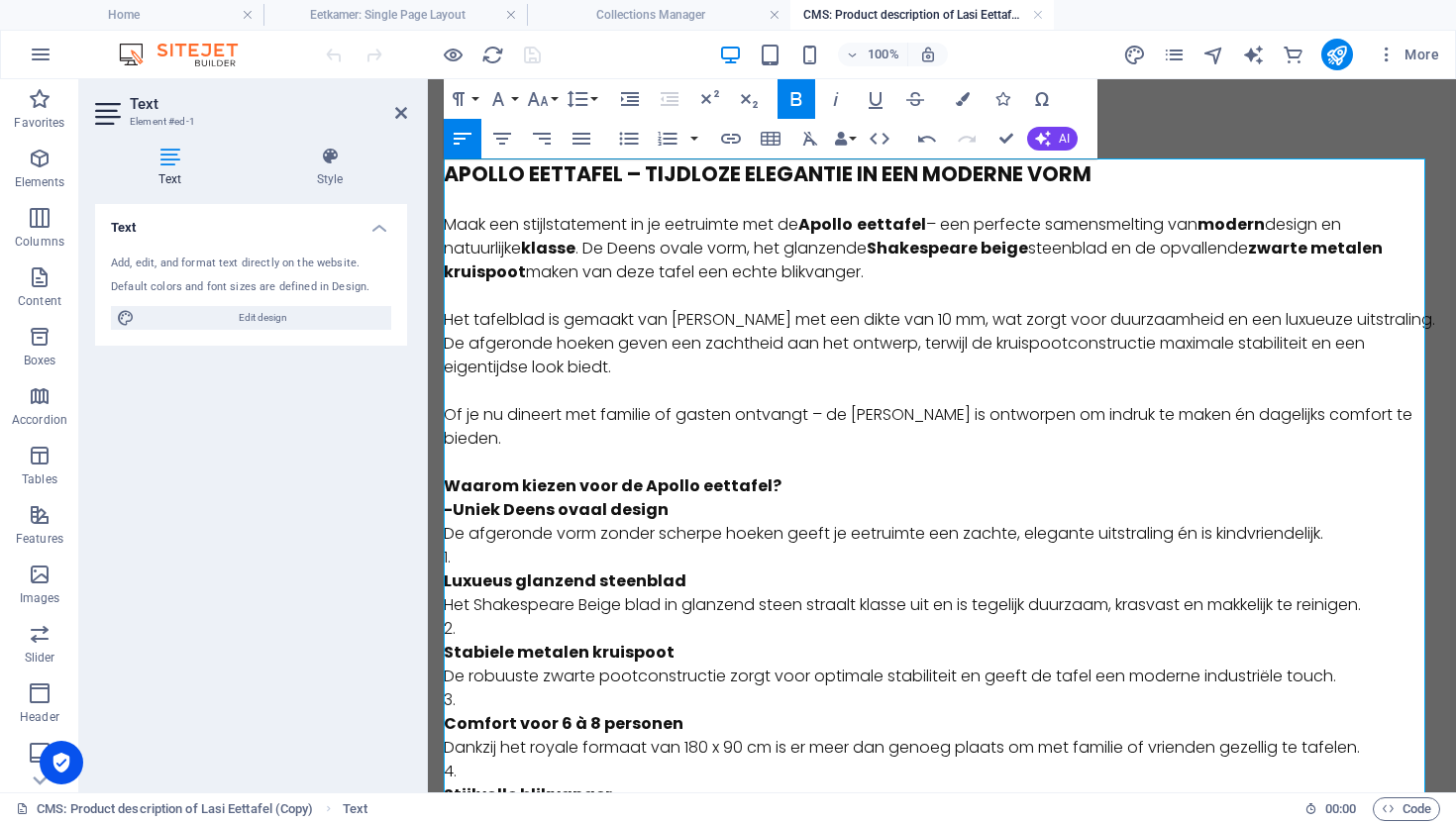 click on "Luxueus glanzend steenblad" at bounding box center (565, 580) 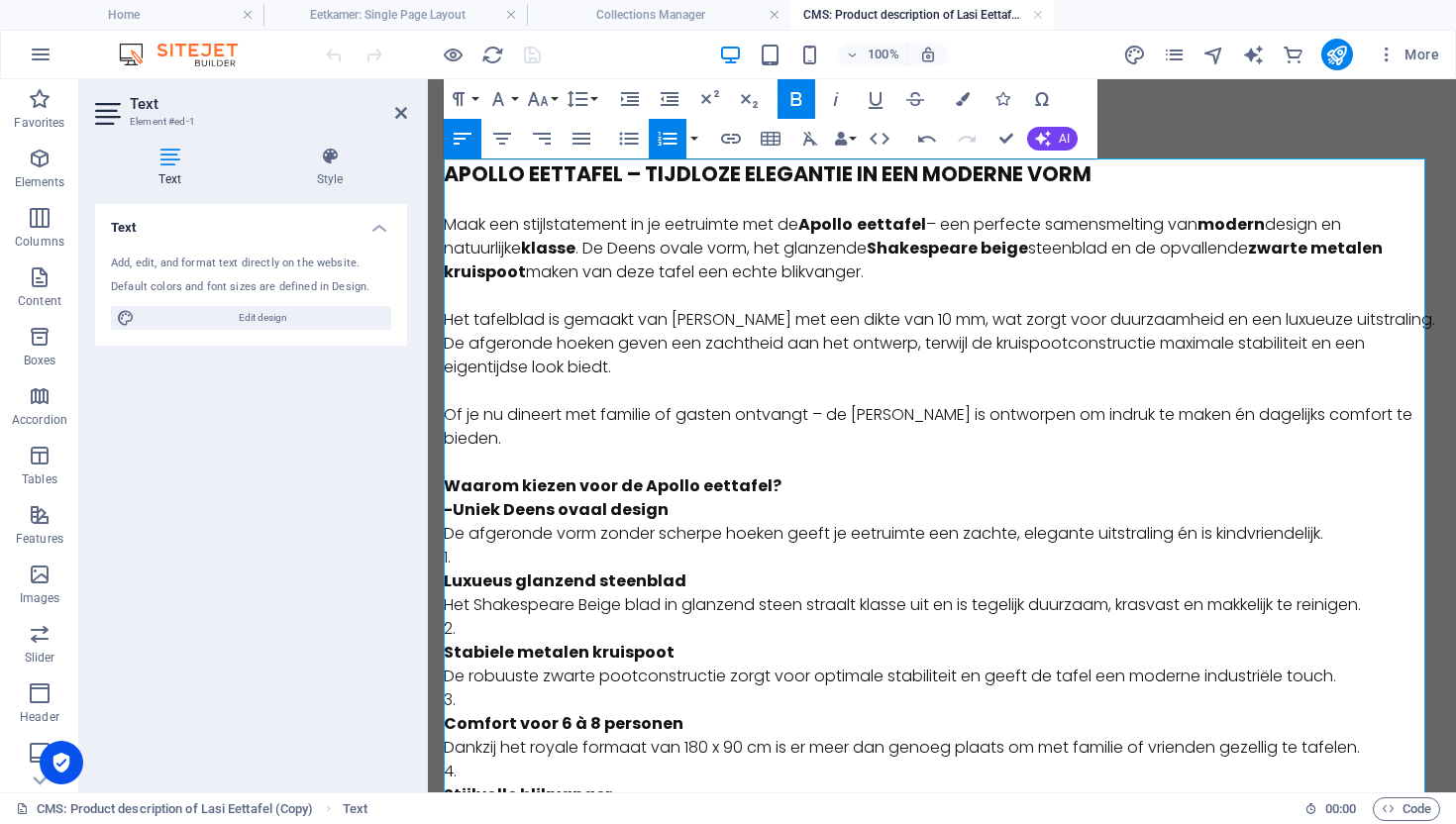 click on "Luxueus glanzend steenblad" at bounding box center [565, 580] 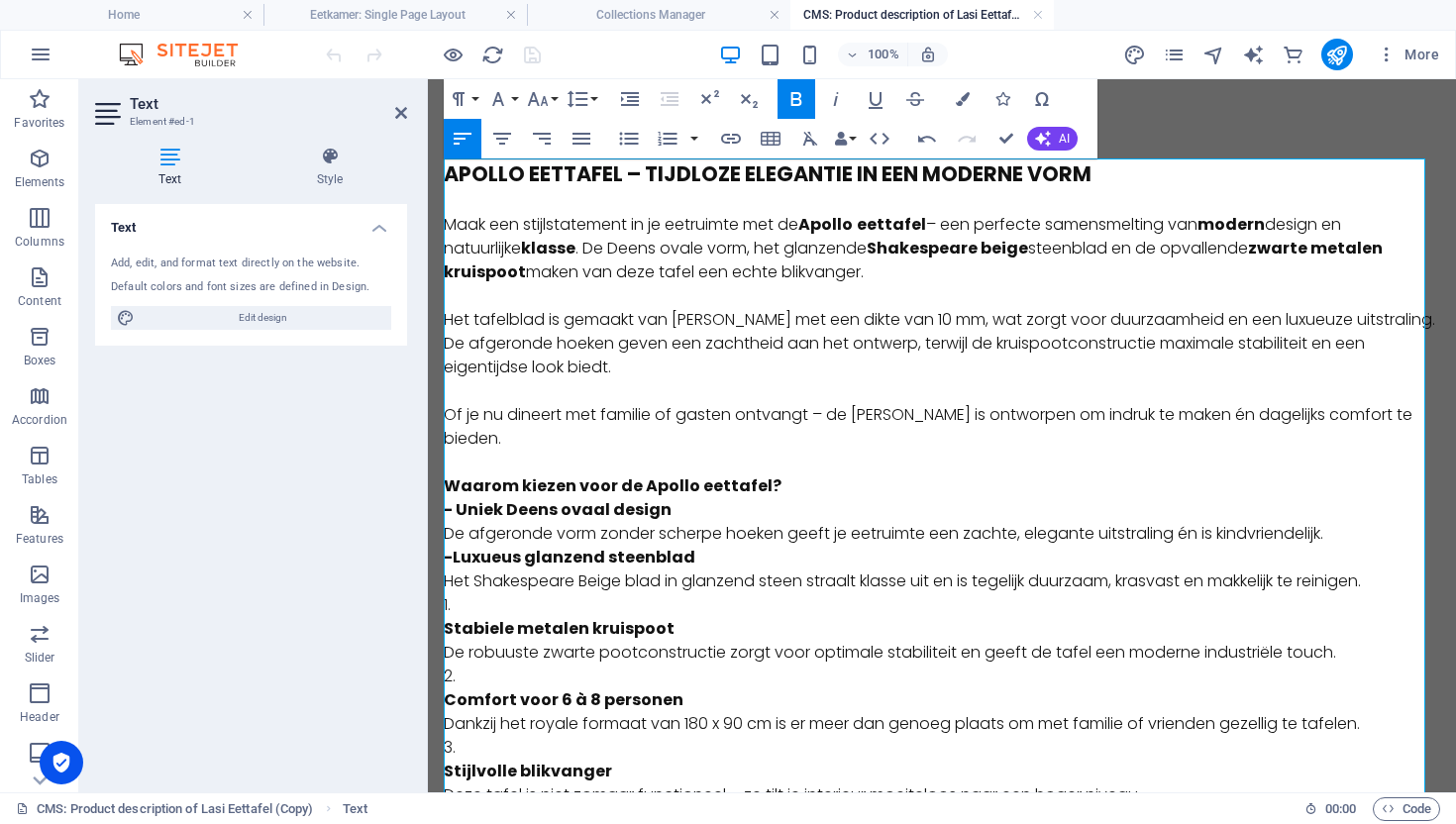 click on "Stabiele metalen kruispoot" at bounding box center [559, 628] 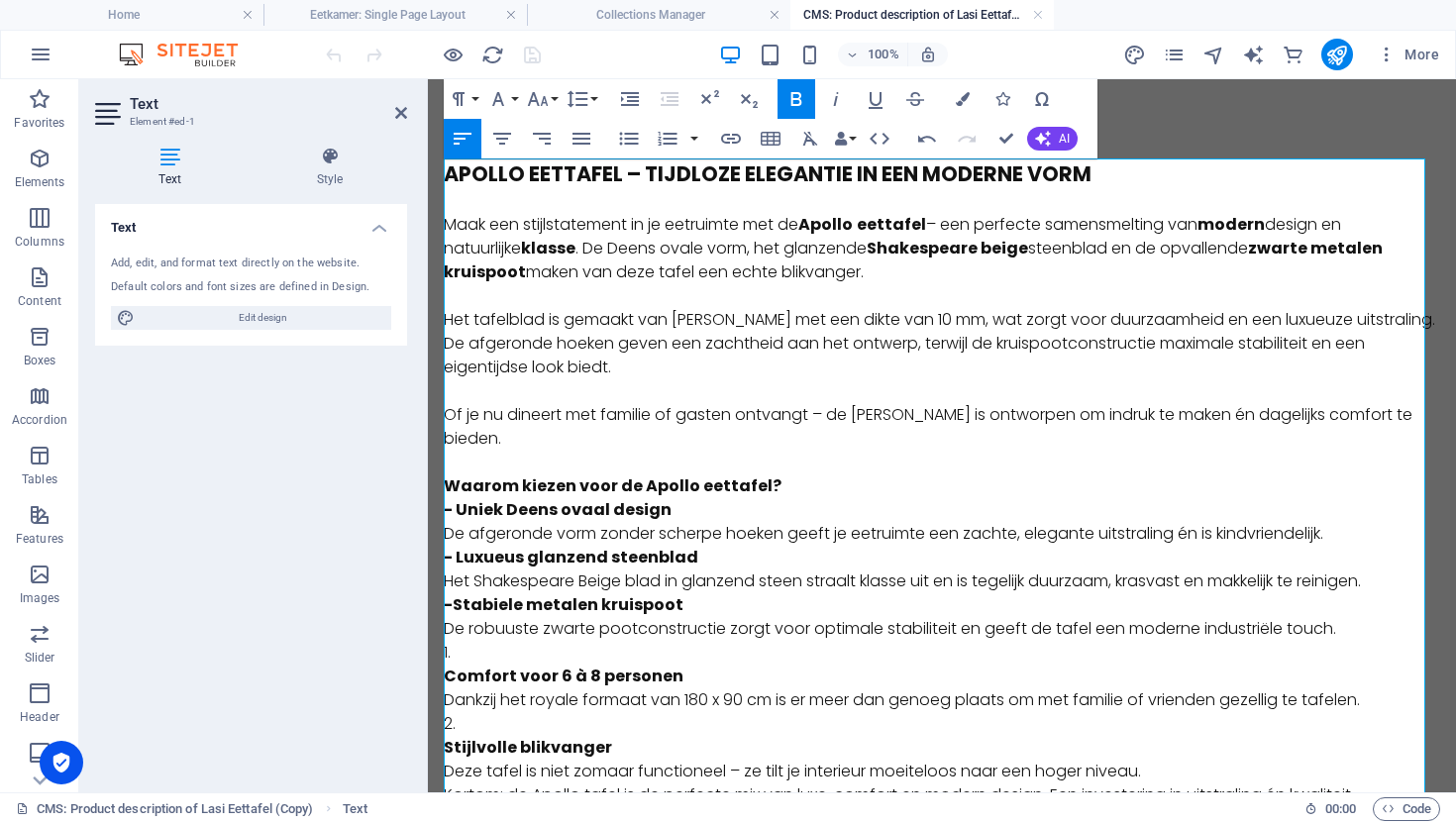 click on "Comfort voor 6 à 8 personen" at bounding box center (564, 675) 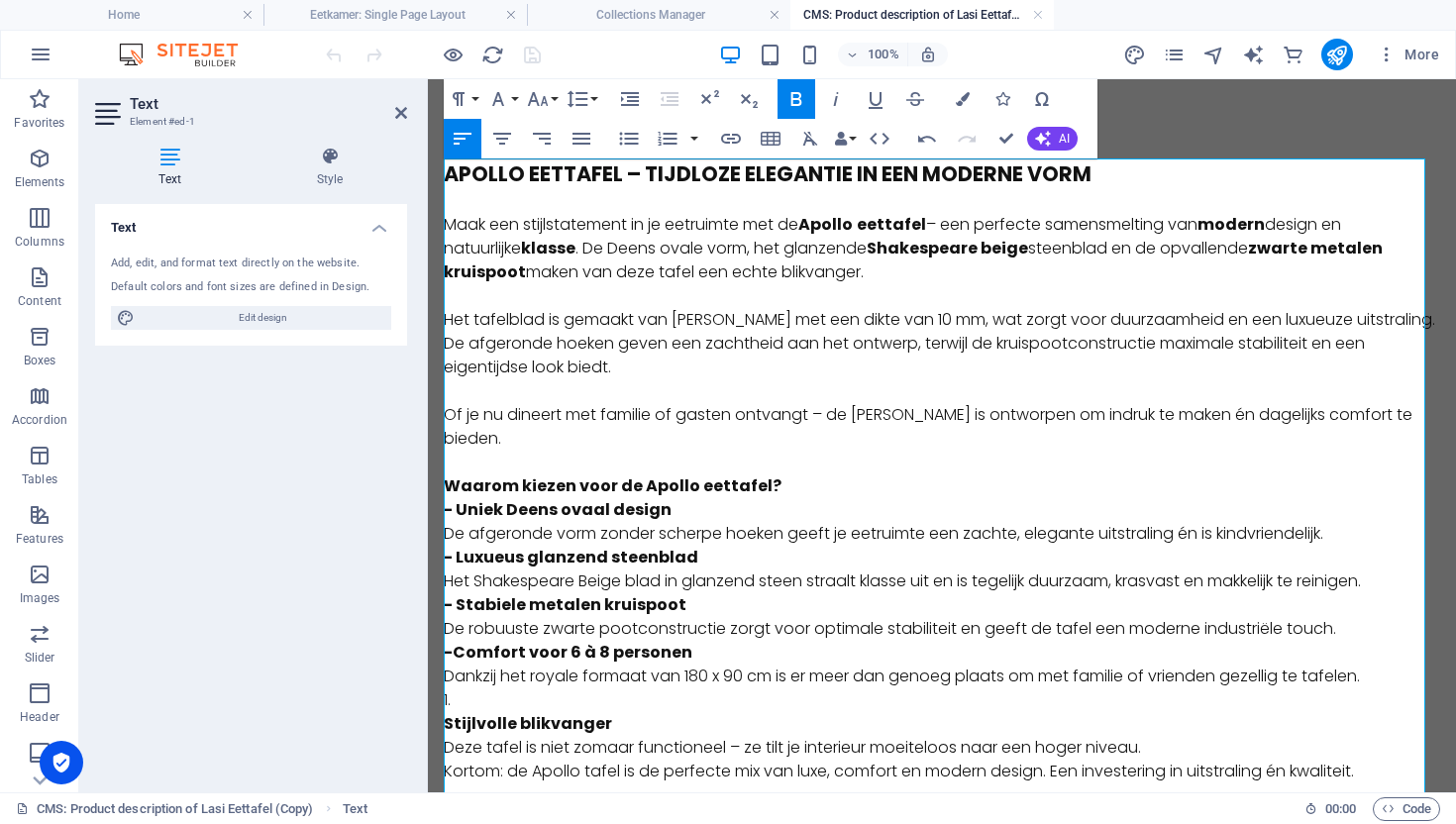 click on "Stijlvolle blikvanger" at bounding box center (528, 723) 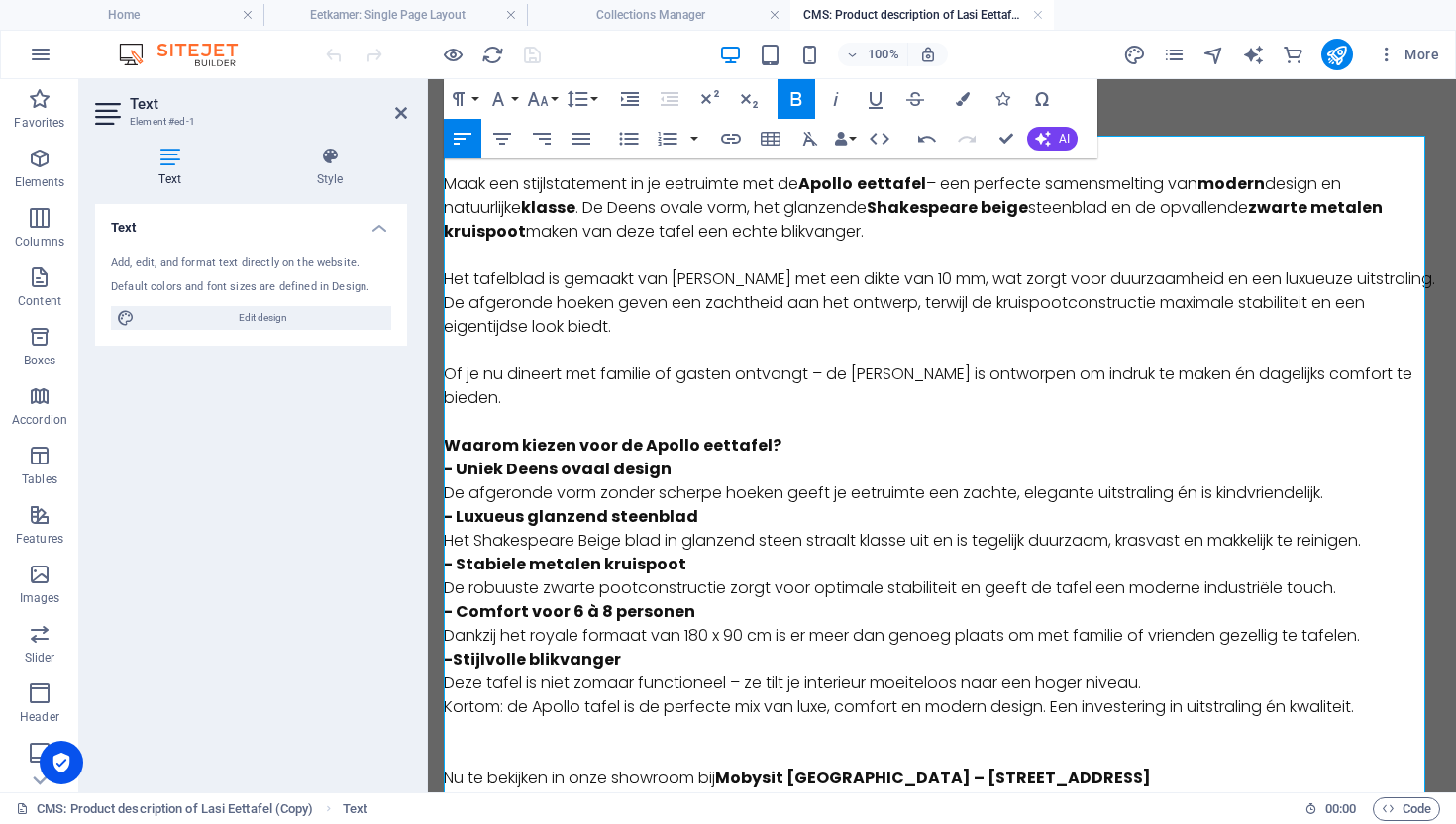 scroll, scrollTop: 118, scrollLeft: 0, axis: vertical 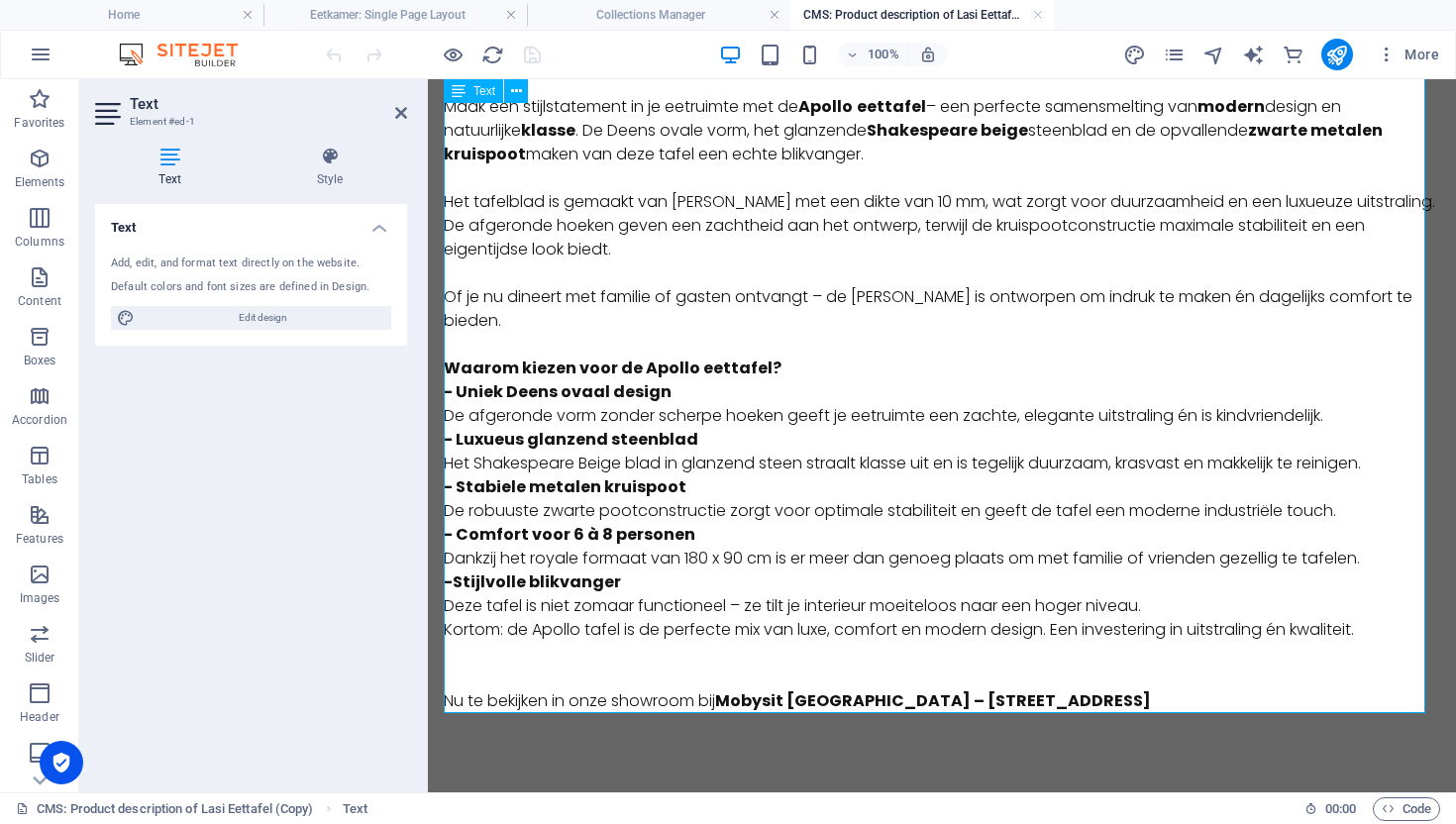 click on "Waarom kiezen voor de Apollo eettafel?" at bounding box center (942, 368) 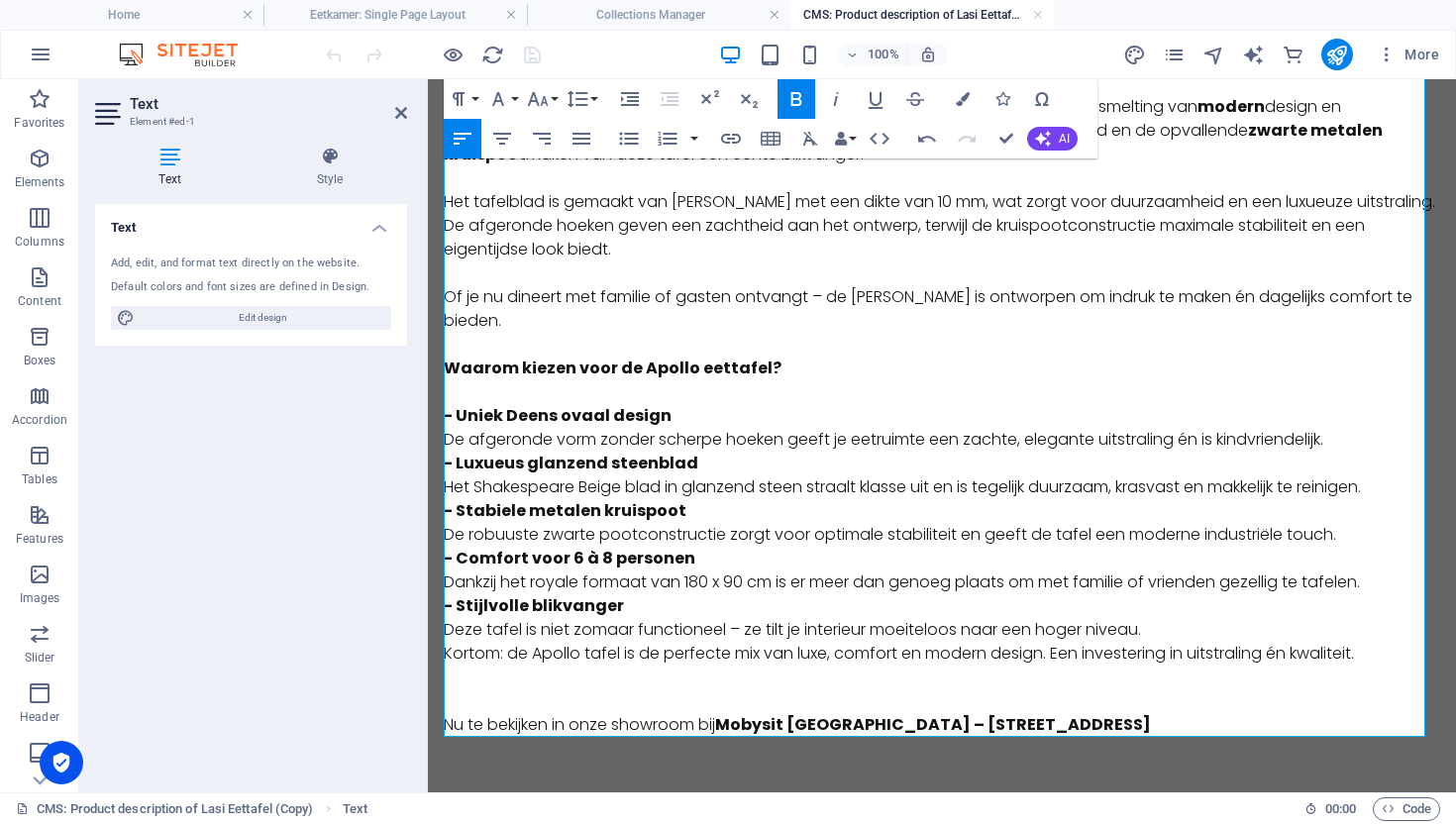 click on "- Uniek Deens ovaal design De afgeronde vorm zonder scherpe hoeken geeft je eetruimte een zachte, elegante uitstraling én is kindvriendelijk." at bounding box center [942, 428] 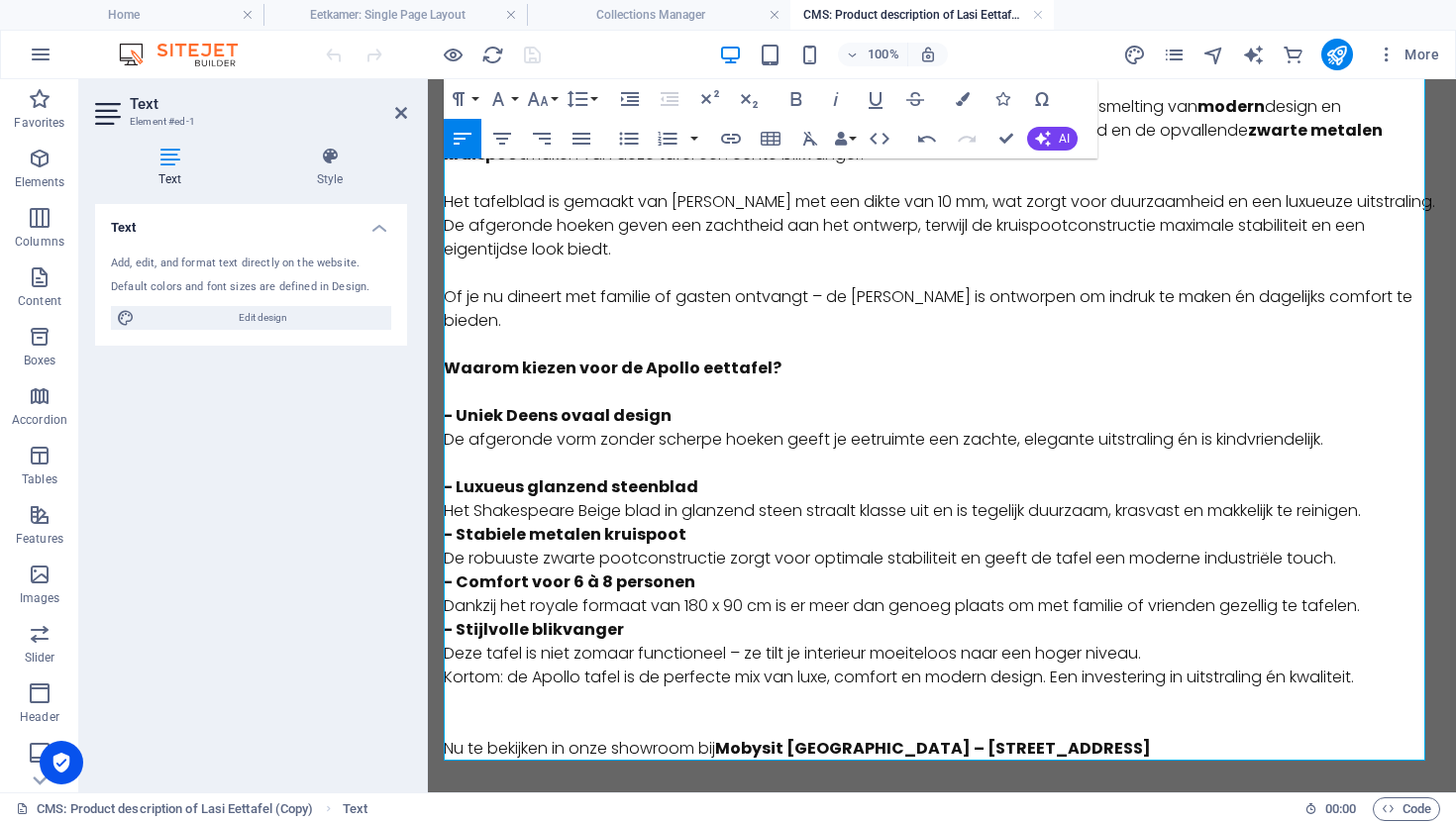 click on "- Luxueus glanzend steenblad Het Shakespeare Beige blad in glanzend steen straalt klasse uit en is tegelijk duurzaam, krasvast en makkelijk te reinigen." at bounding box center [942, 499] 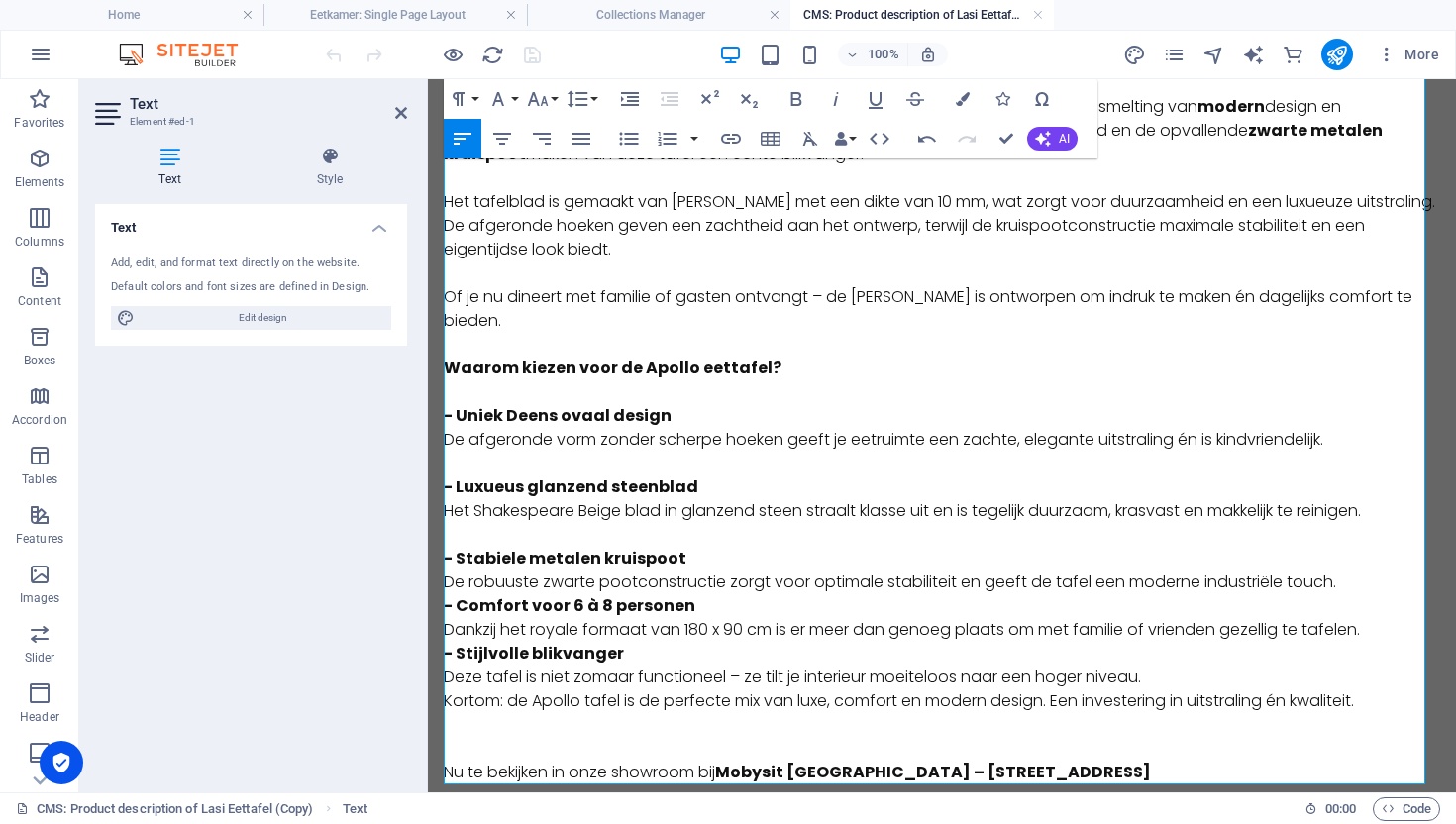 click on "- Stabiele metalen kruispoot De robuuste zwarte pootconstructie zorgt voor optimale stabiliteit en geeft de tafel een moderne industriële touch." at bounding box center (942, 570) 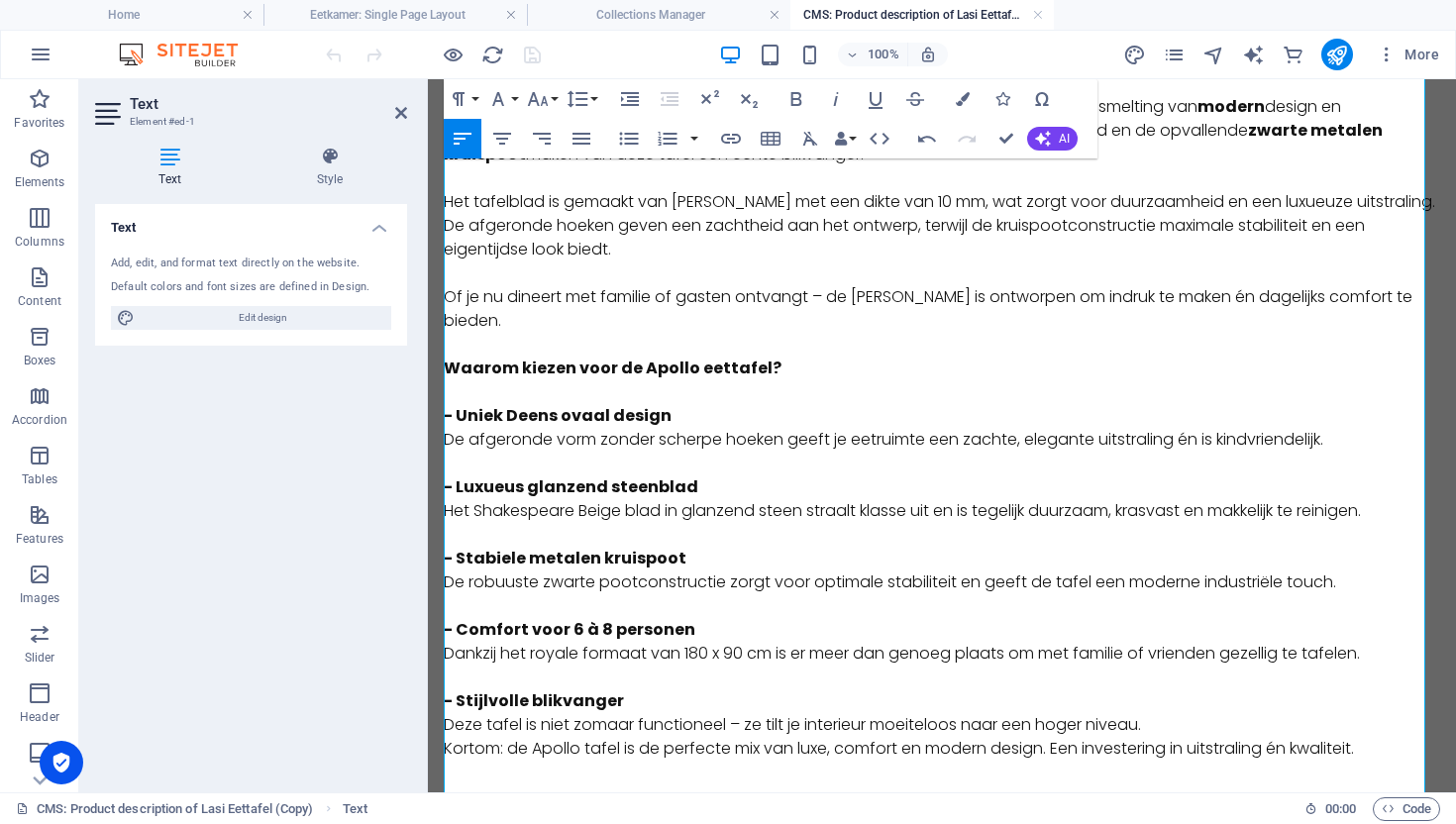 click on "- Stijlvolle blikvanger Deze tafel is niet zomaar functioneel – ze tilt je interieur moeiteloos naar een hoger niveau." at bounding box center [942, 713] 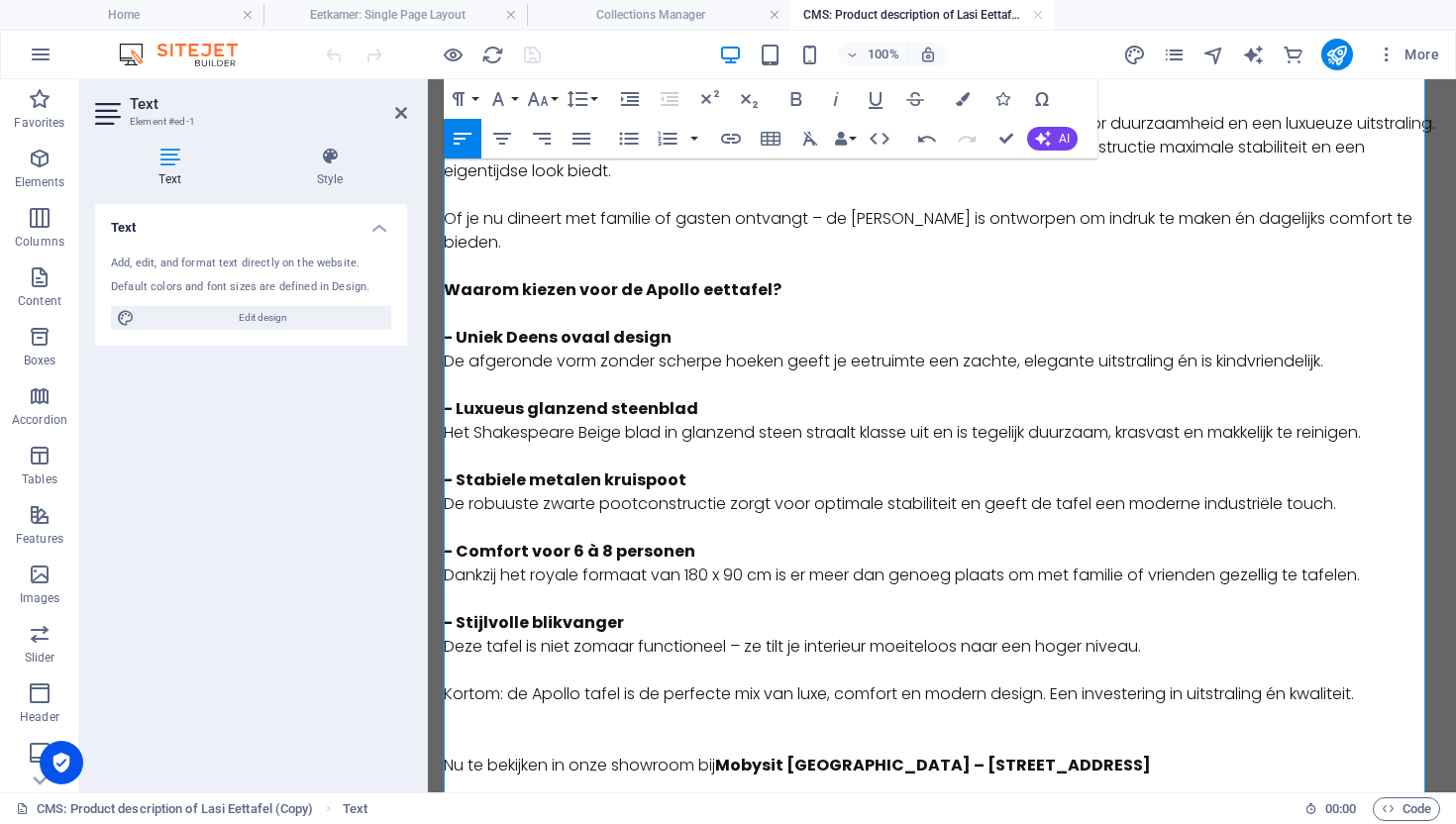 scroll, scrollTop: 260, scrollLeft: 0, axis: vertical 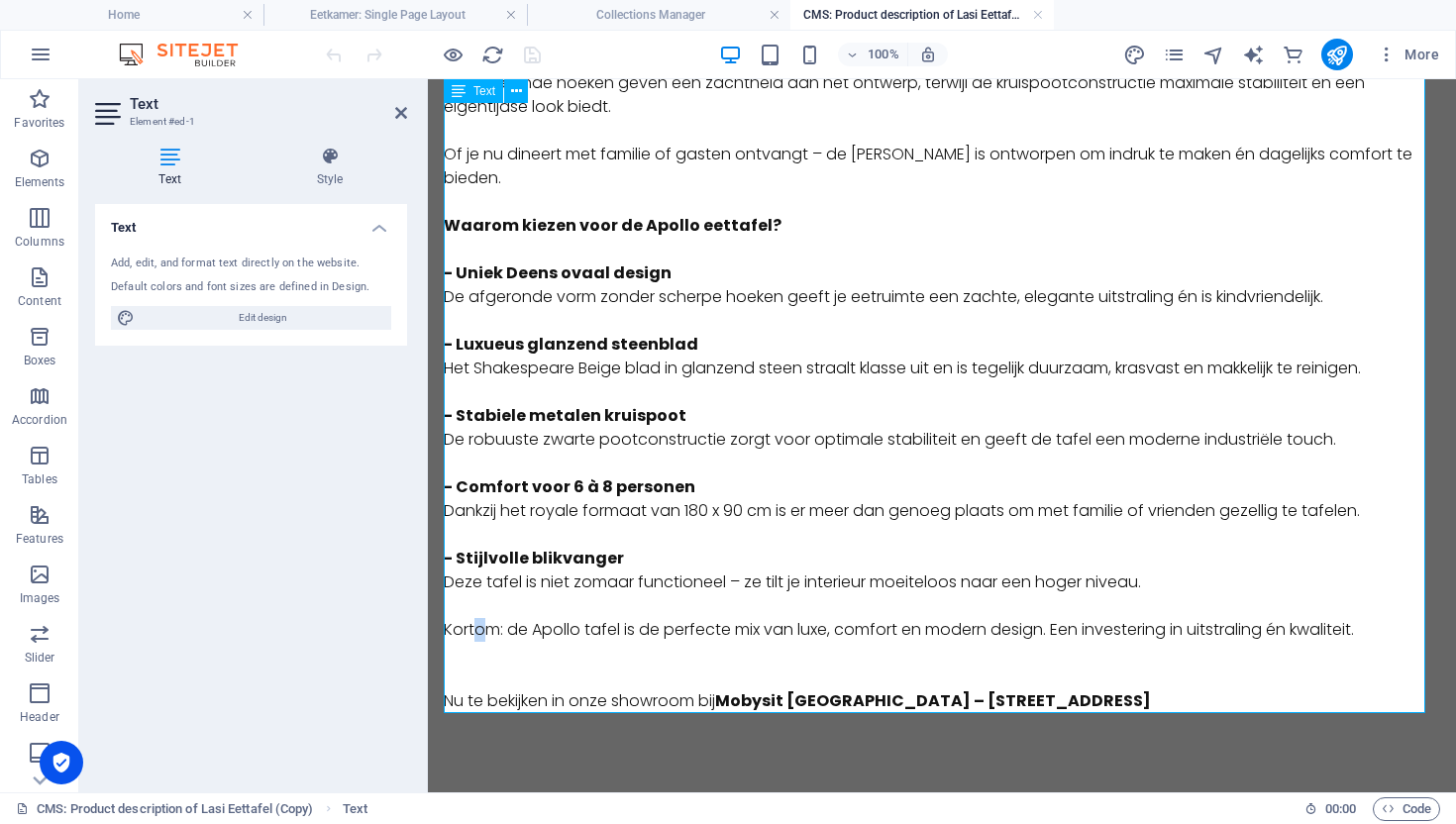 click on "Kortom: de Apollo tafel is de perfecte mix van luxe, comfort en modern design. Een investering in uitstraling én kwaliteit." at bounding box center [942, 630] 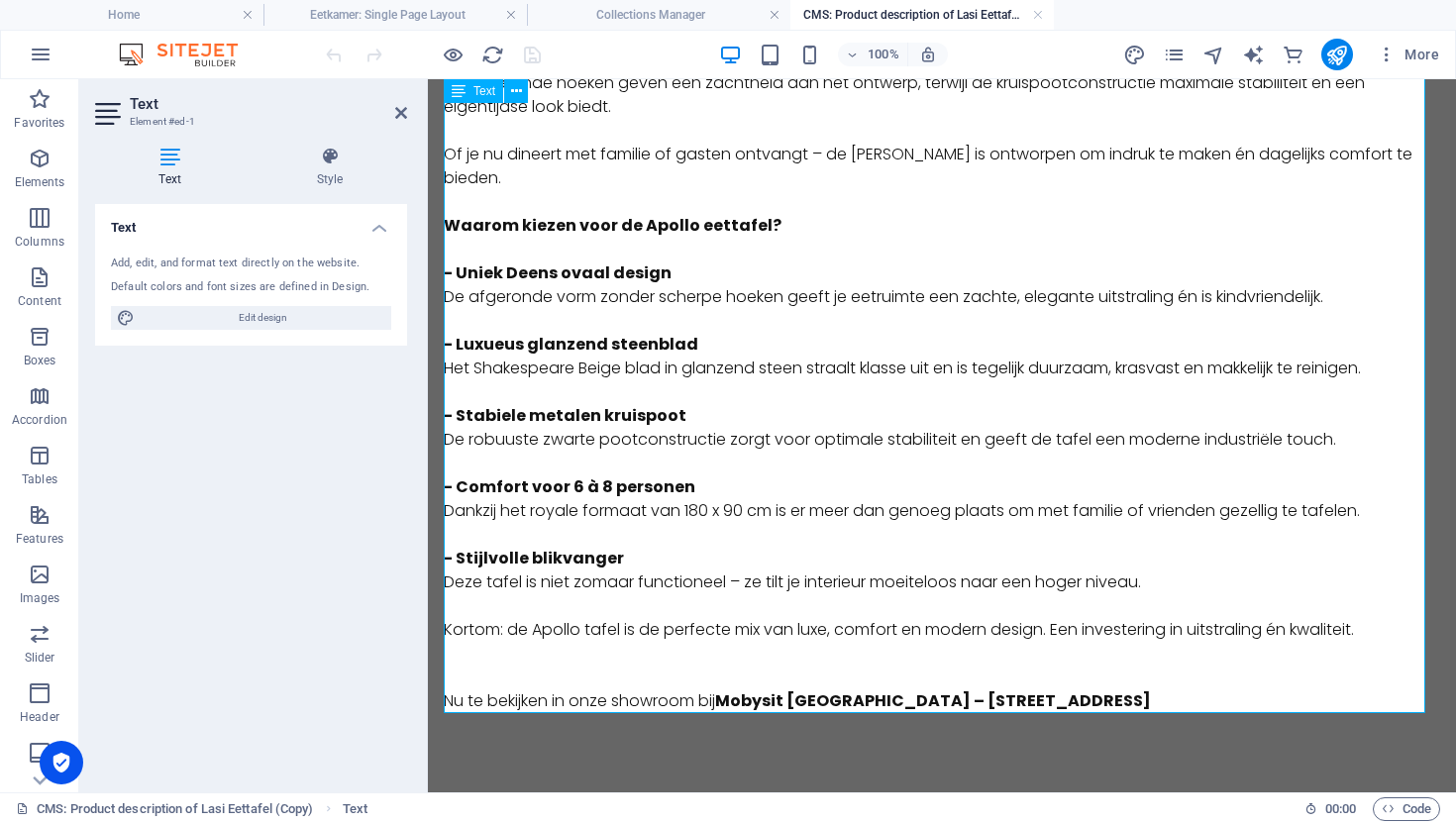 click on "Kortom: de Apollo tafel is de perfecte mix van luxe, comfort en modern design. Een investering in uitstraling én kwaliteit." at bounding box center (942, 630) 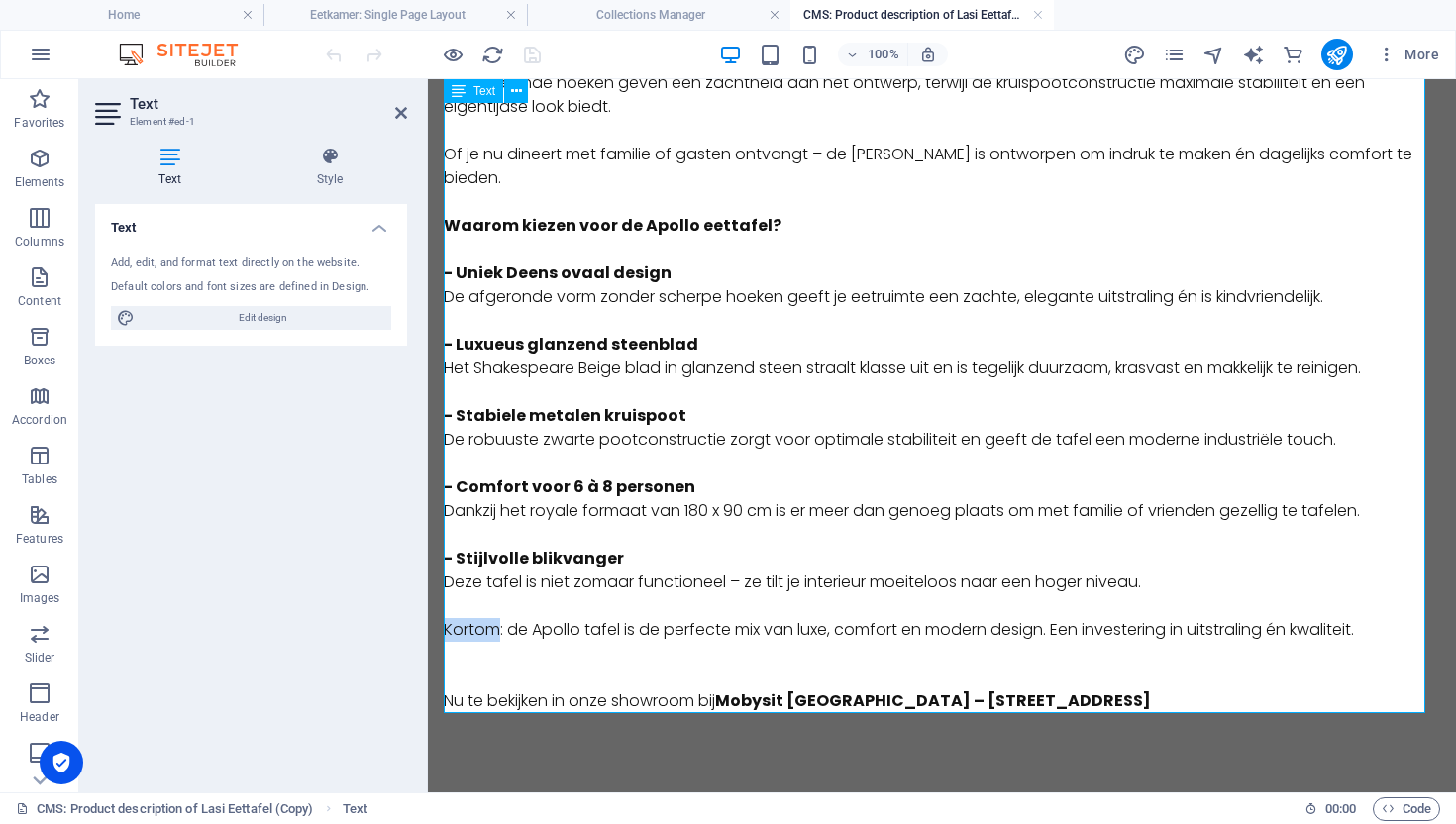 click on "Kortom: de Apollo tafel is de perfecte mix van luxe, comfort en modern design. Een investering in uitstraling én kwaliteit." at bounding box center (942, 630) 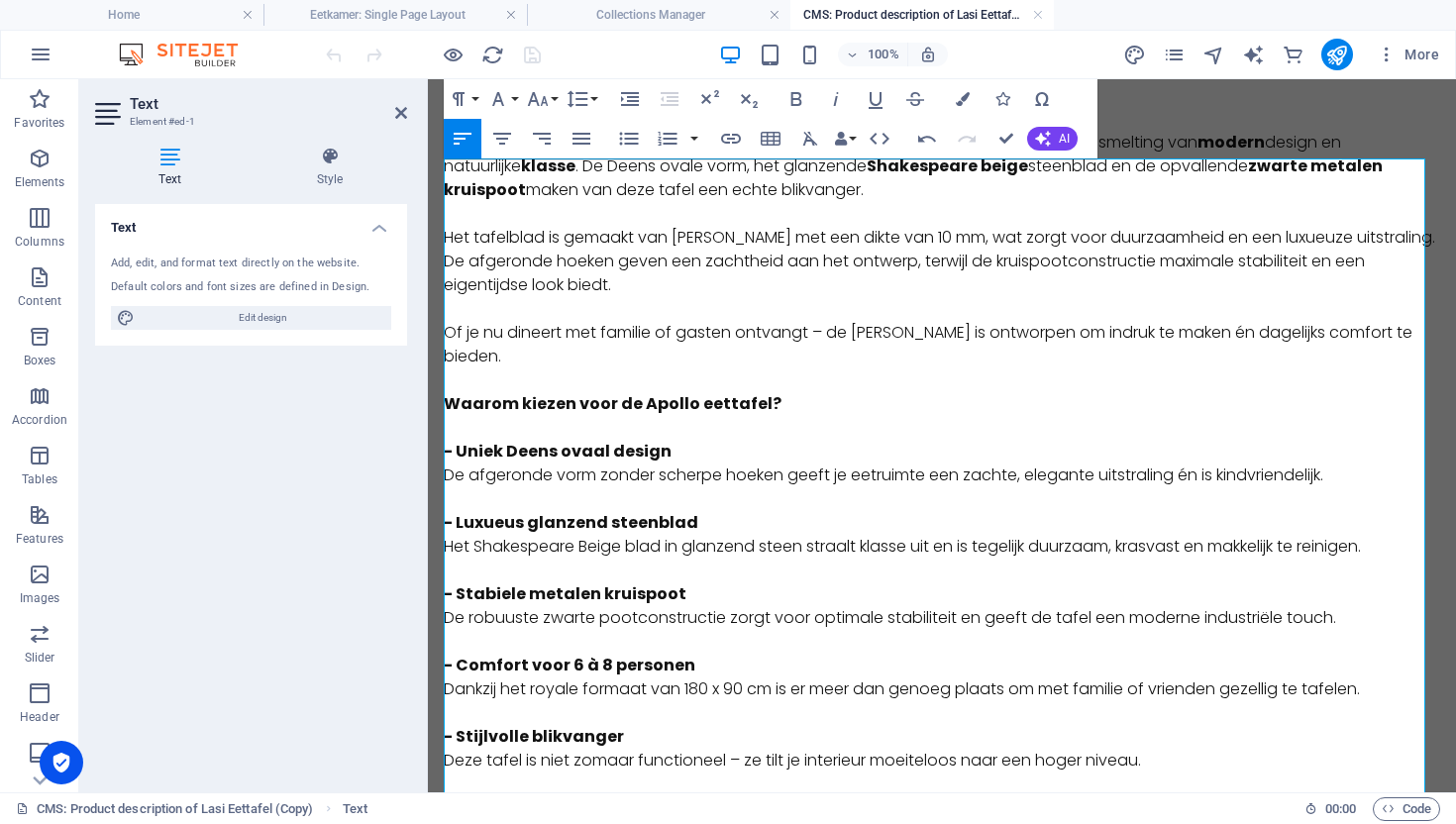 scroll, scrollTop: 0, scrollLeft: 0, axis: both 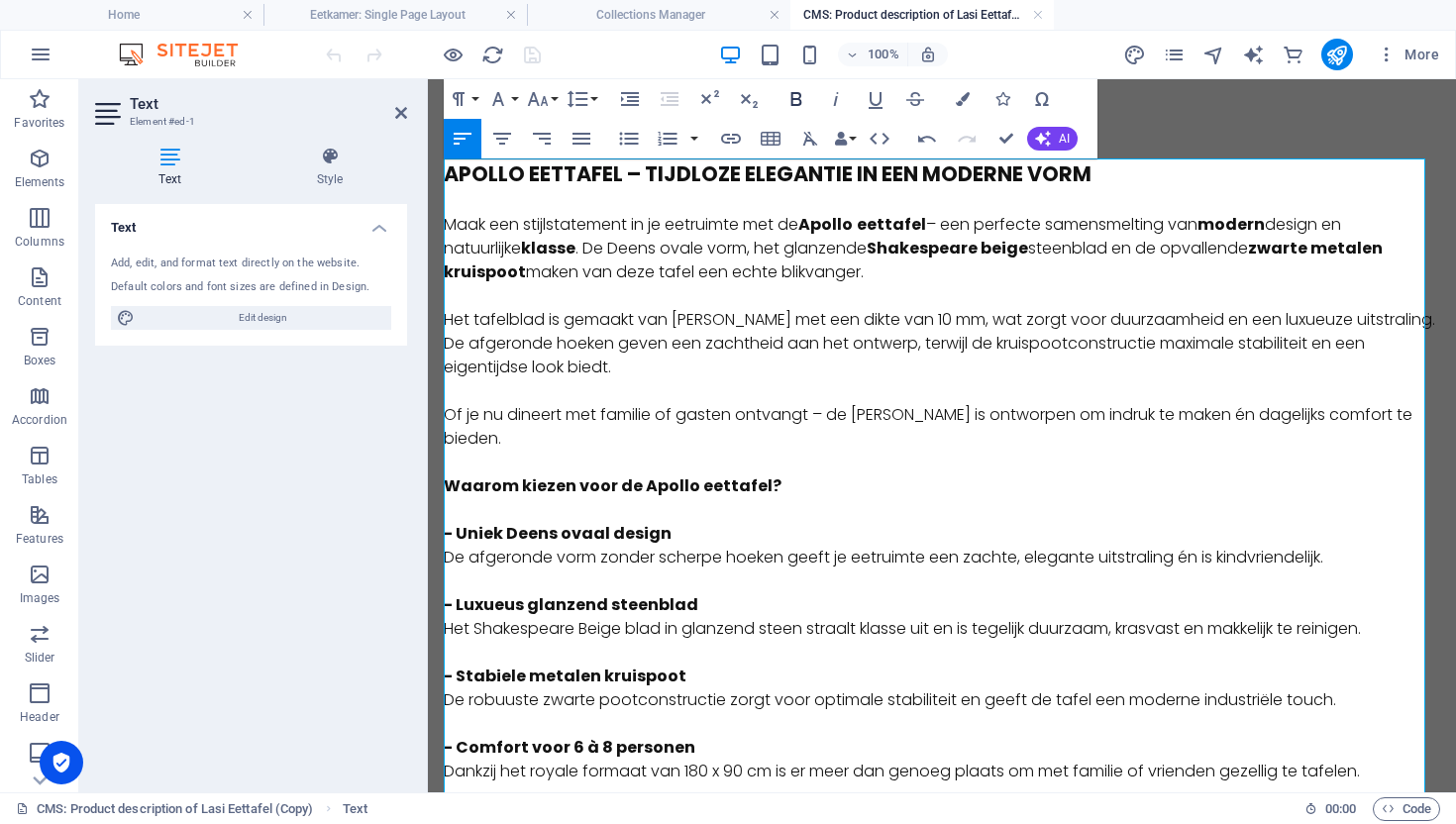 click 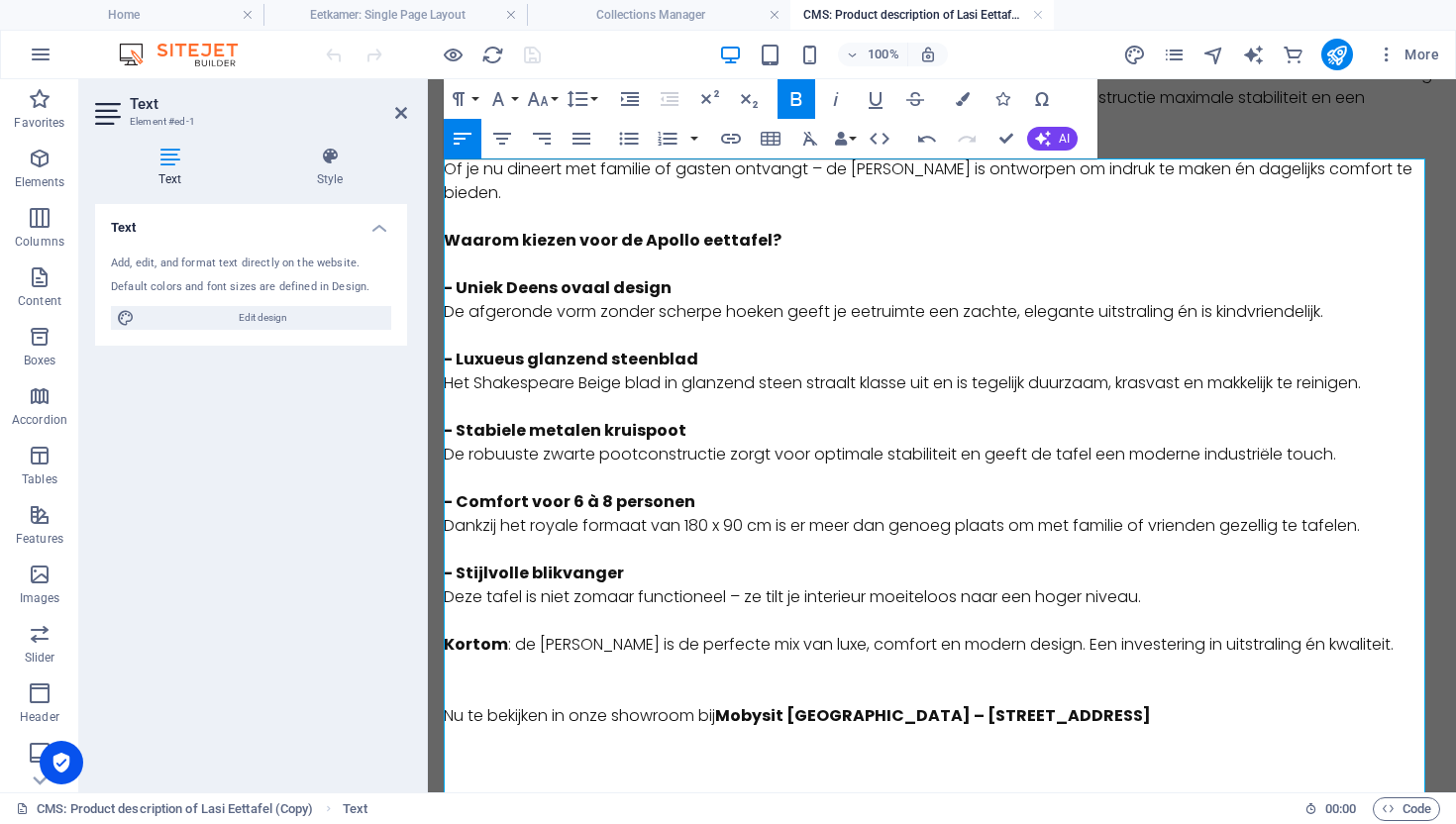 scroll, scrollTop: 260, scrollLeft: 0, axis: vertical 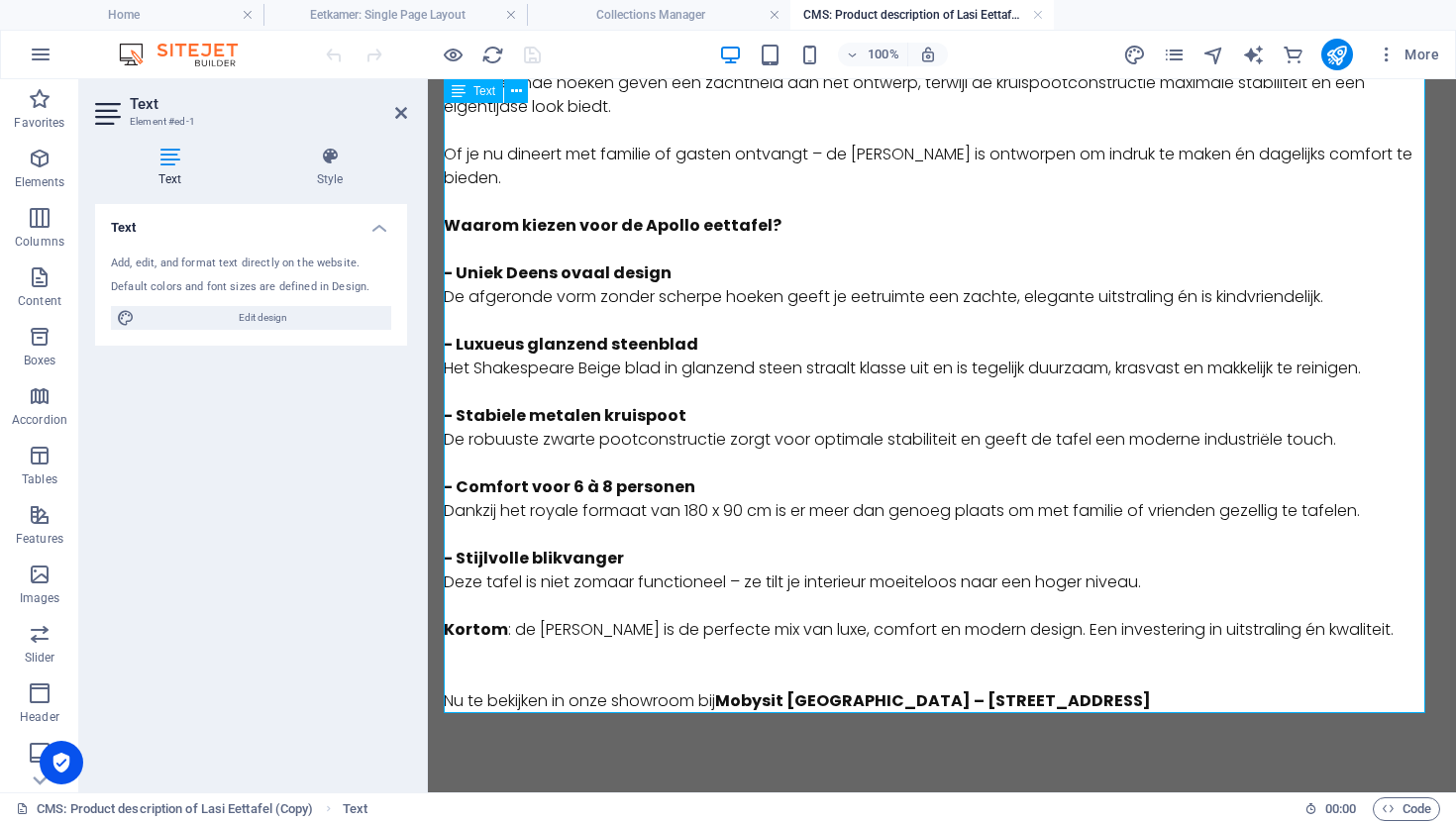click on "- Comfort voor 6 à 8 personen Dankzij het royale formaat van 180 x 90 cm is er meer dan genoeg plaats om met familie of vrienden gezellig te tafelen." at bounding box center (942, 499) 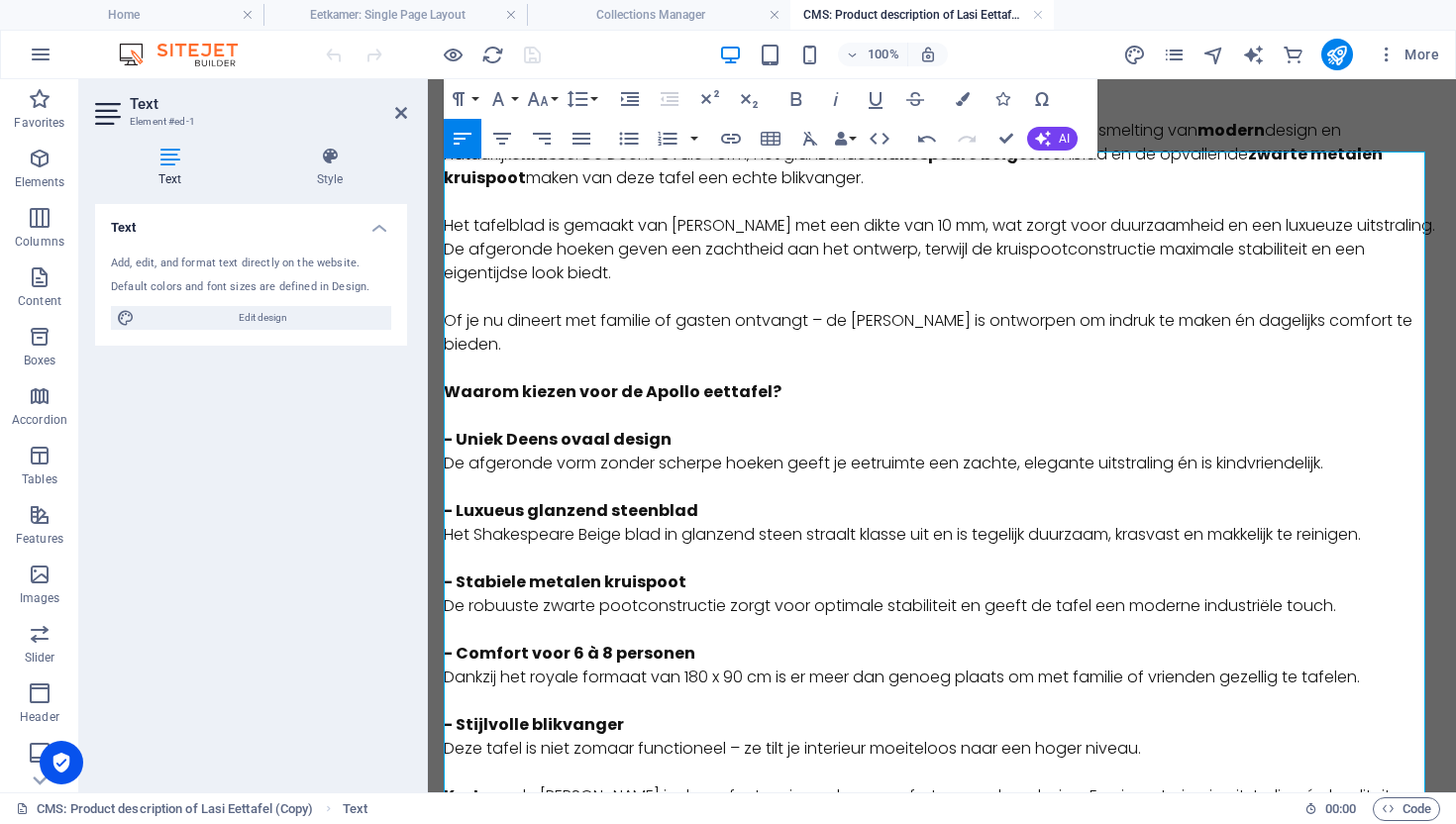 scroll, scrollTop: 260, scrollLeft: 0, axis: vertical 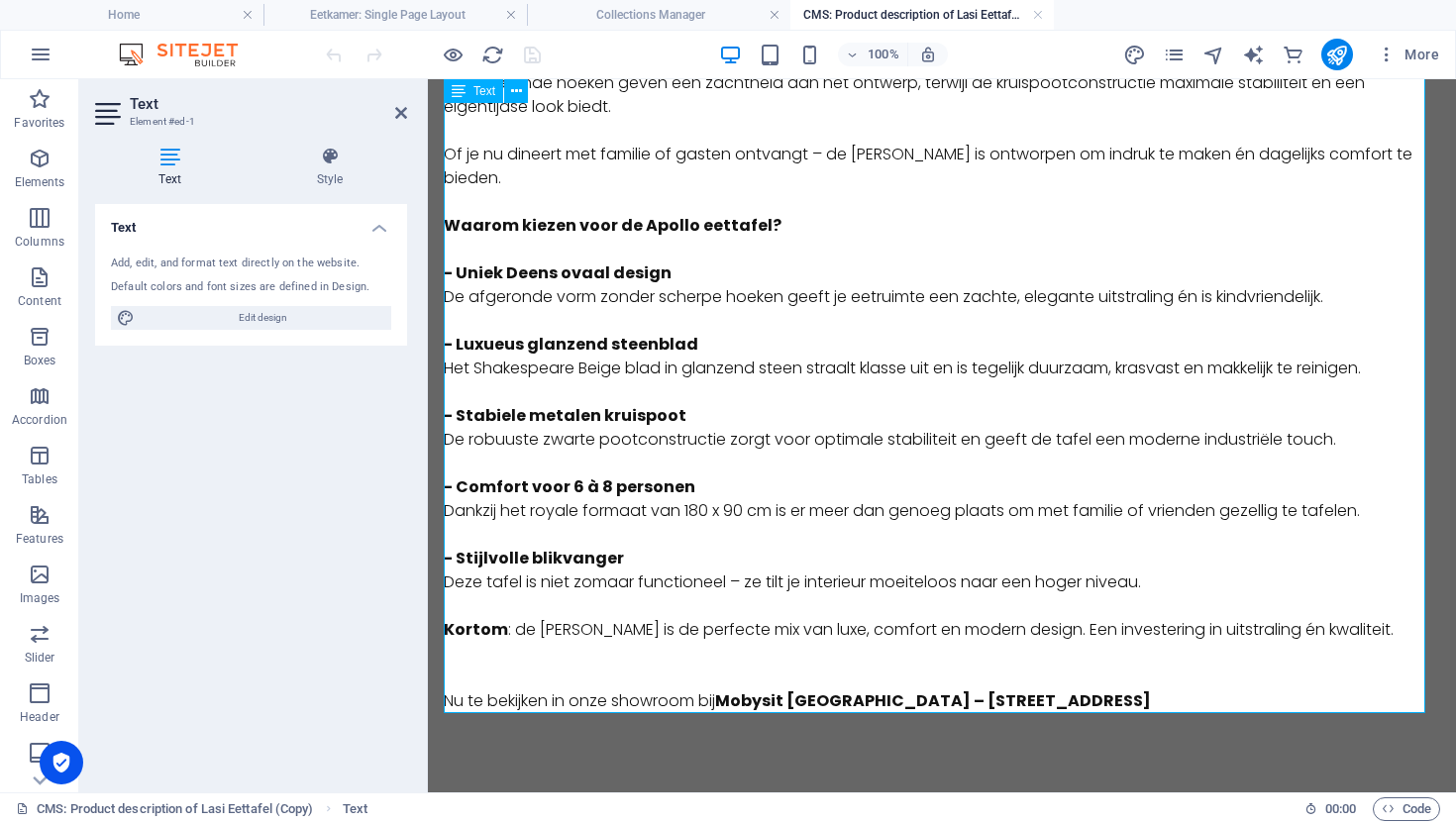 click at bounding box center (942, 677) 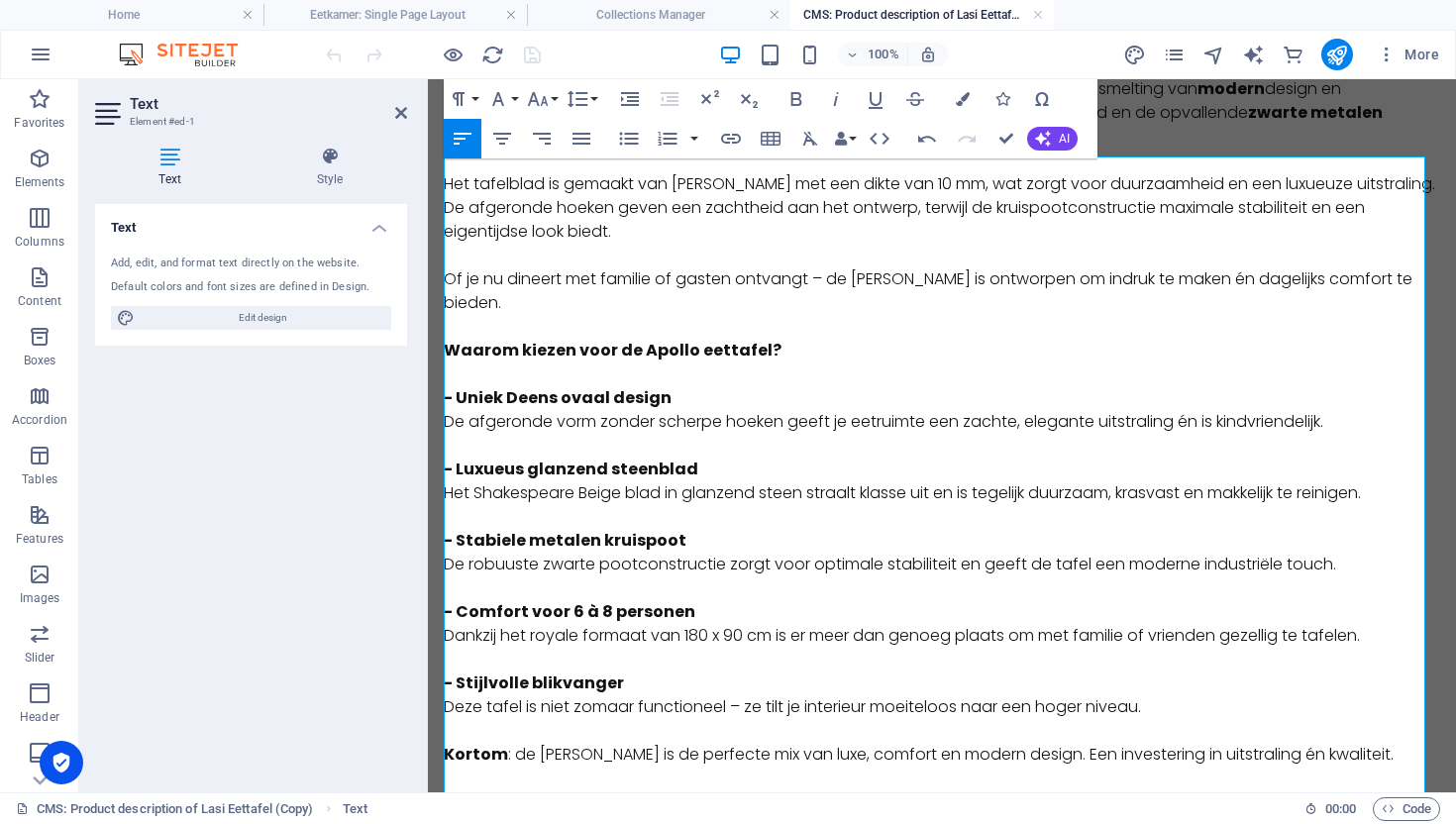 scroll, scrollTop: 237, scrollLeft: 0, axis: vertical 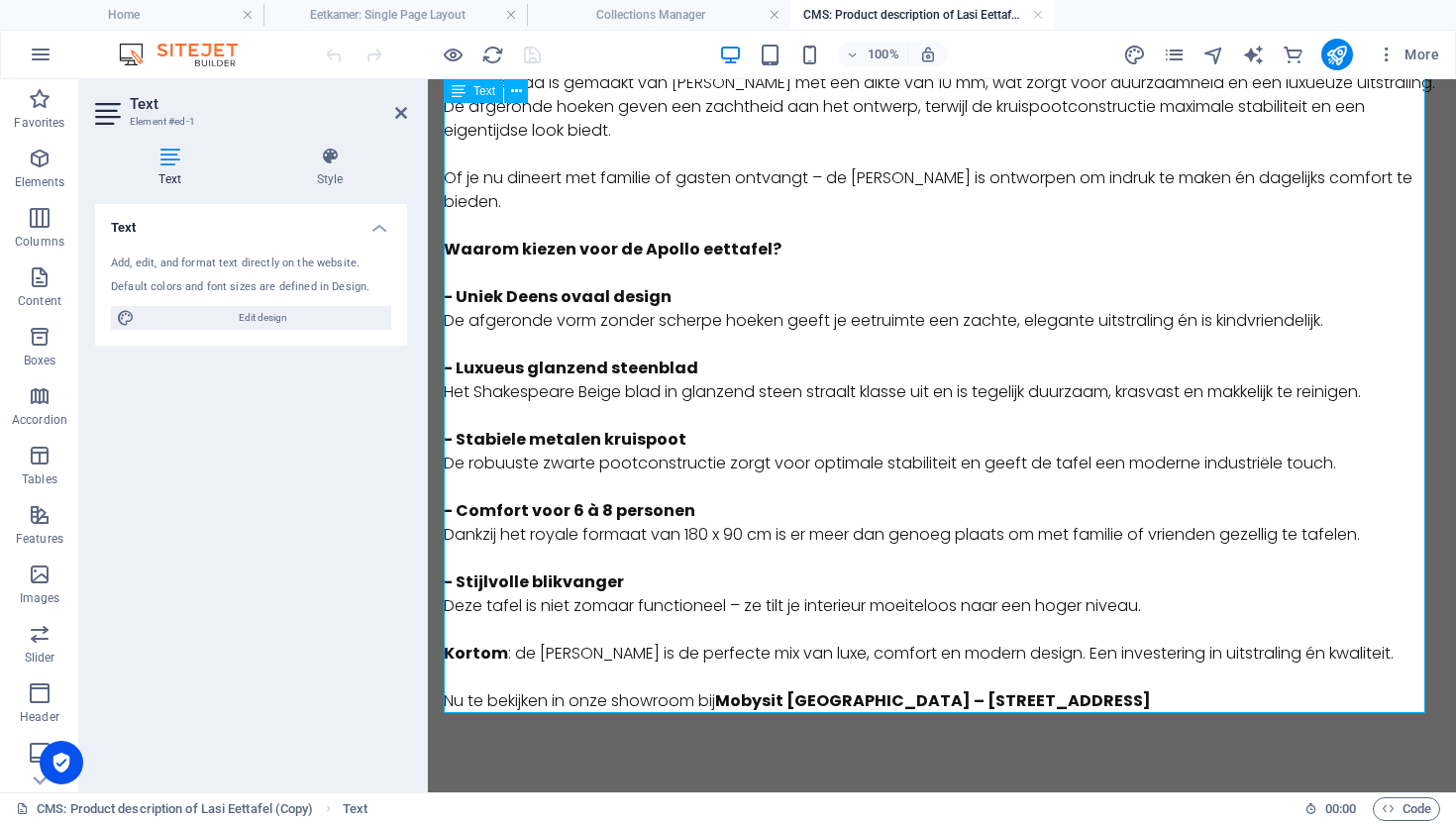 click on "Kortom : de Apollo tafel is de perfecte mix van luxe, comfort en modern design. Een investering in uitstraling én kwaliteit." at bounding box center [942, 654] 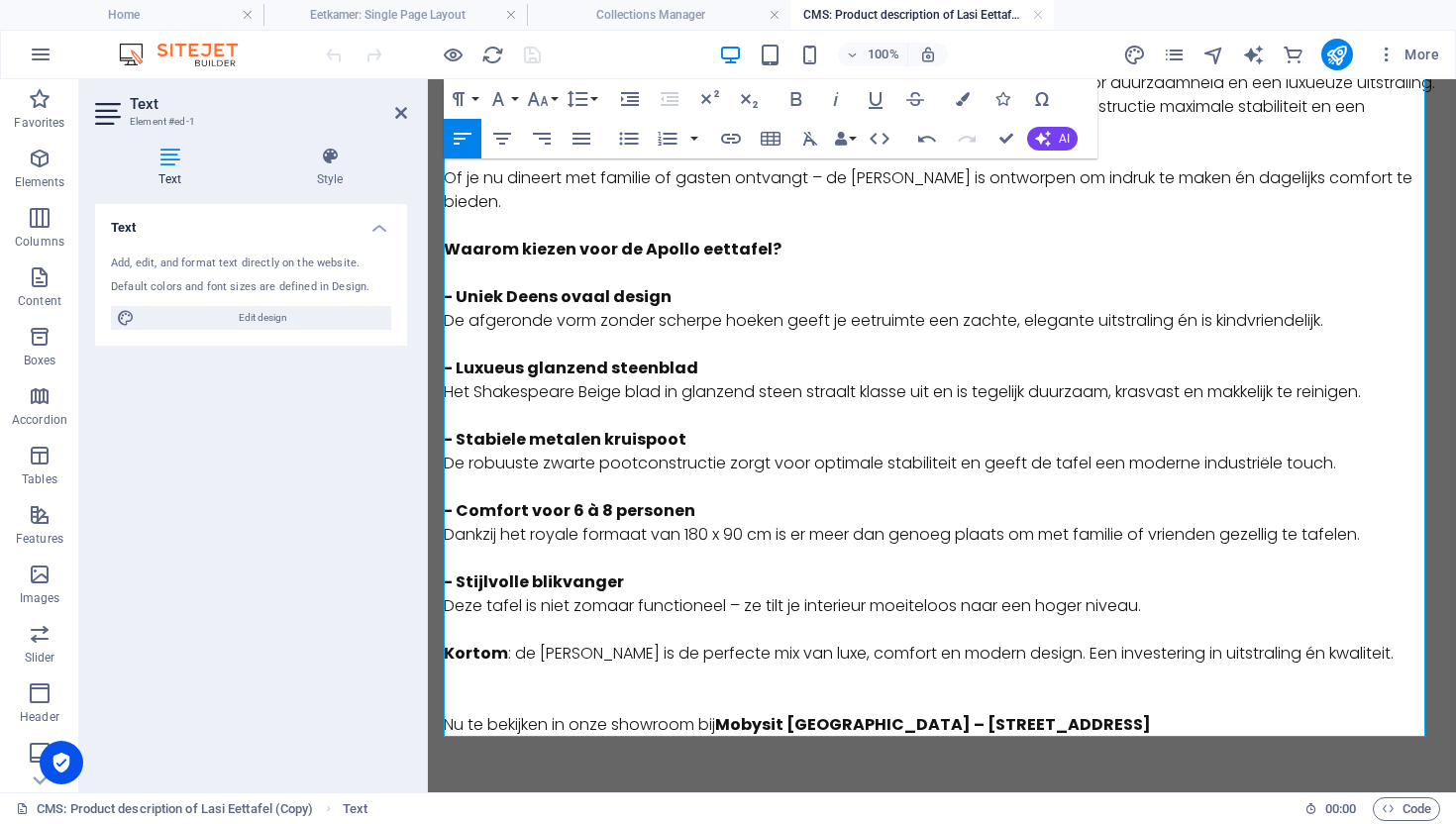 click at bounding box center (942, 701) 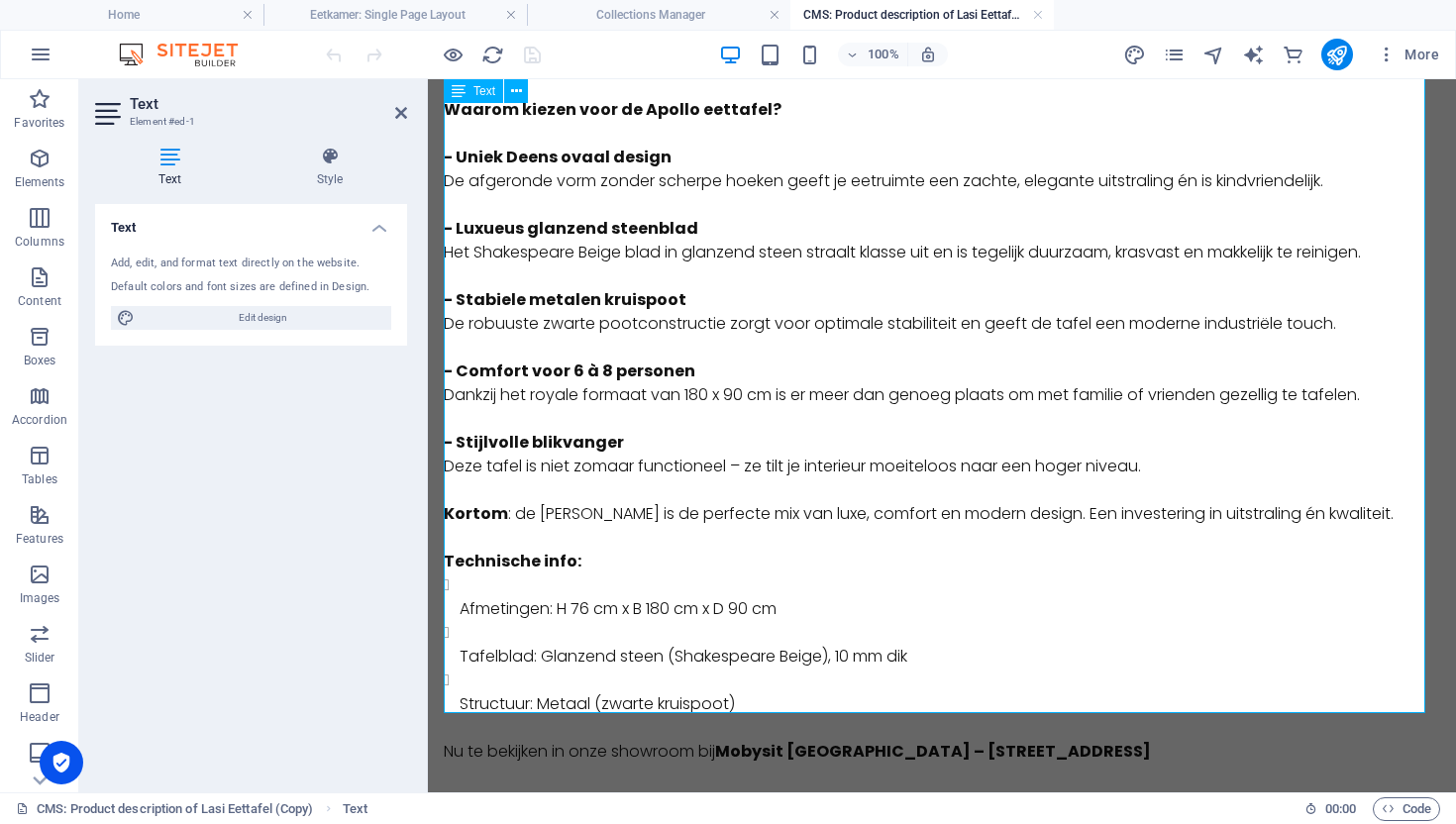 scroll, scrollTop: 0, scrollLeft: 0, axis: both 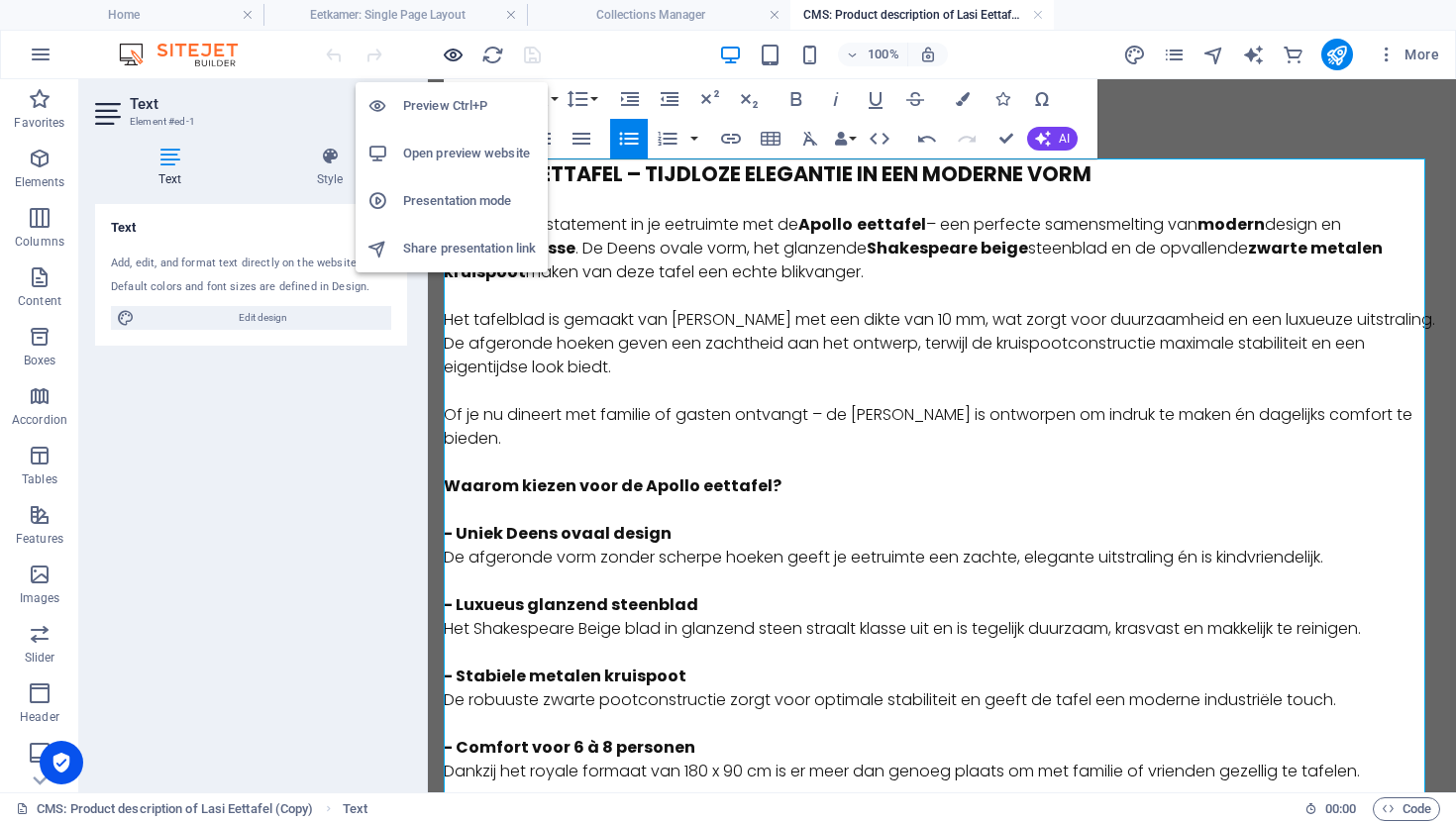click at bounding box center (453, 54) 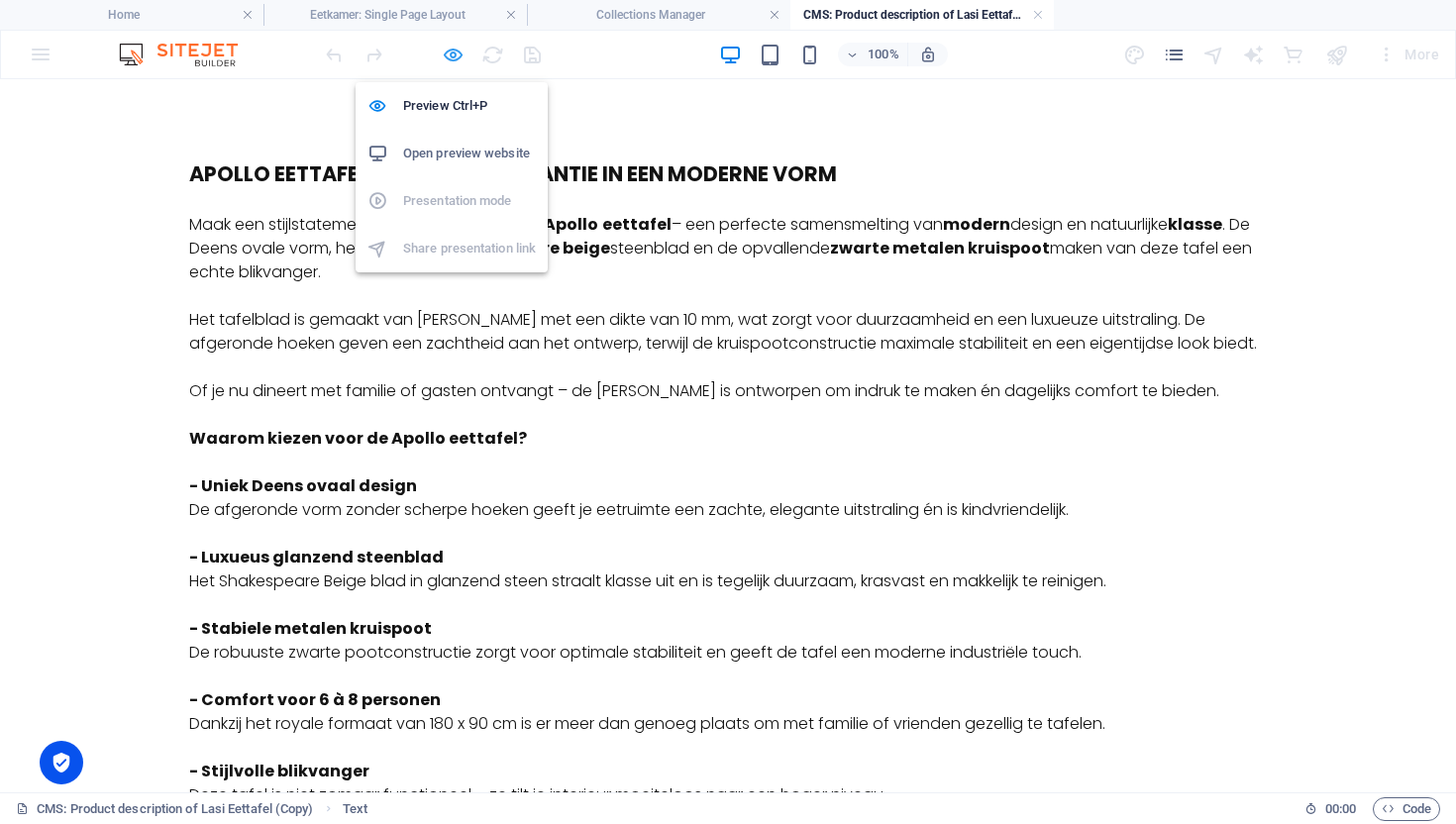 click at bounding box center [453, 54] 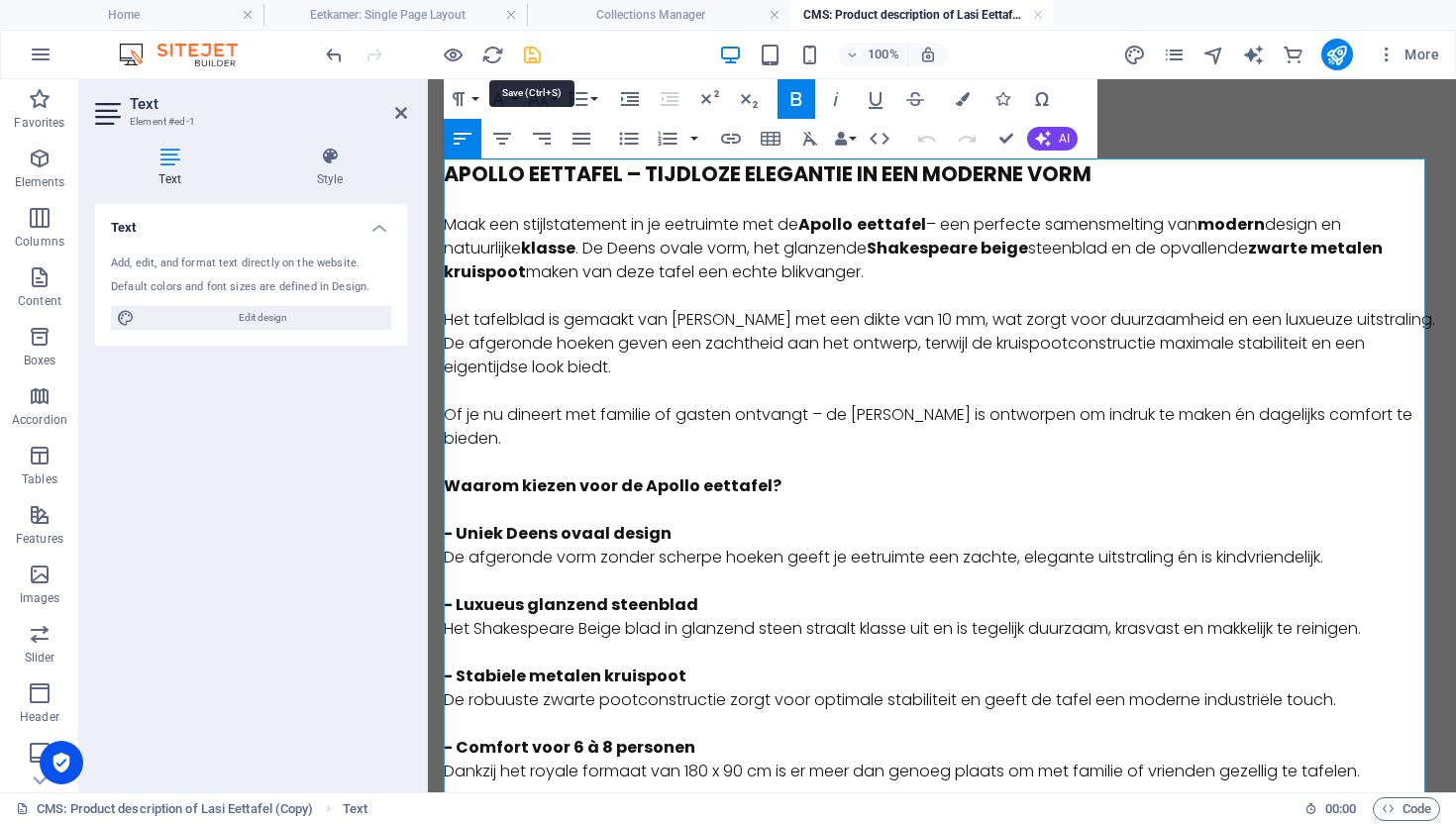 click at bounding box center (532, 54) 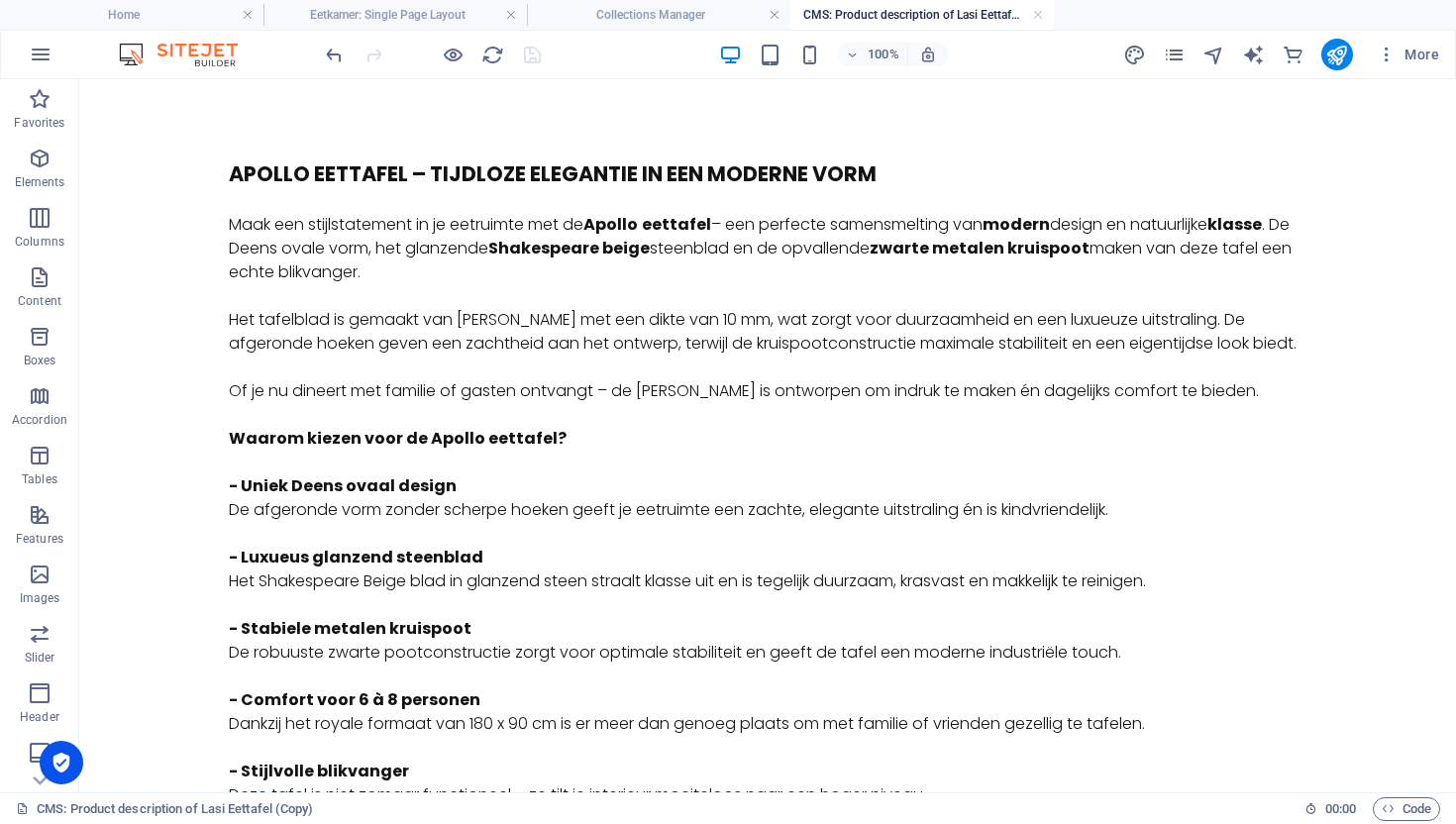 type on "Apollo  Eettafel" 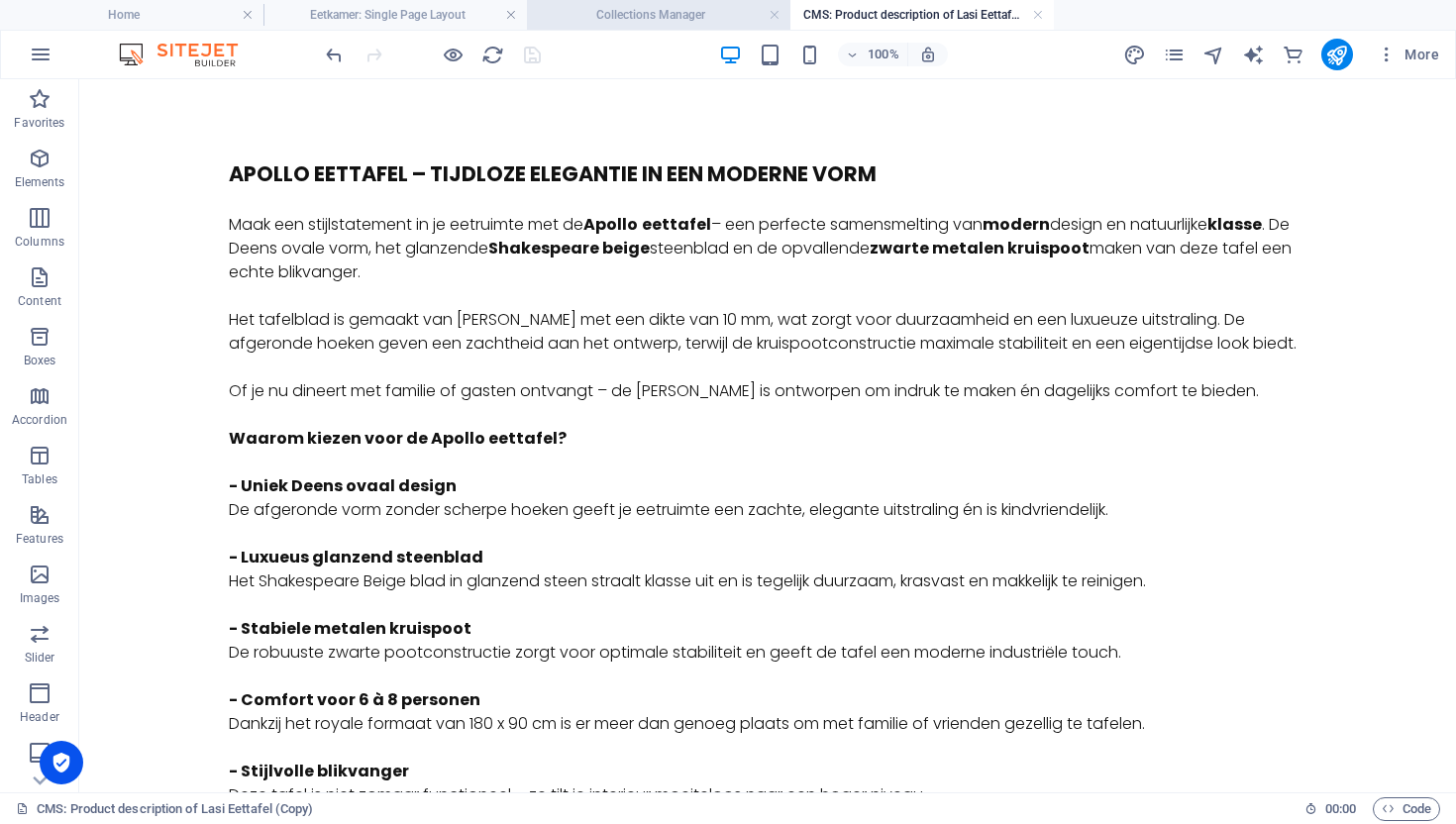 click on "Collections Manager" at bounding box center [659, 15] 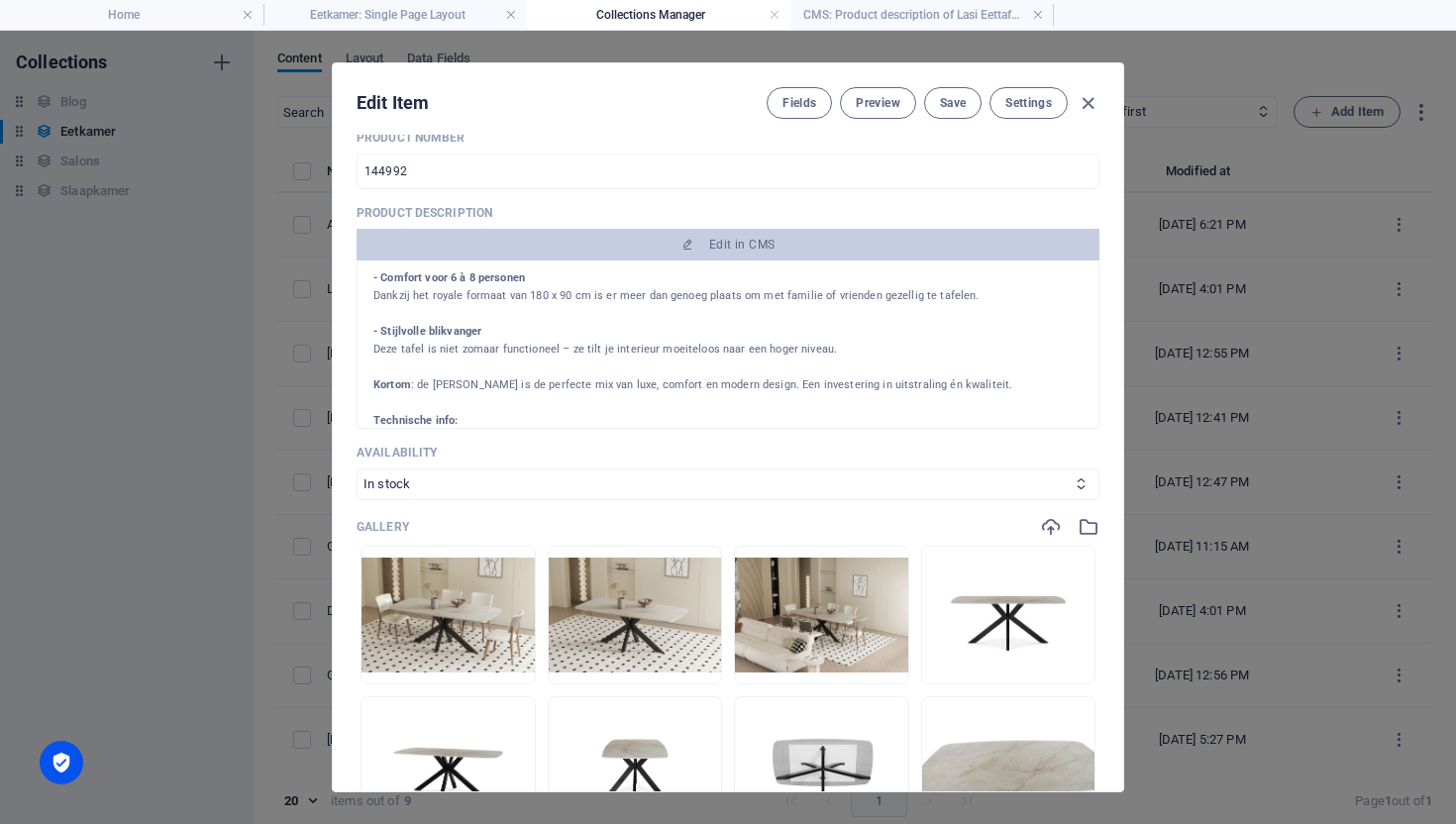 scroll, scrollTop: 506, scrollLeft: 0, axis: vertical 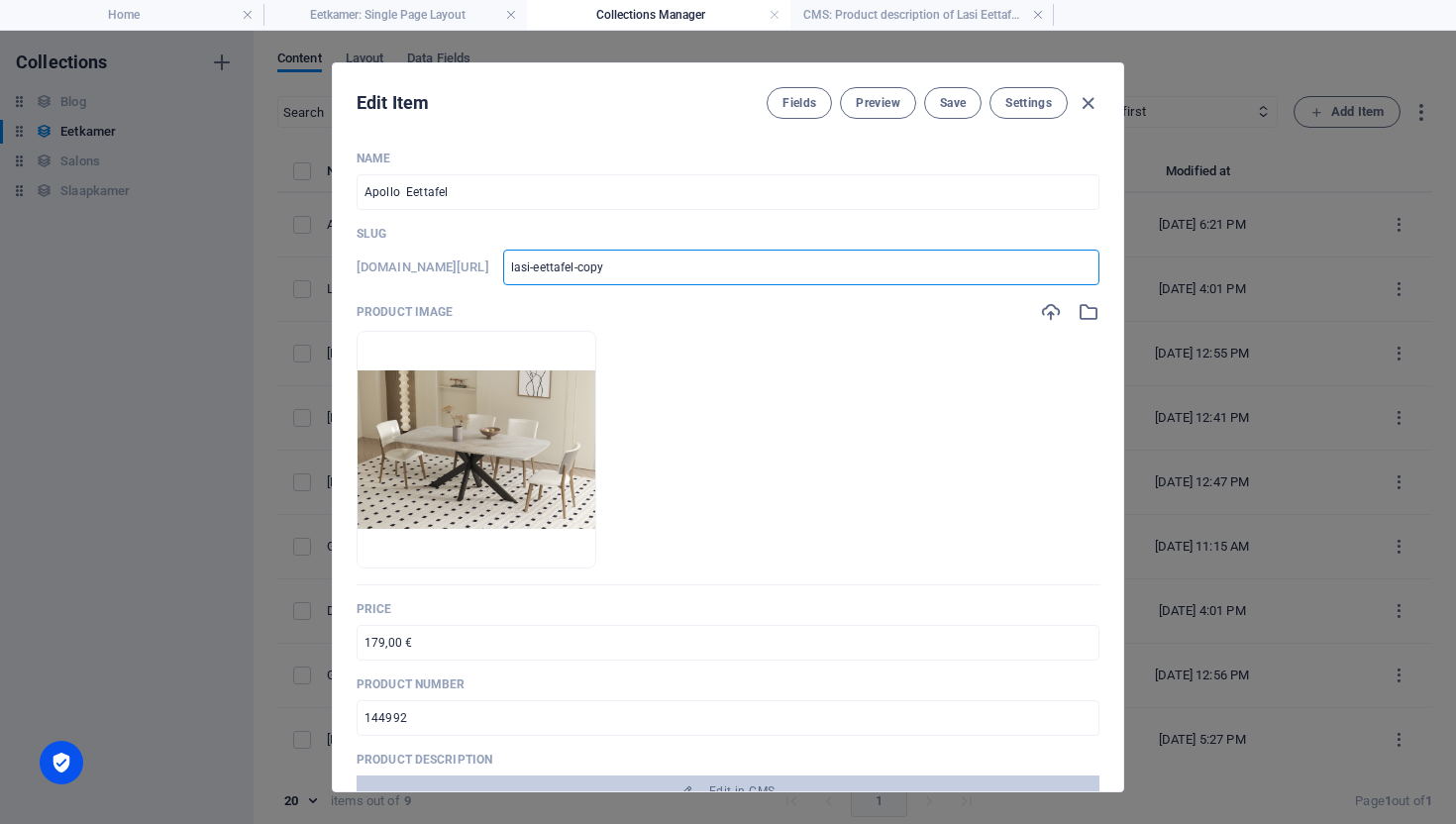 click on "lasi-eettafel-copy" at bounding box center (801, 267) 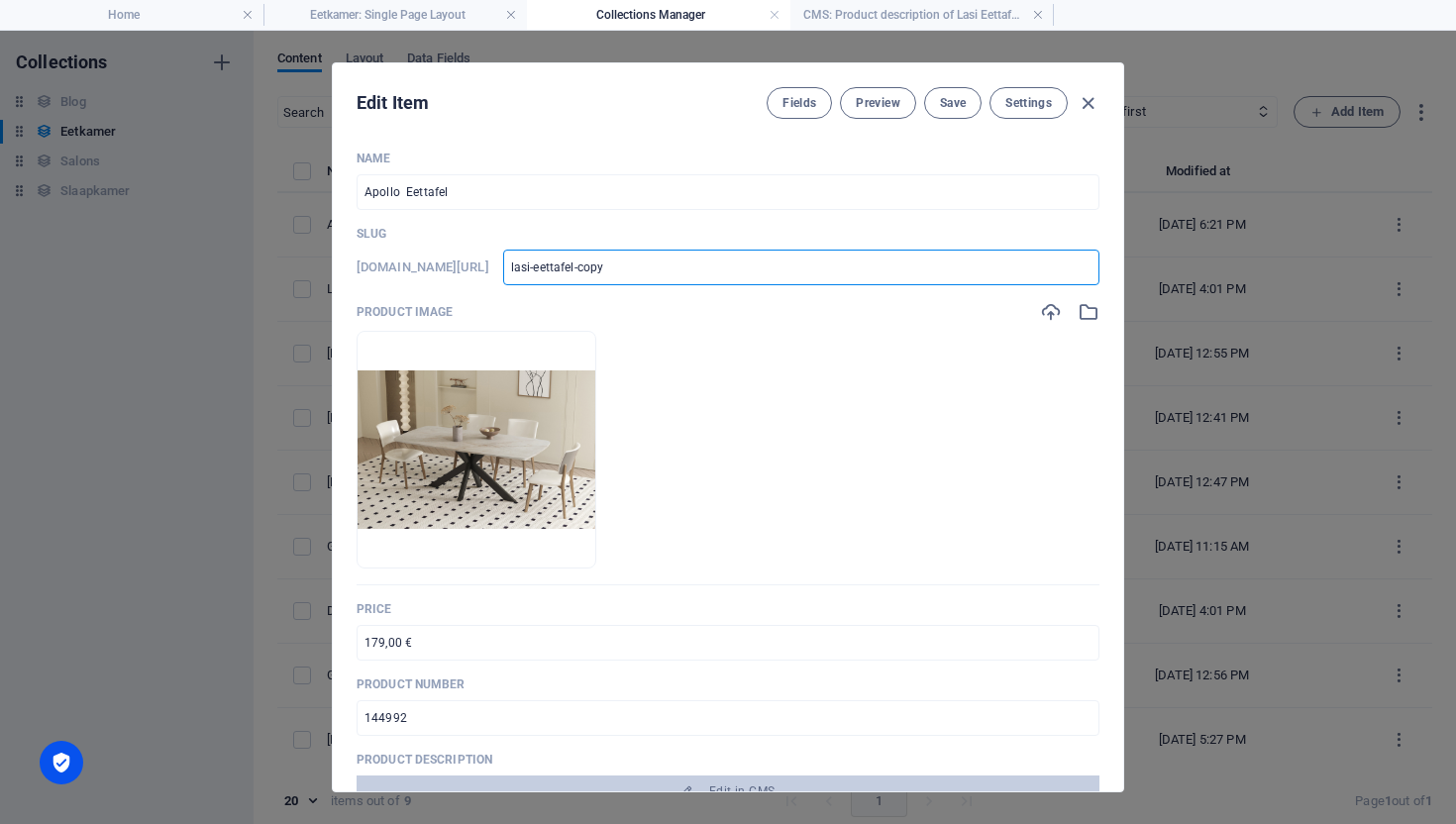 click on "lasi-eettafel-copy" at bounding box center [801, 267] 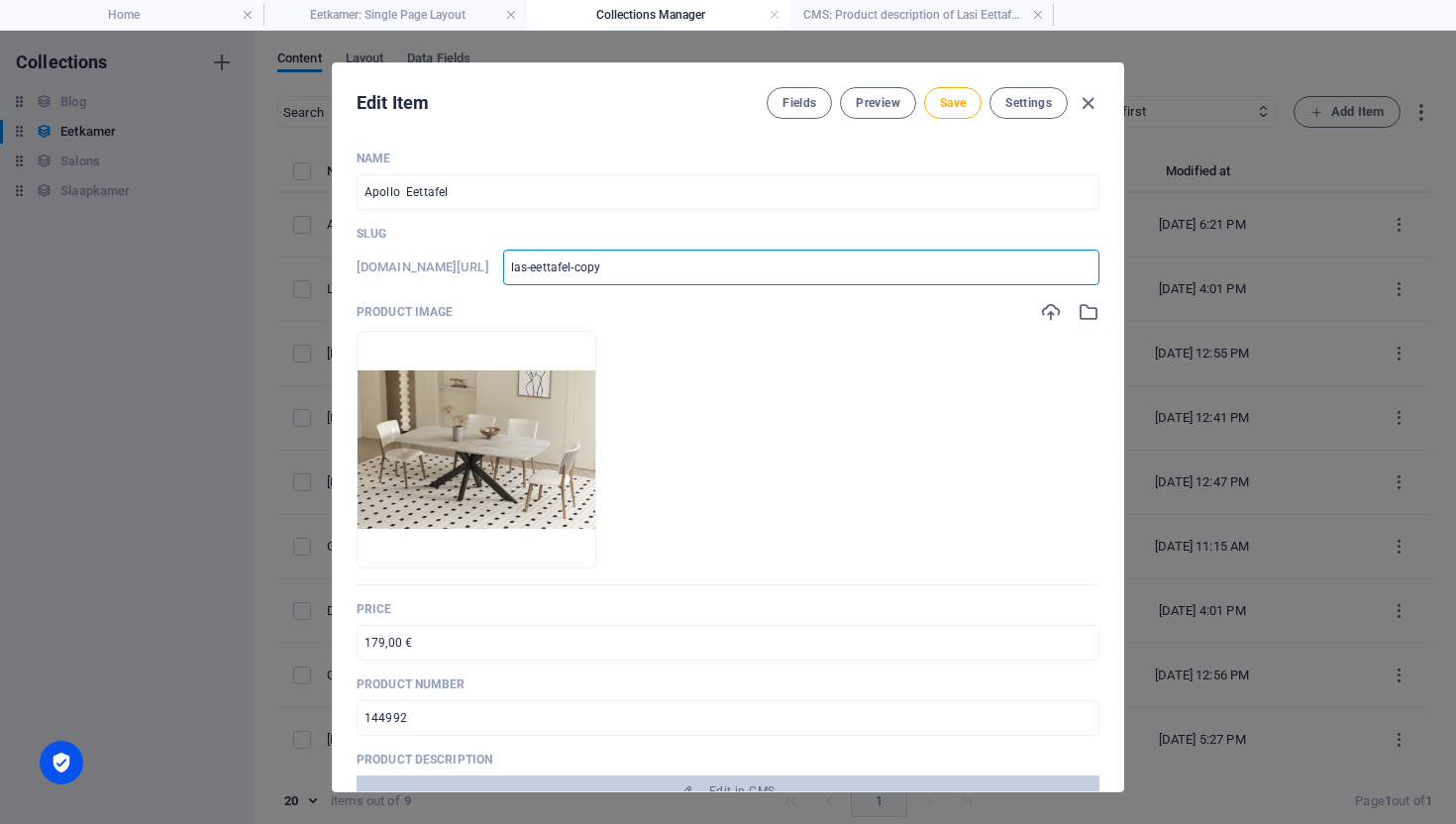 type on "la-eettafel-copy" 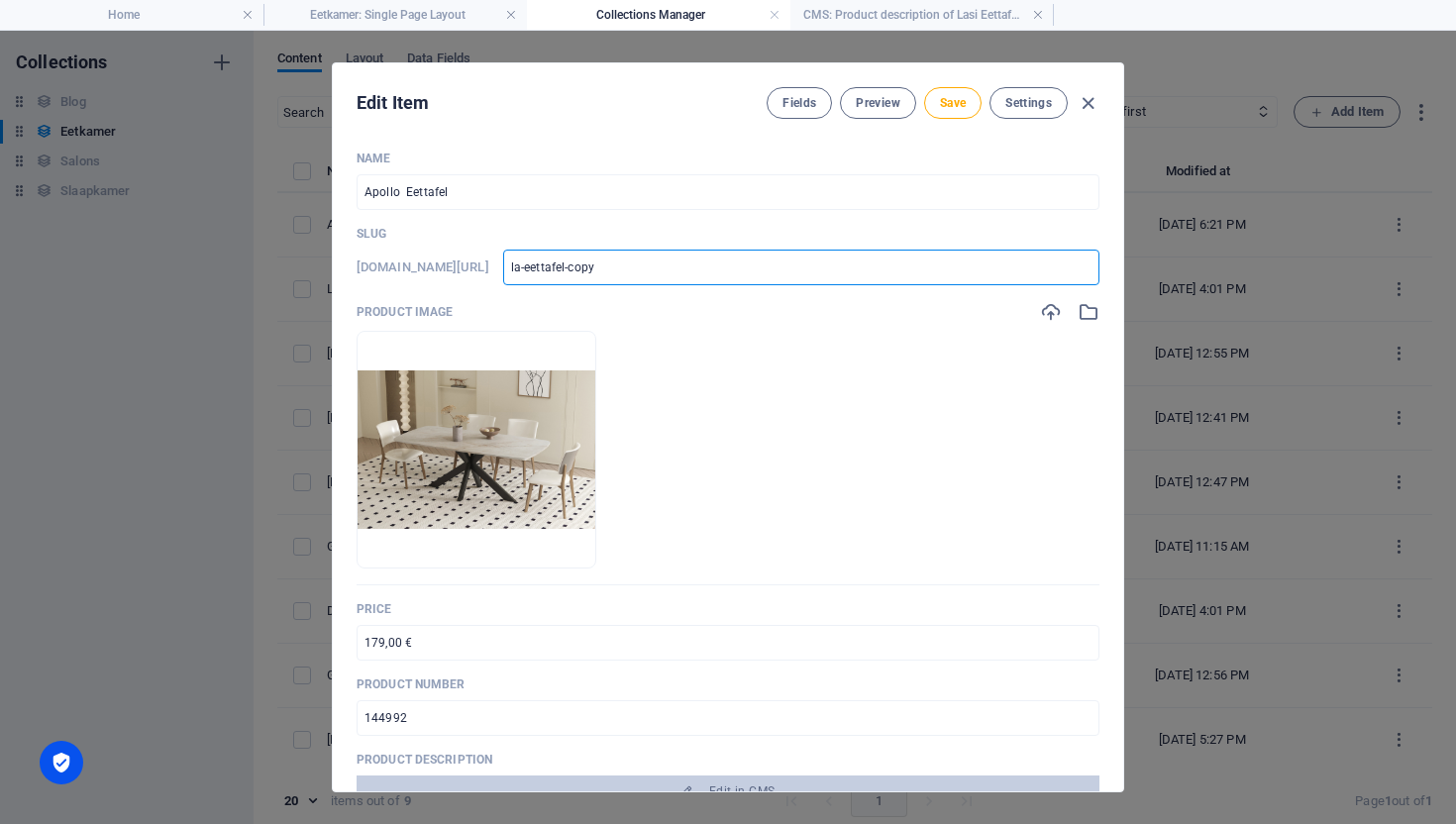 type on "l-eettafel-copy" 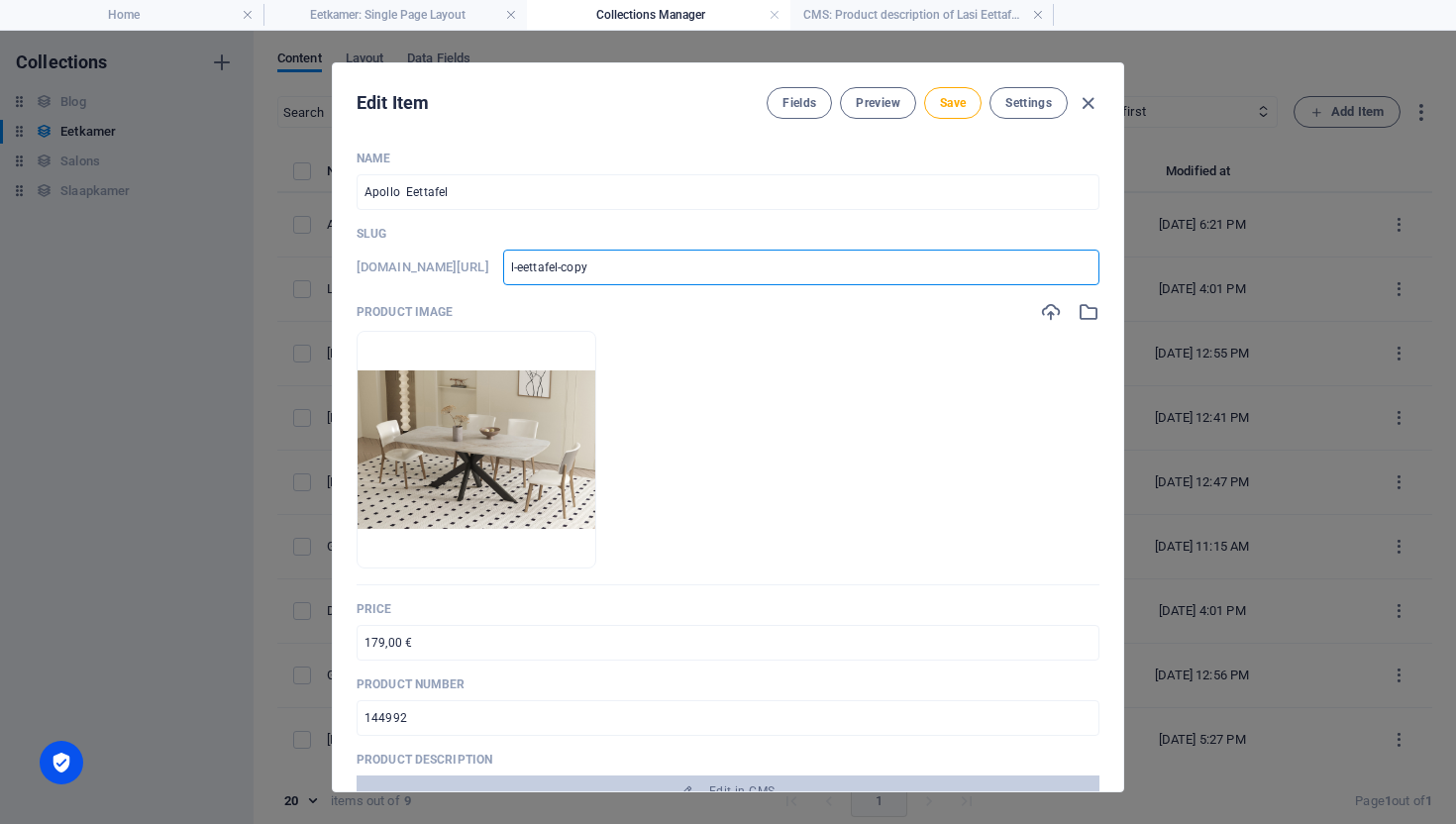 type on "-eettafel-copy" 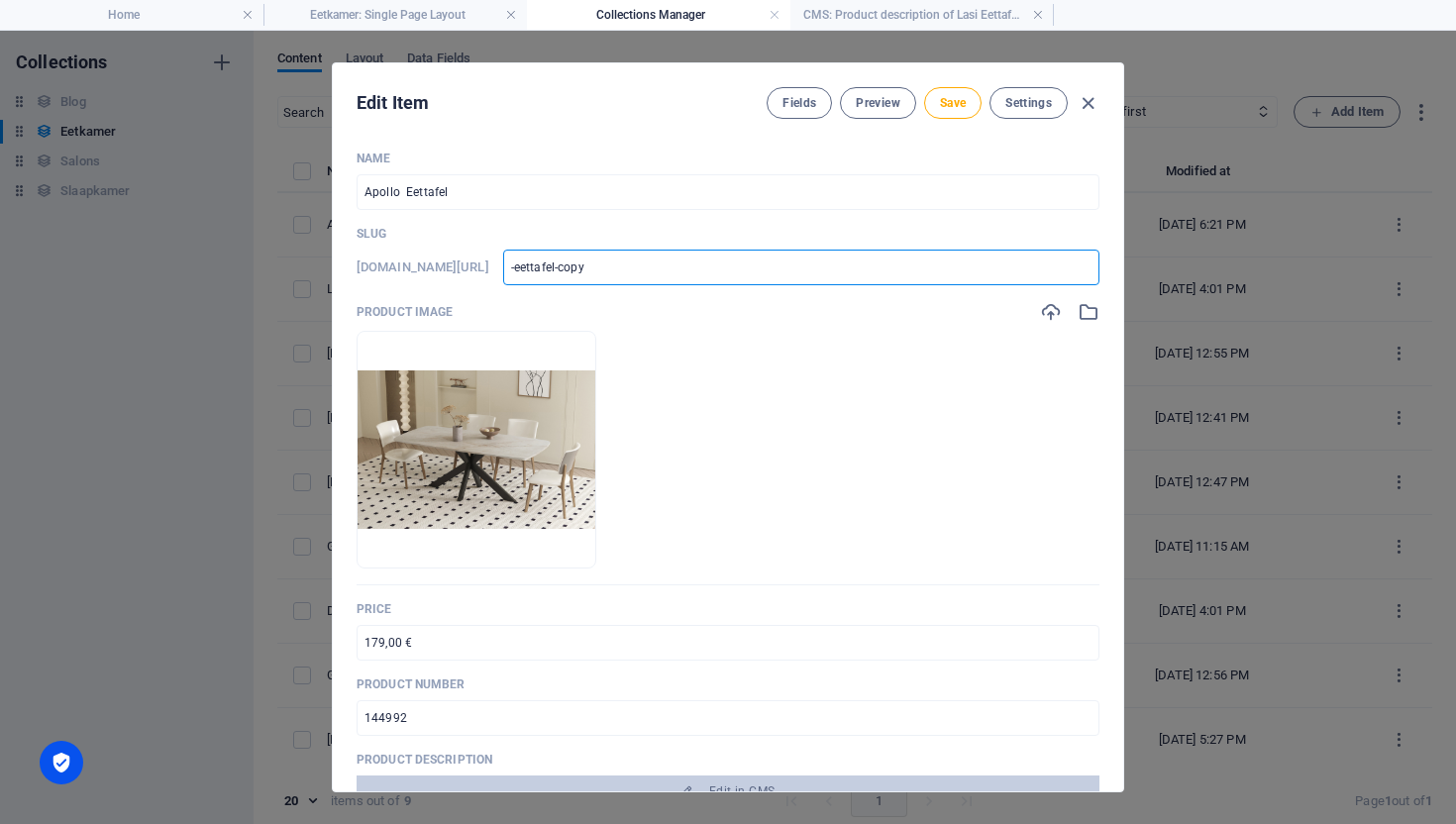 type on "a-eettafel-copy" 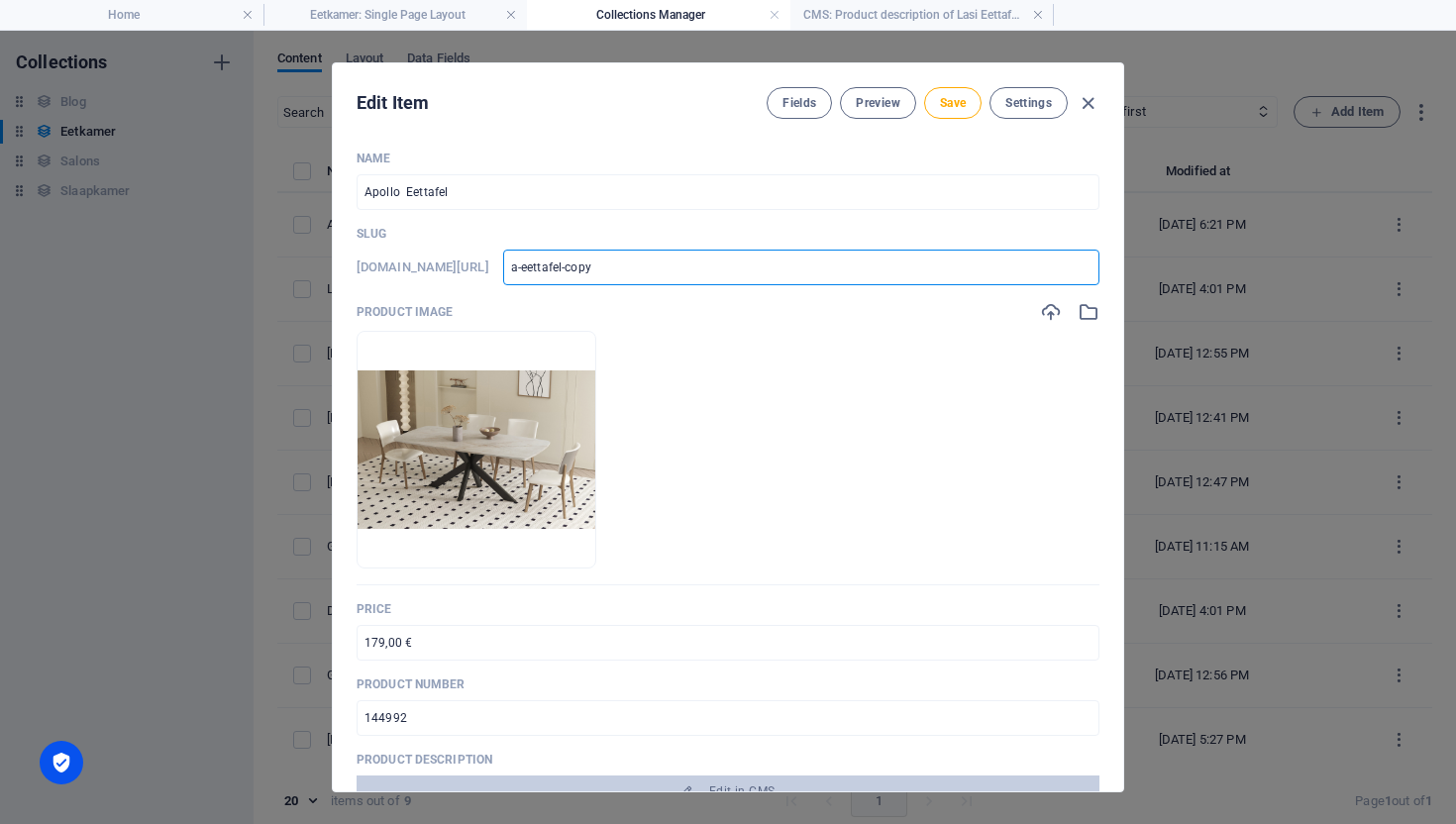 type on "ap-eettafel-copy" 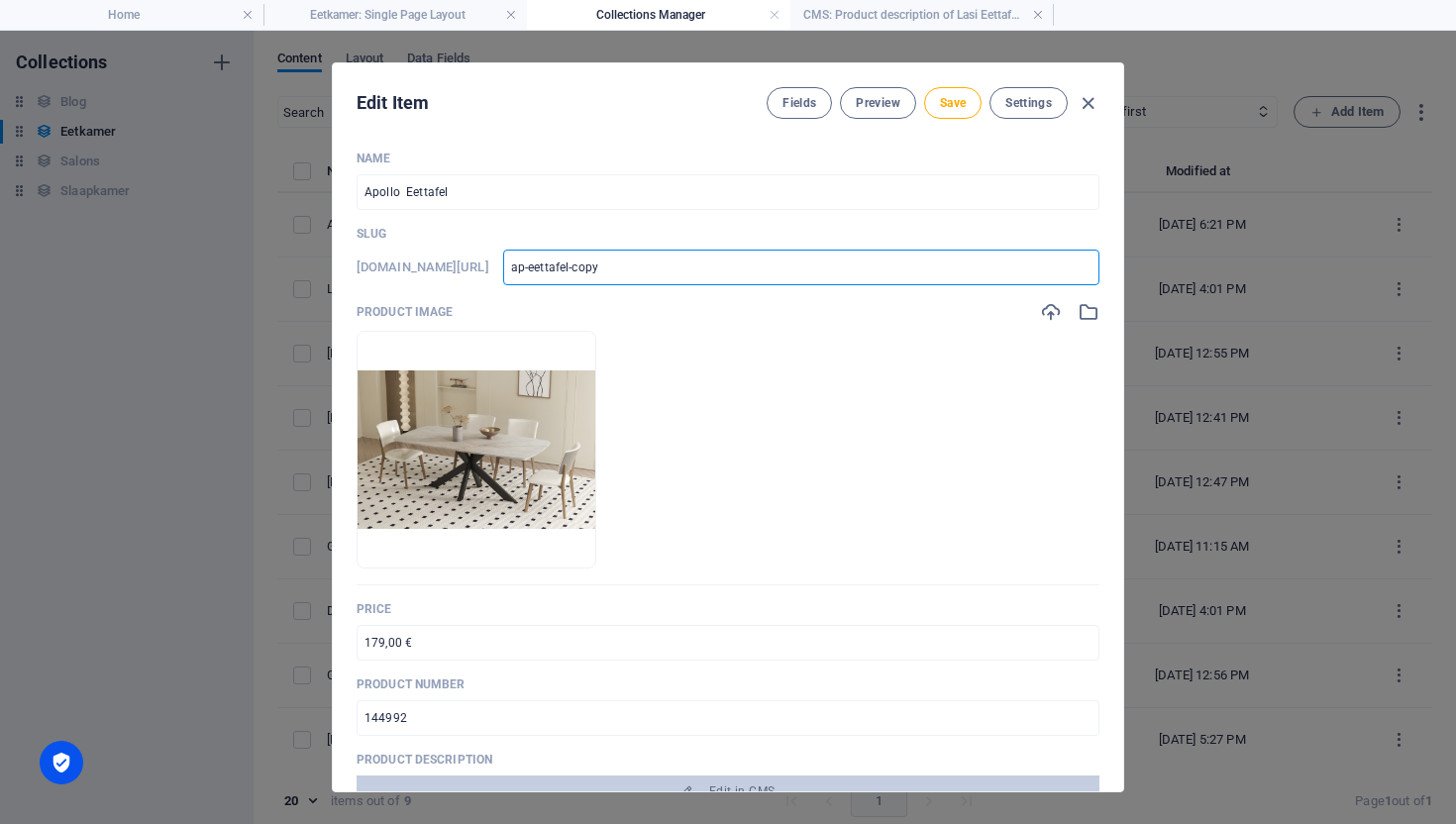 type on "apo-eettafel-copy" 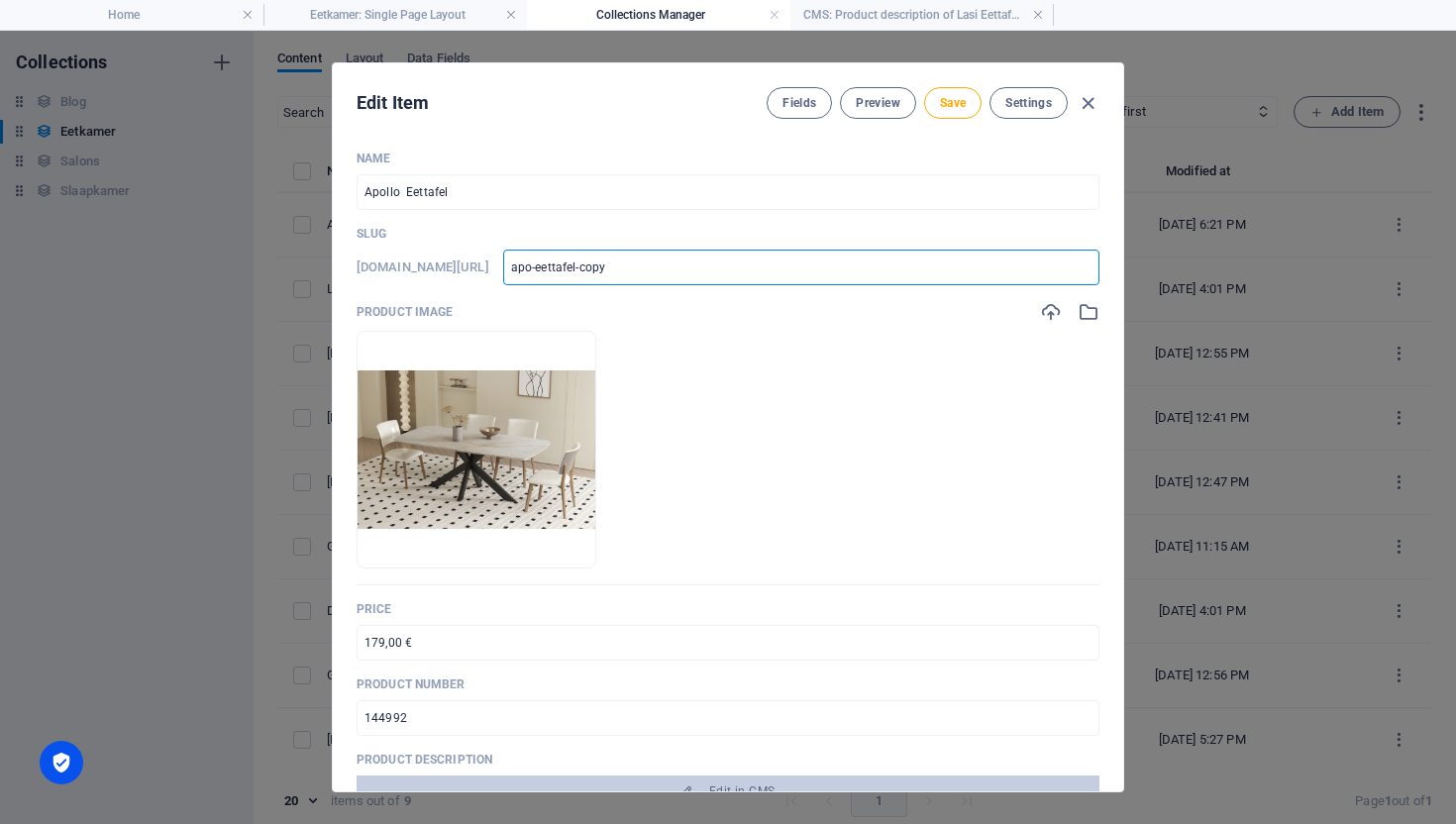 type on "apol-eettafel-copy" 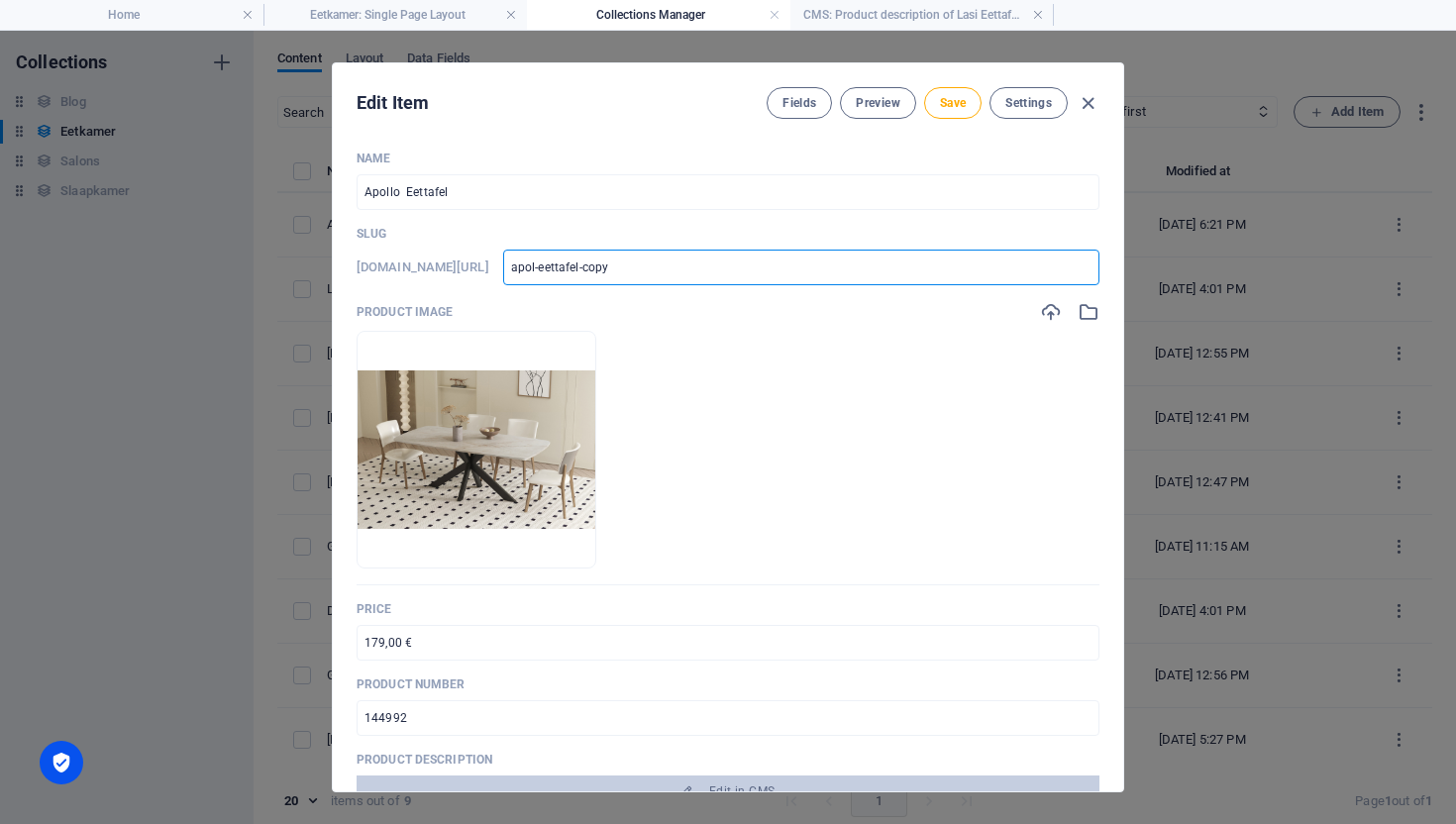 type on "apoll-eettafel-copy" 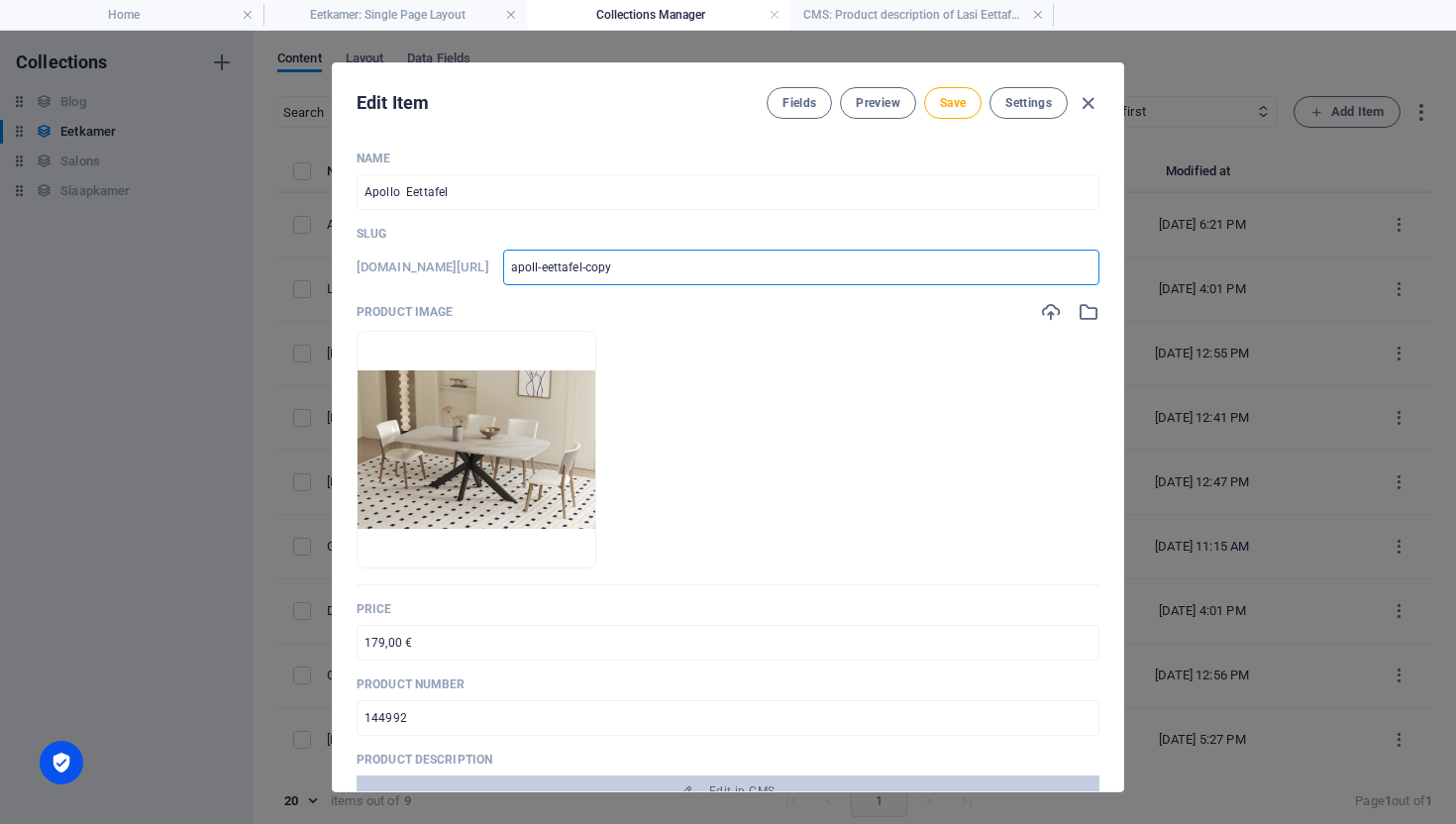 type on "apollo-eettafel-copy" 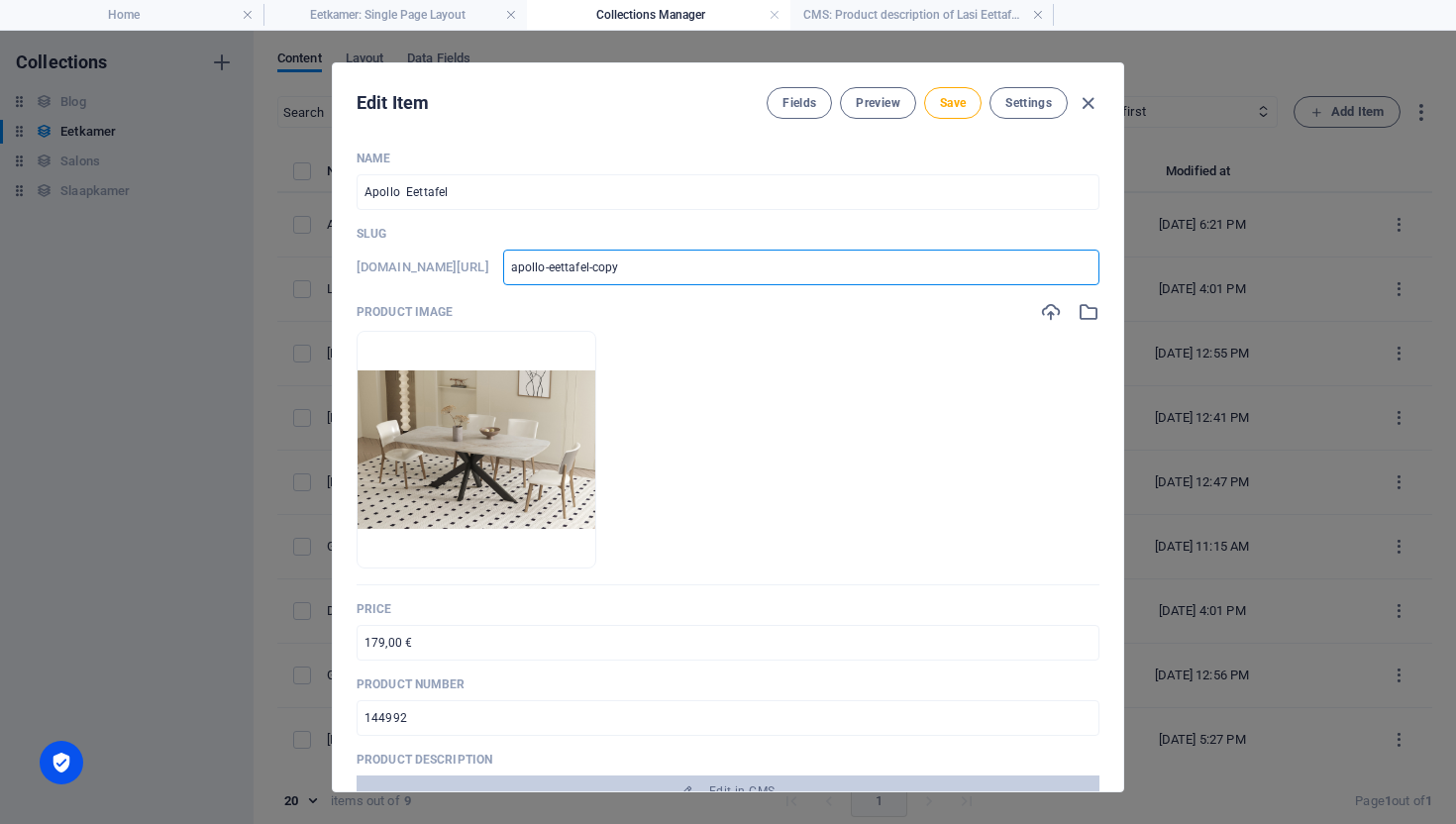 click on "apollo-eettafel-copy" at bounding box center (801, 267) 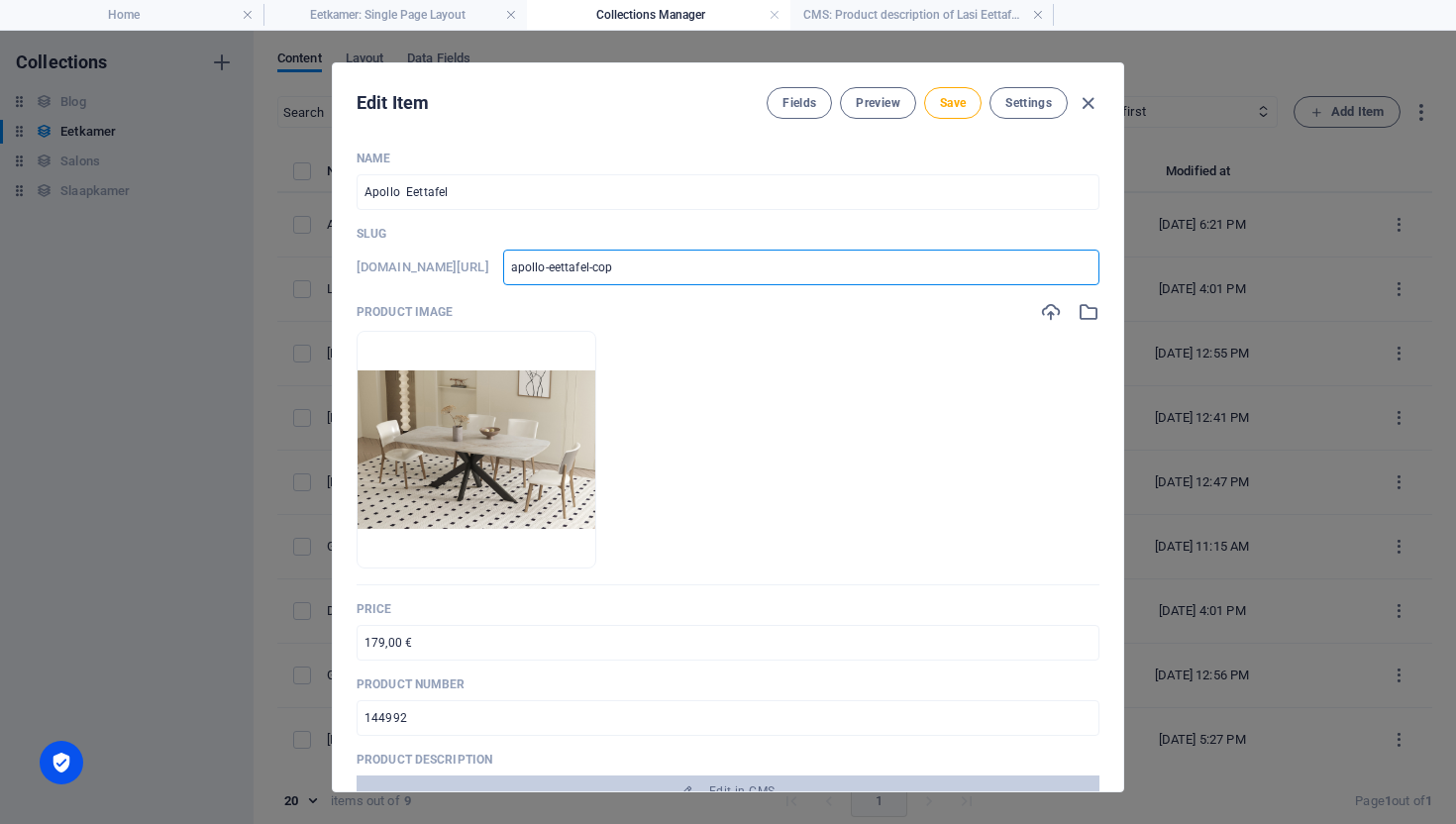 type on "apollo-eettafel-co" 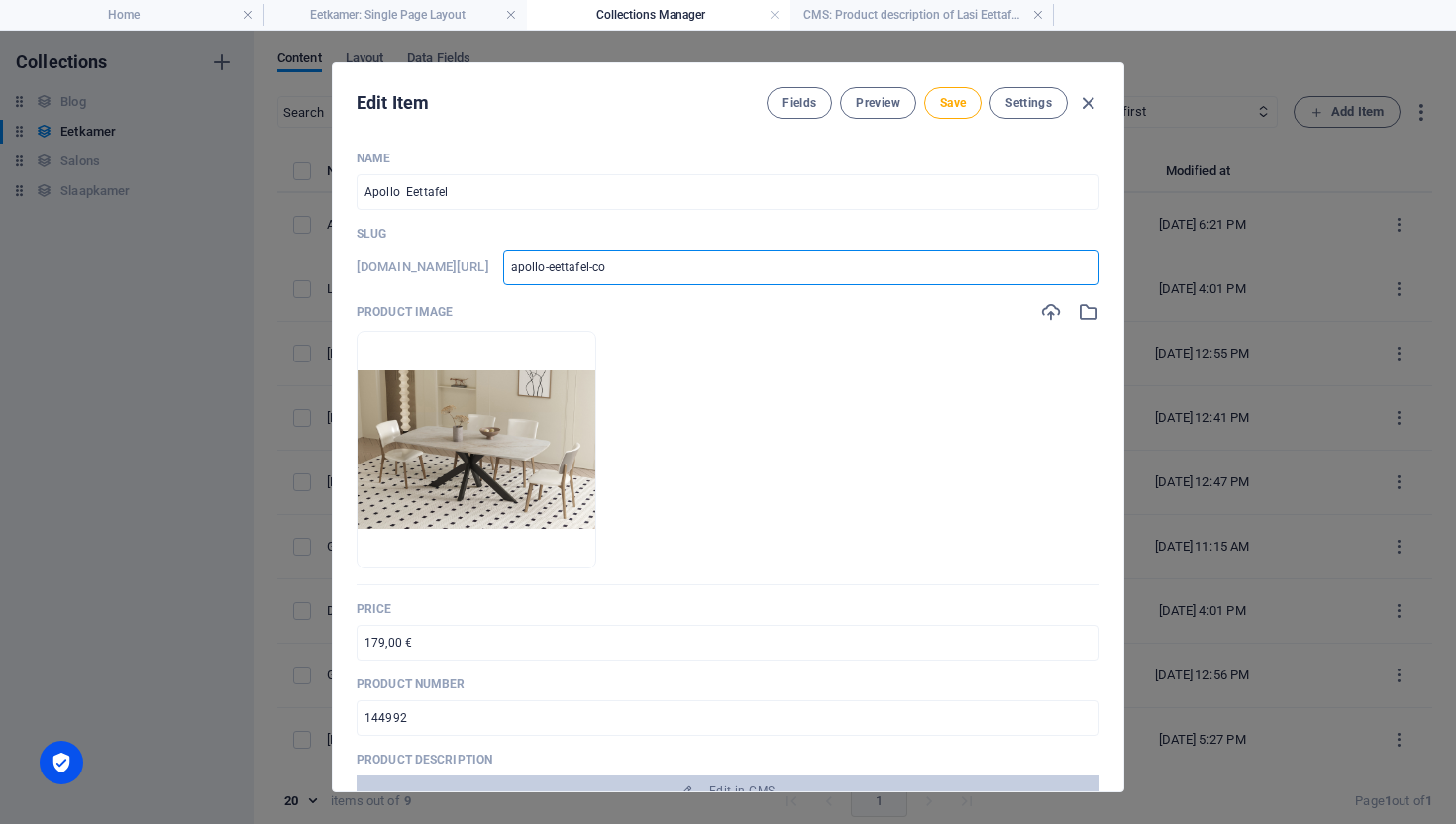type on "apollo-eettafel-c" 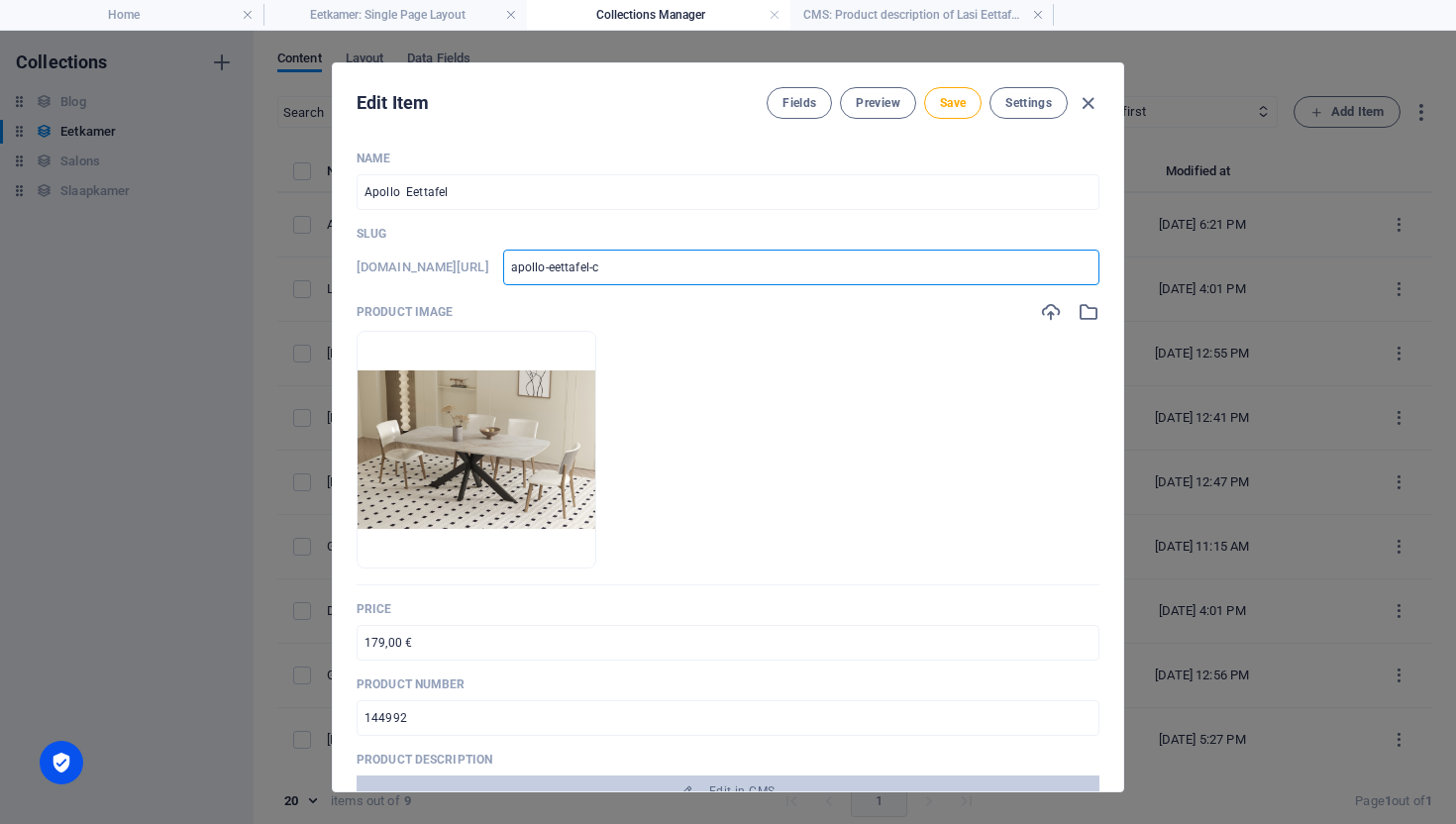 type on "apollo-eettafel-" 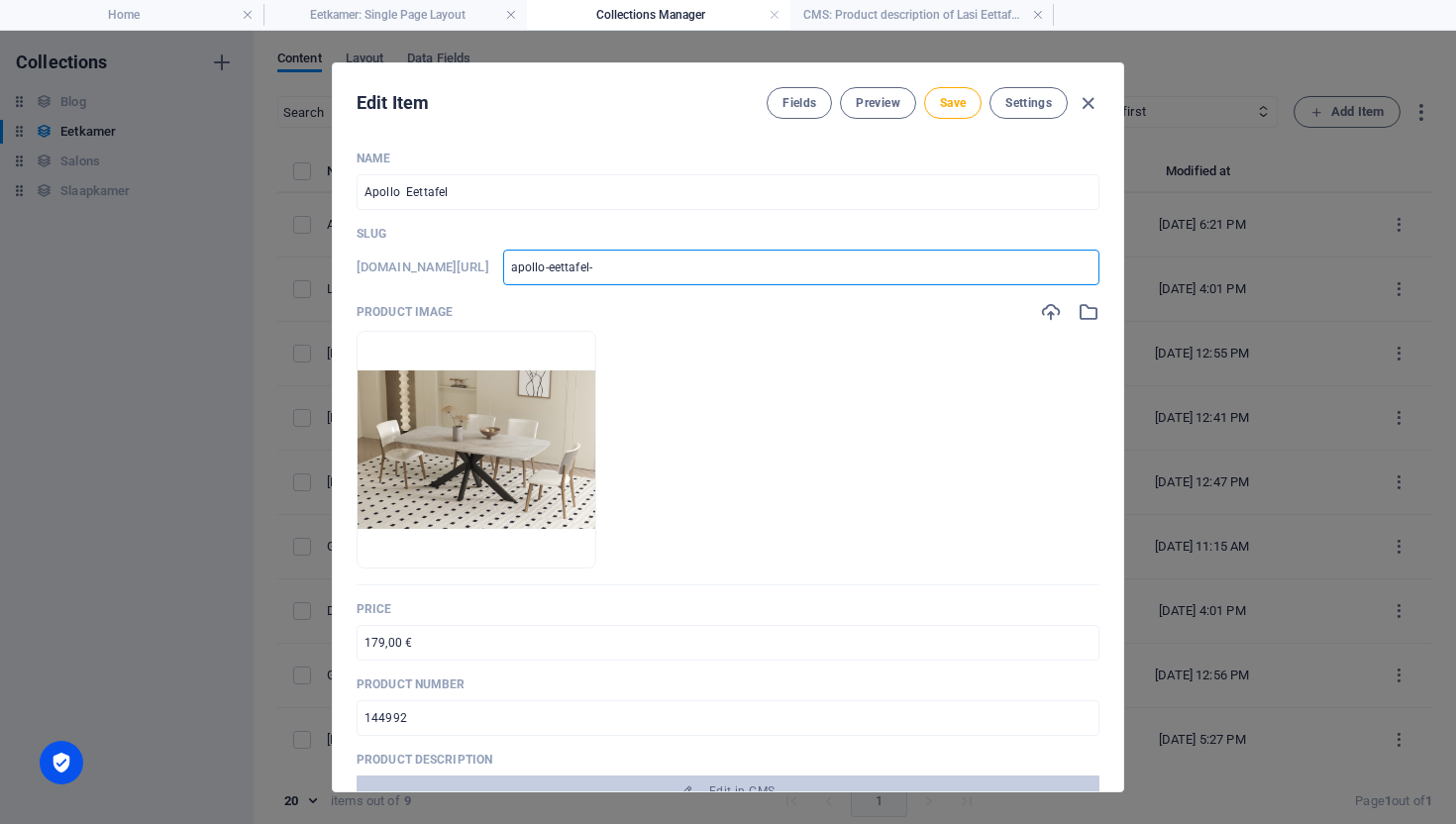 type on "apollo-eettafel" 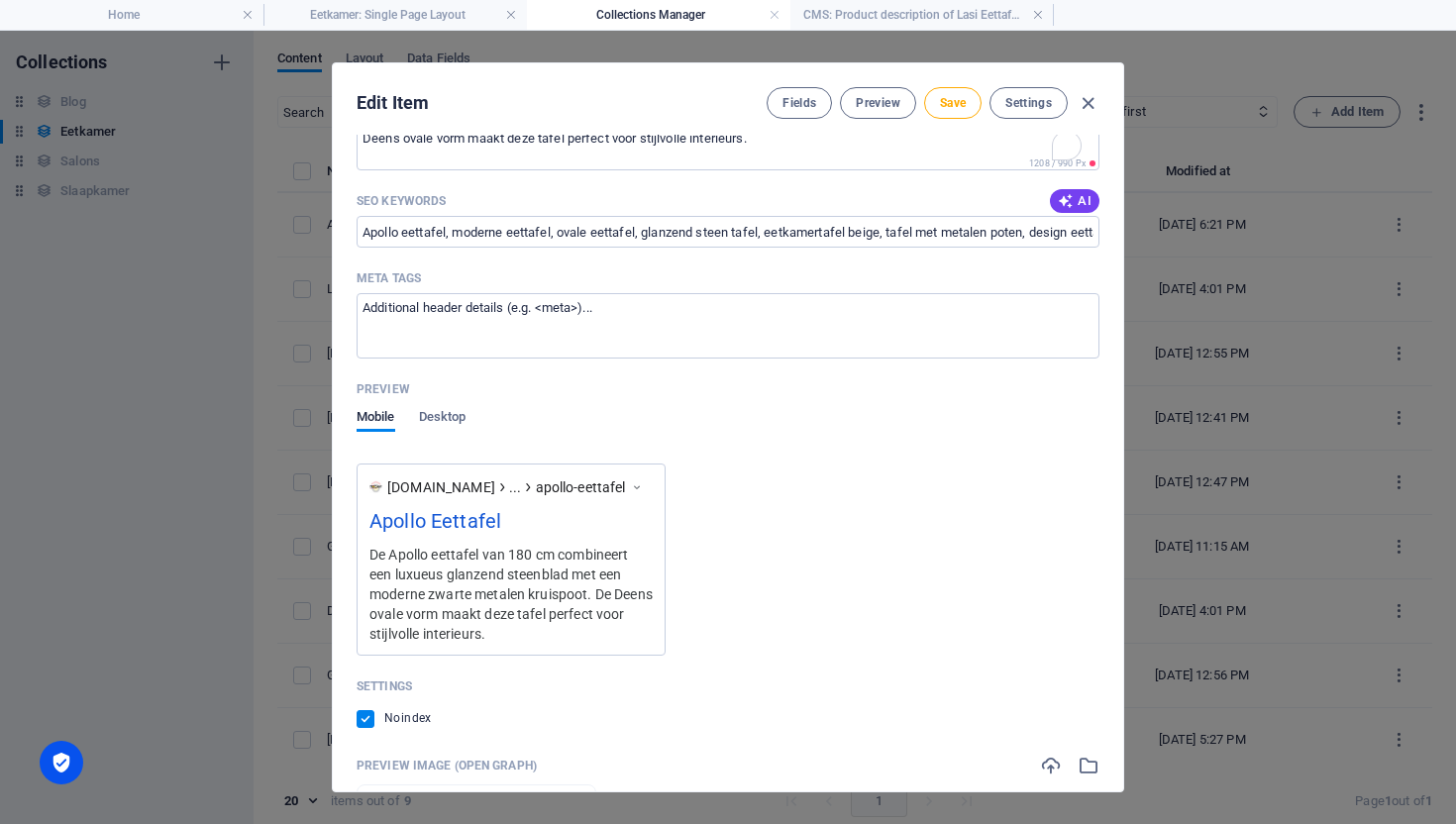 scroll, scrollTop: 2186, scrollLeft: 0, axis: vertical 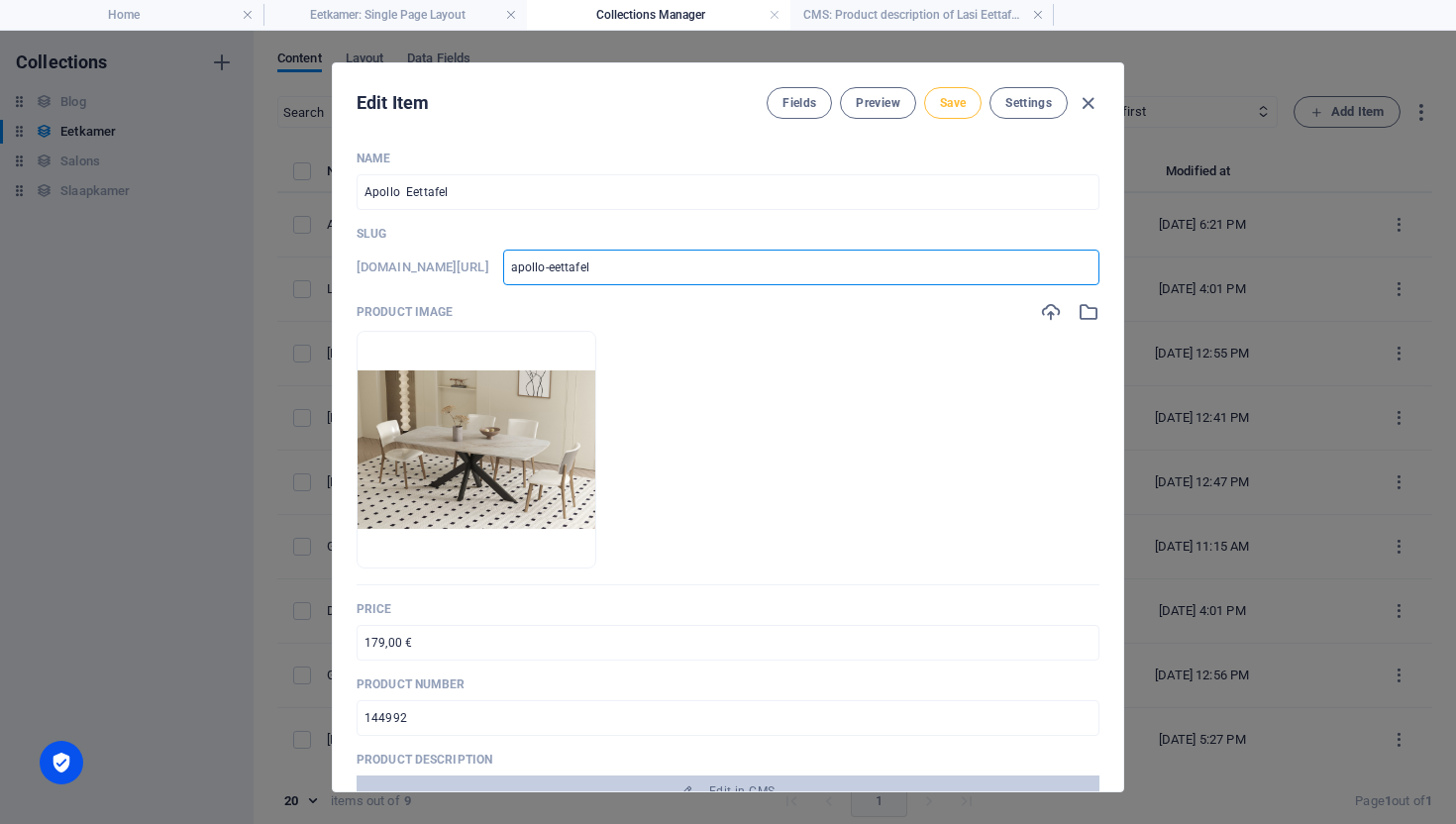 type on "apollo-eettafel" 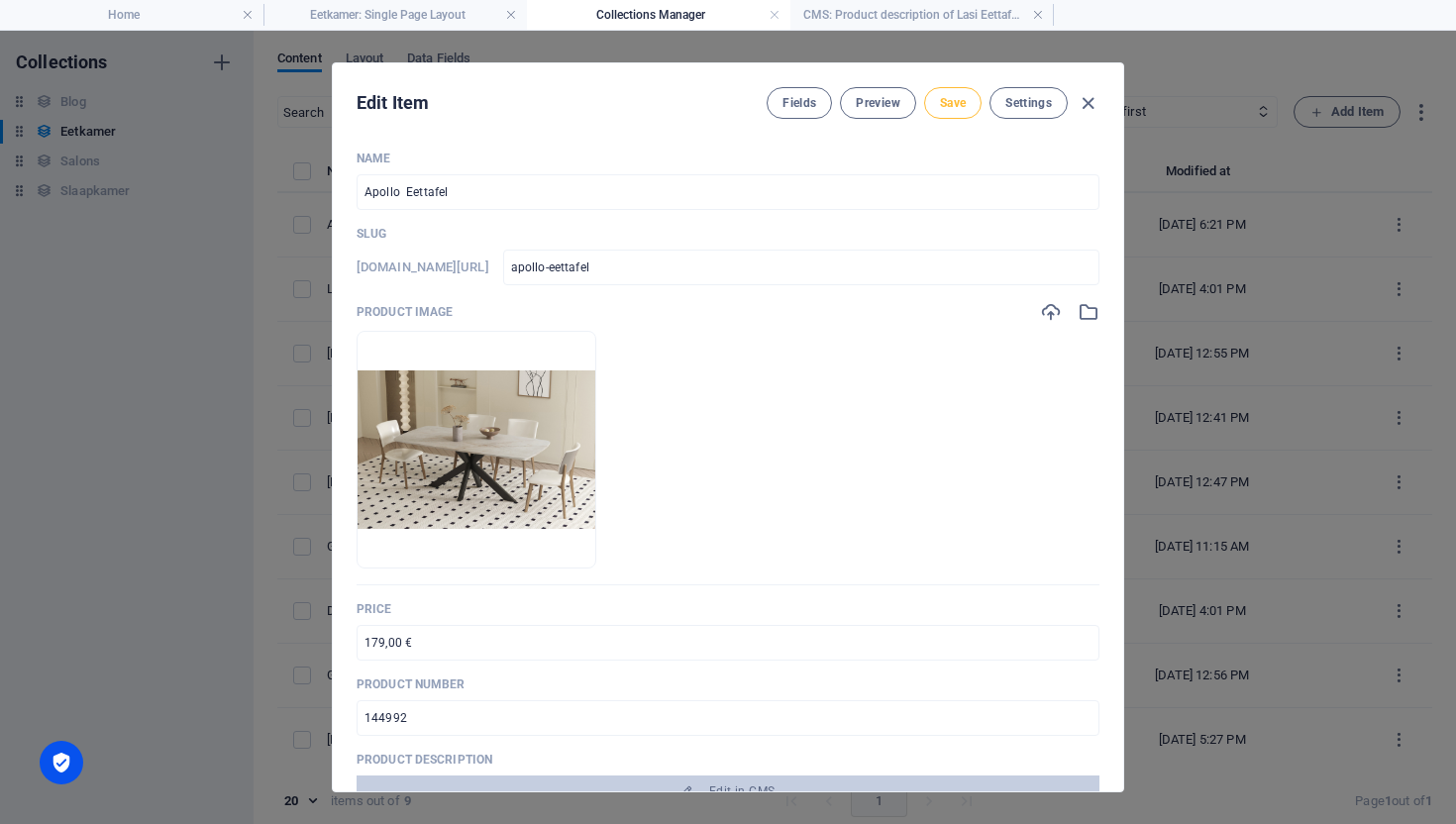 click on "Save" at bounding box center (953, 103) 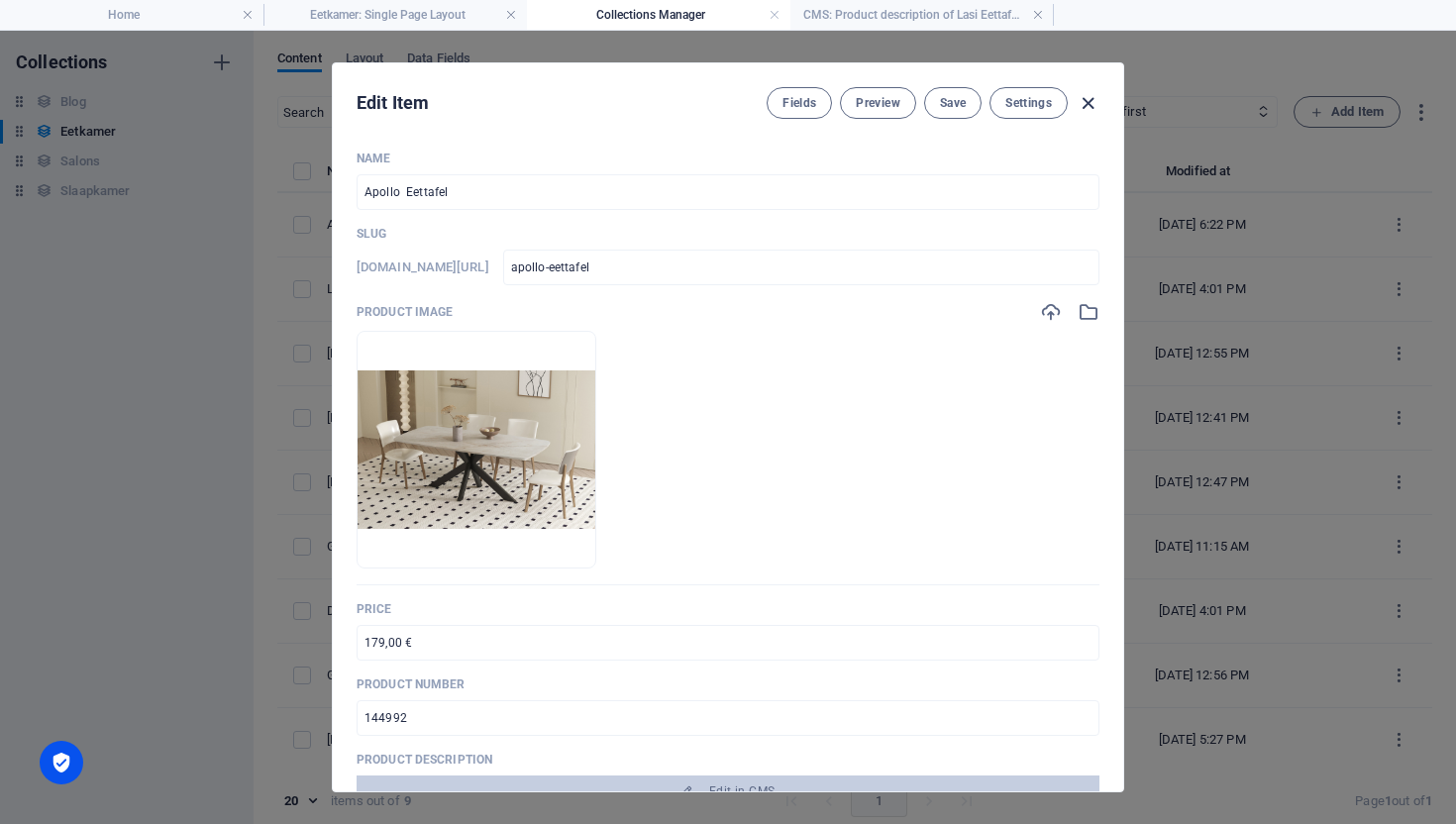 click at bounding box center [1088, 103] 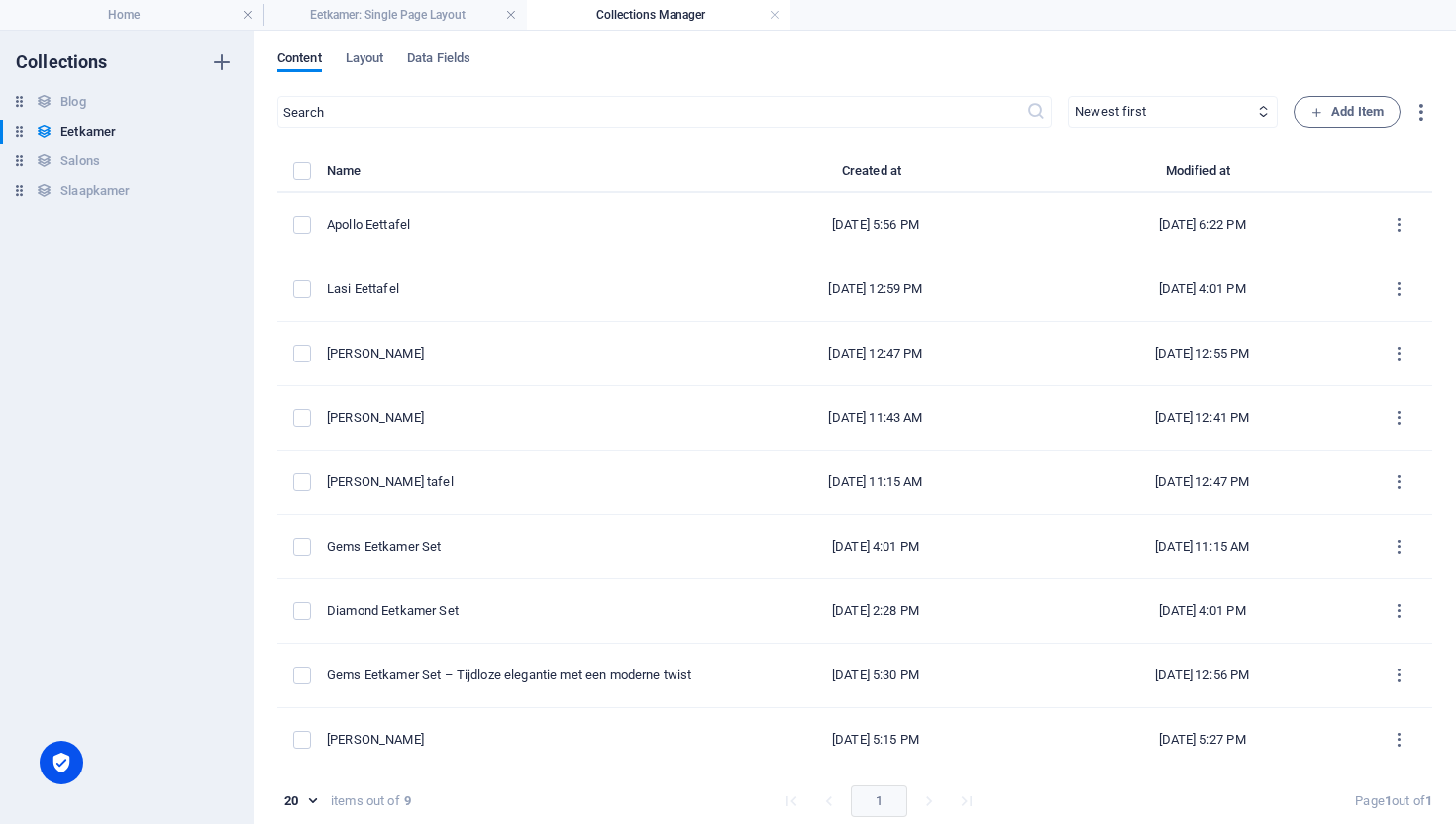 scroll, scrollTop: 0, scrollLeft: 0, axis: both 